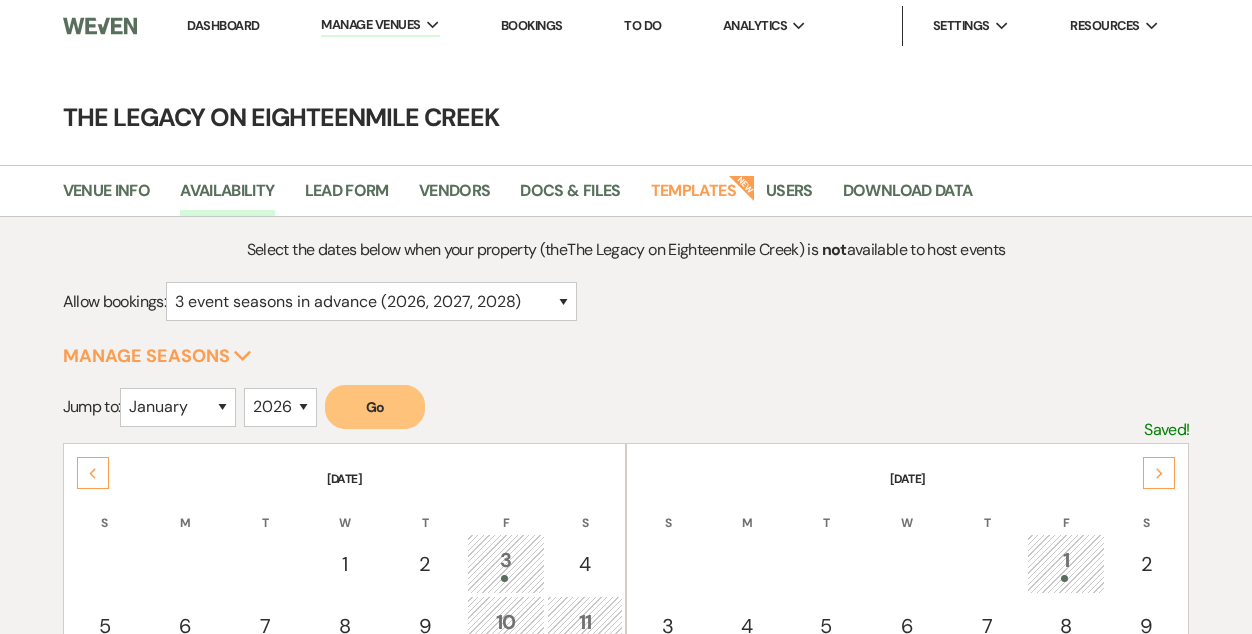 select on "3" 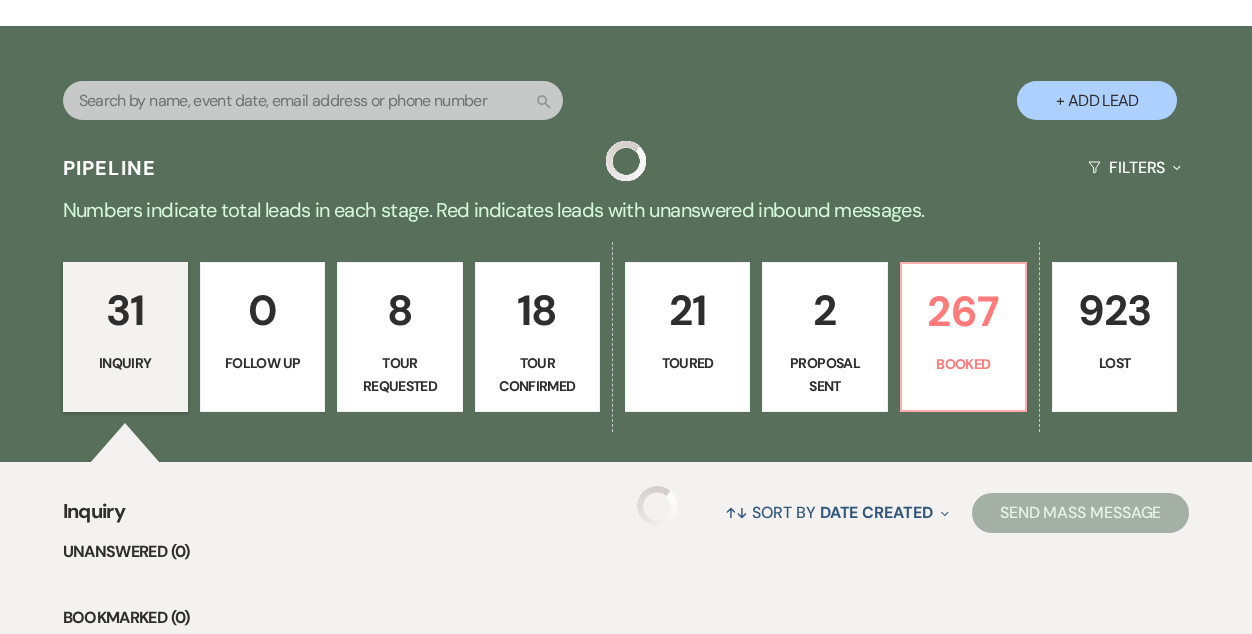scroll, scrollTop: 350, scrollLeft: 0, axis: vertical 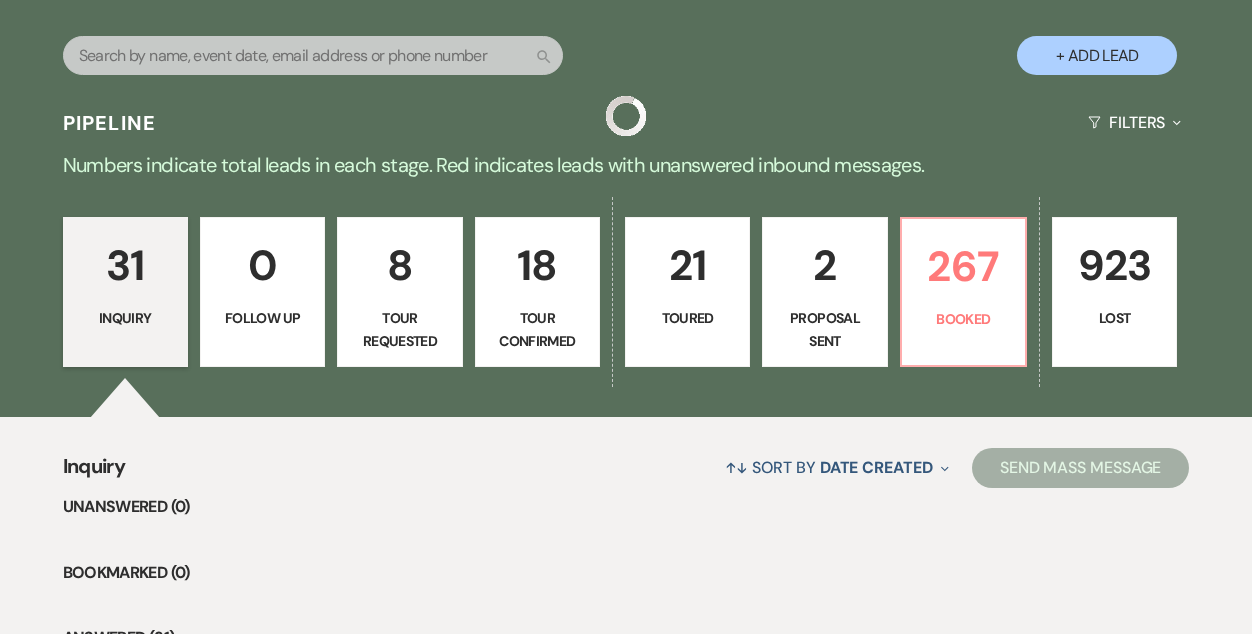 click on "Tour Confirmed" at bounding box center (537, 329) 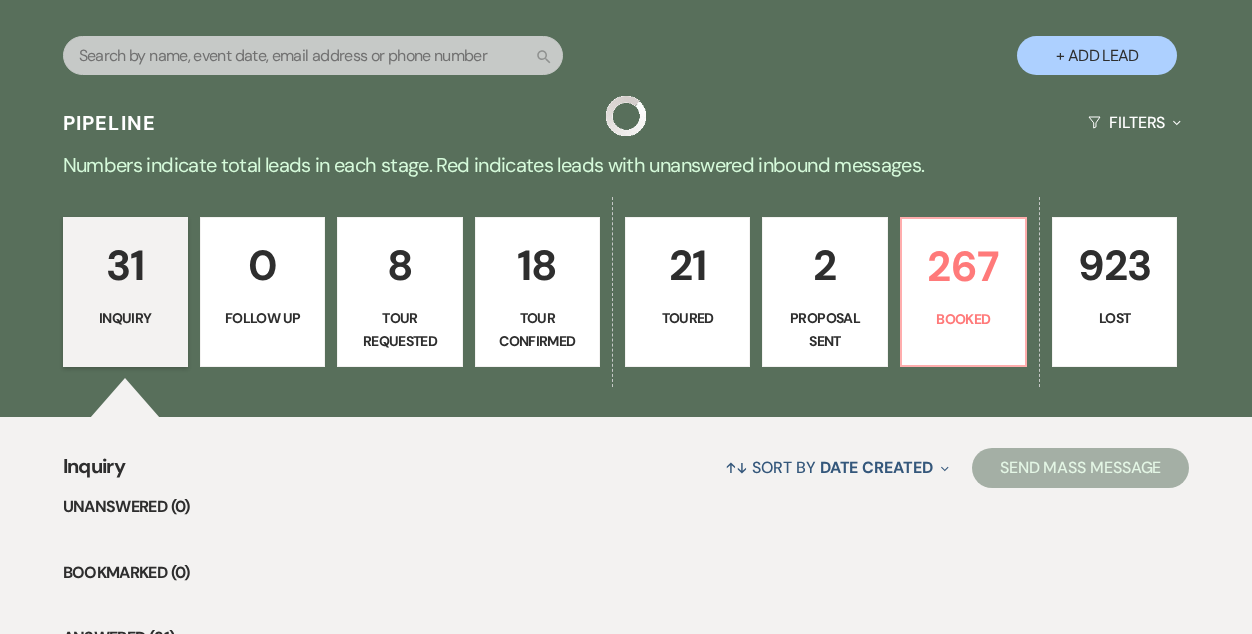select on "4" 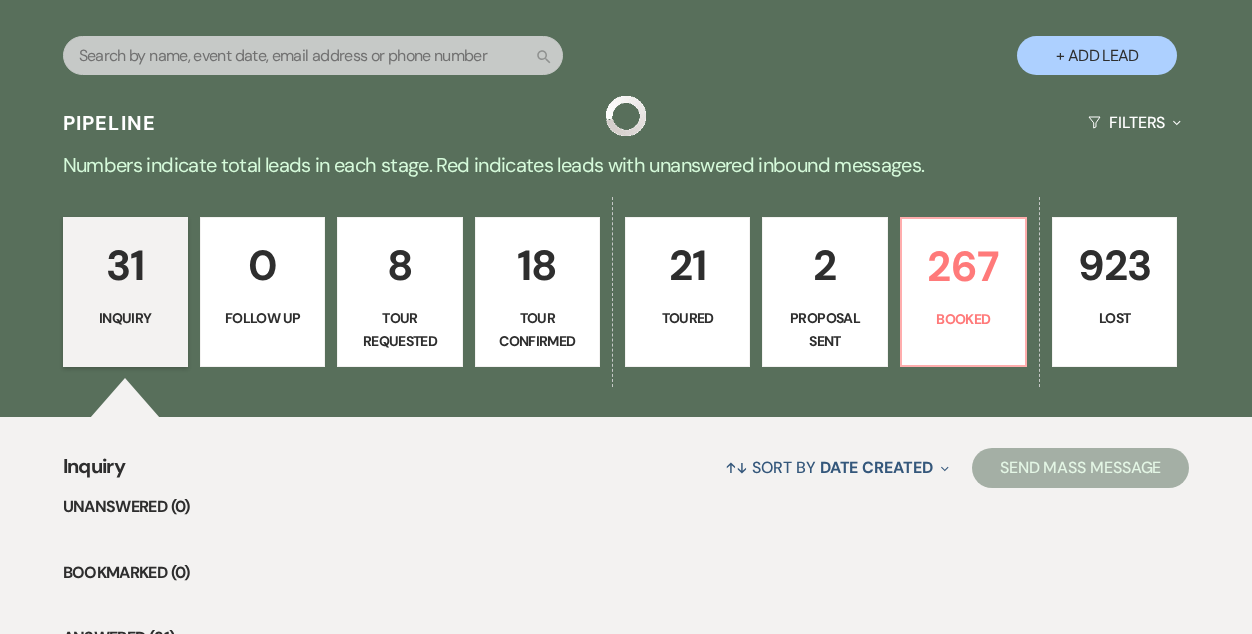 select on "4" 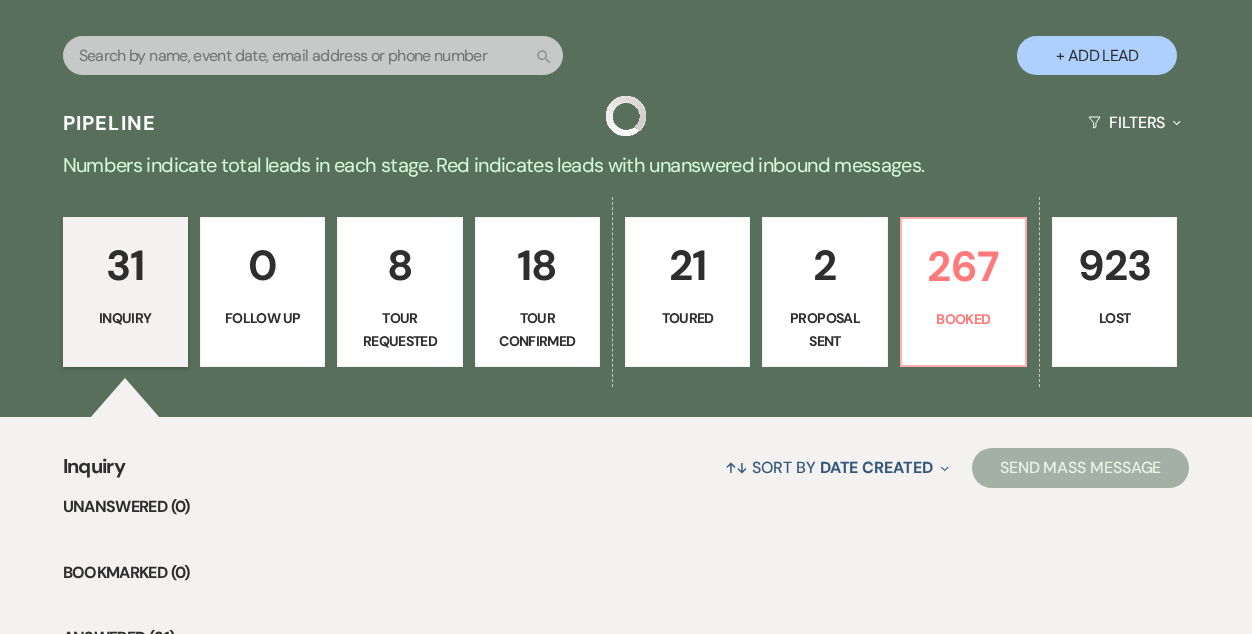 select on "4" 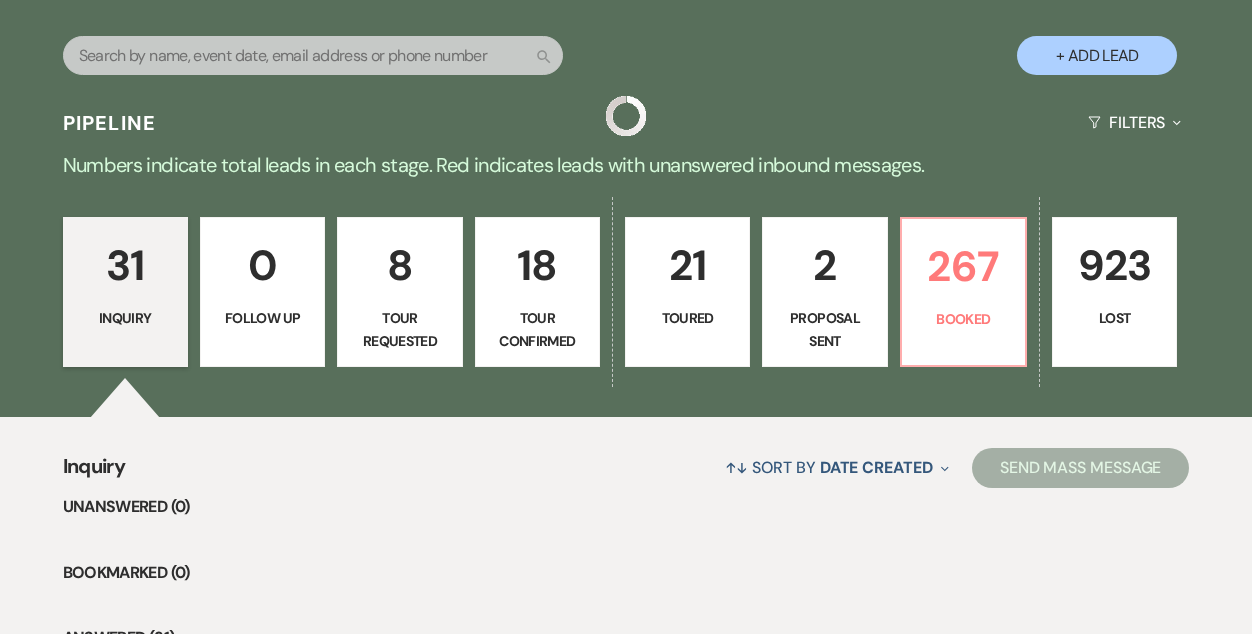 select on "4" 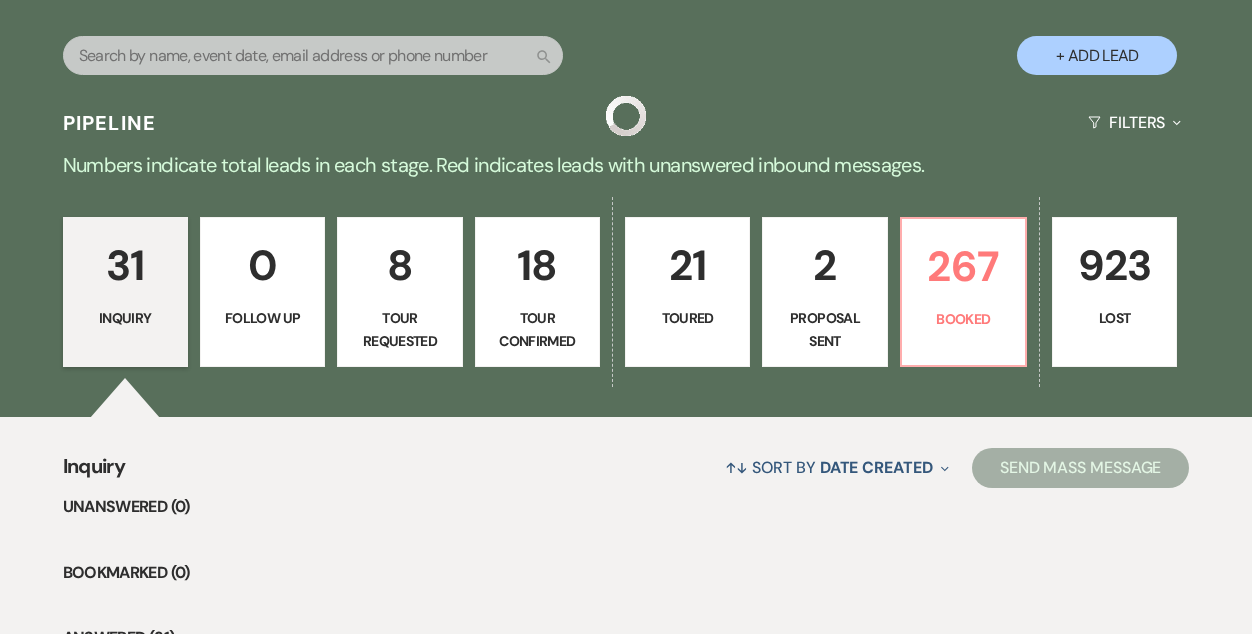select on "4" 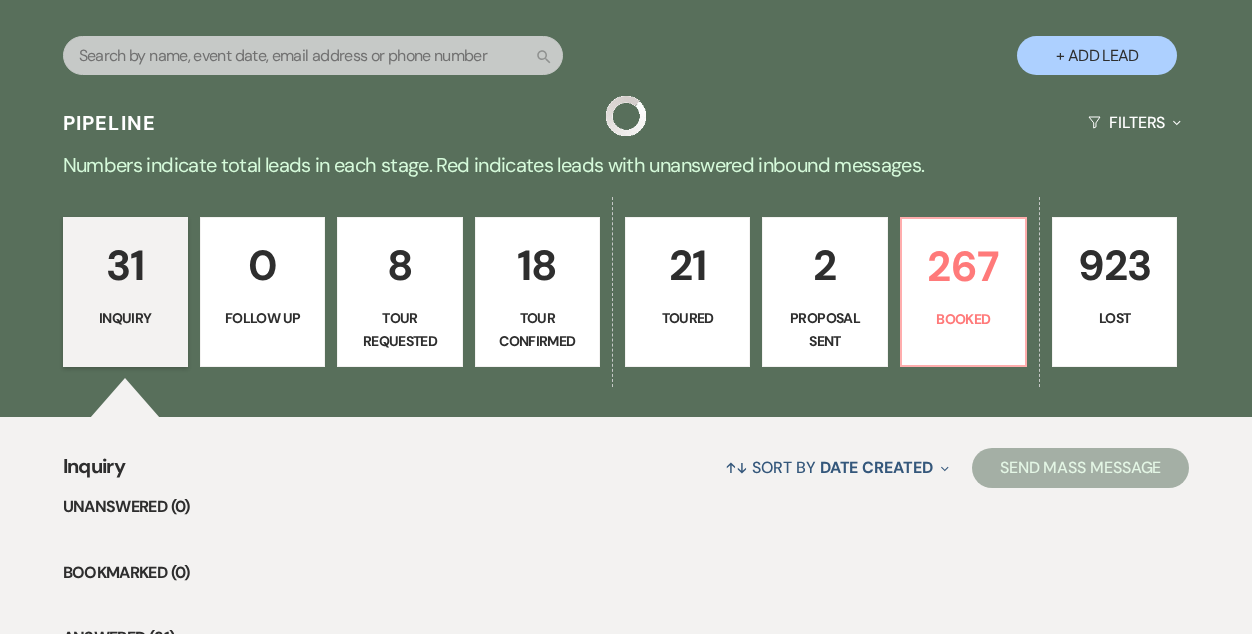 select on "4" 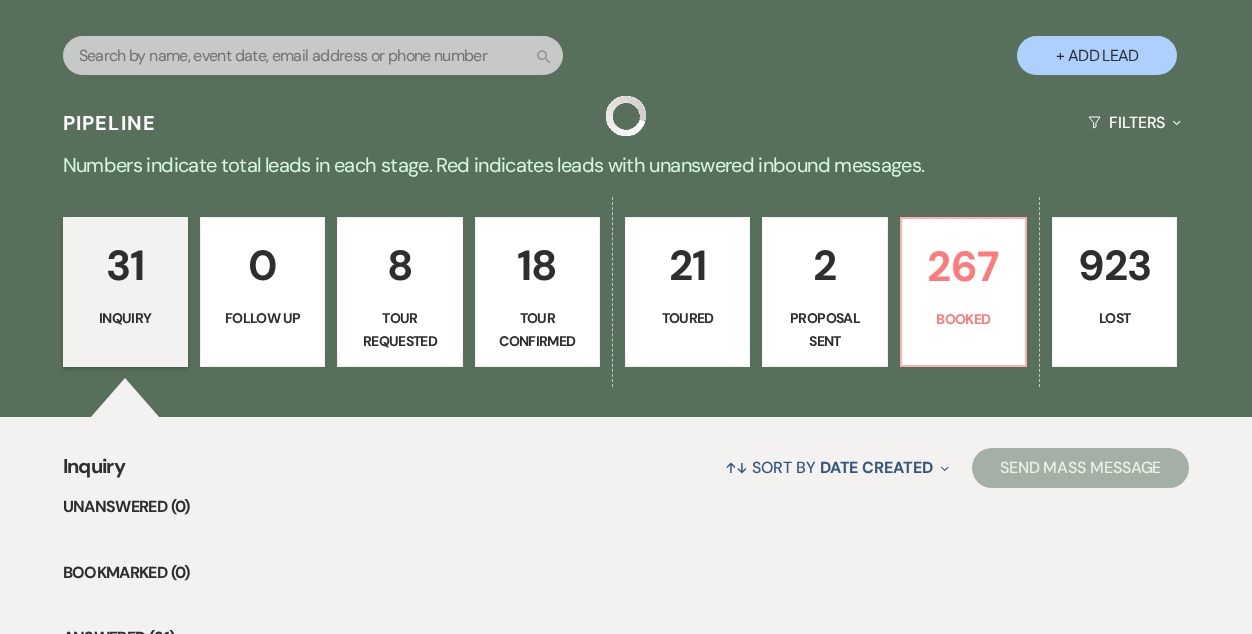 select on "4" 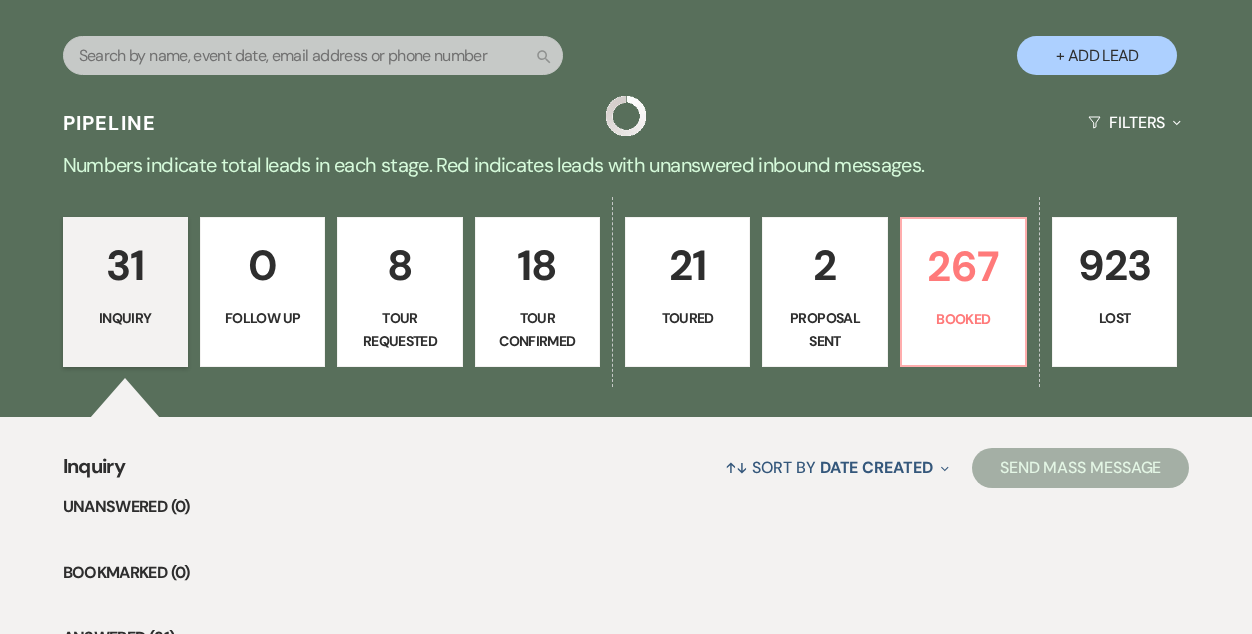 select on "4" 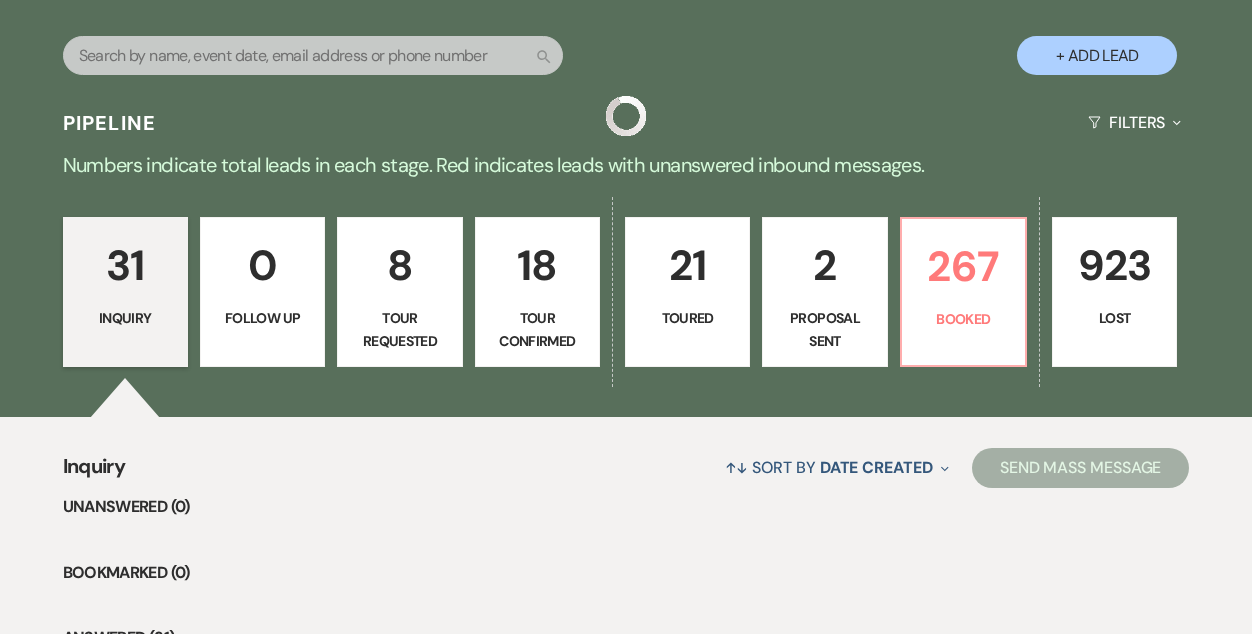 select on "4" 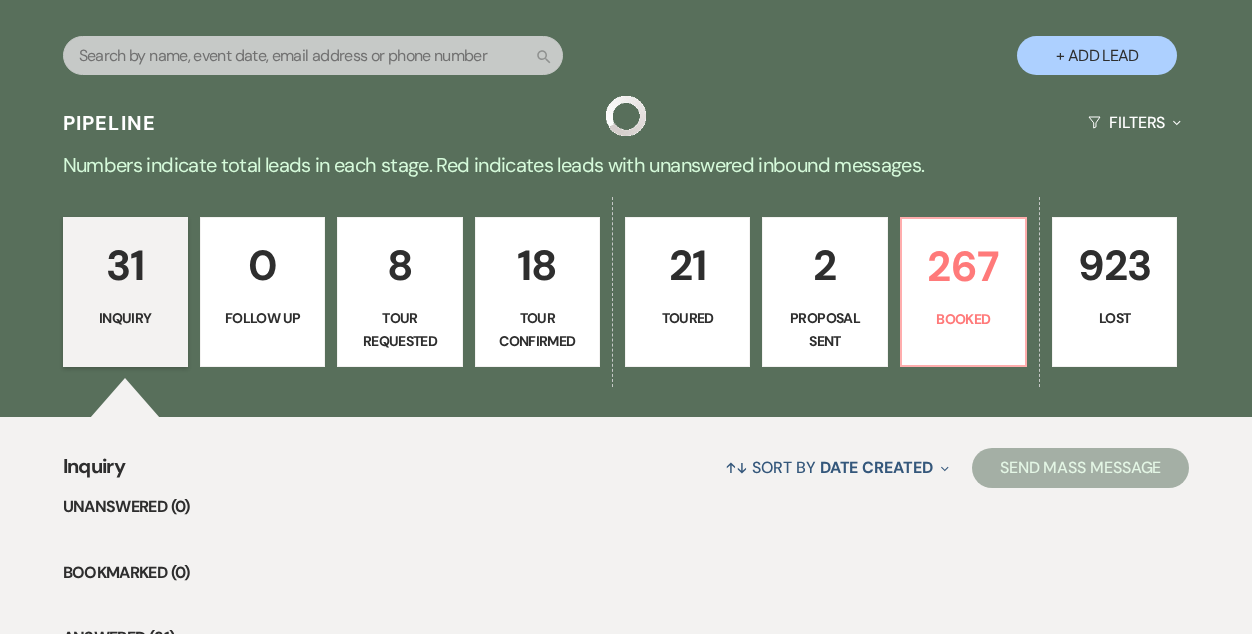 select on "4" 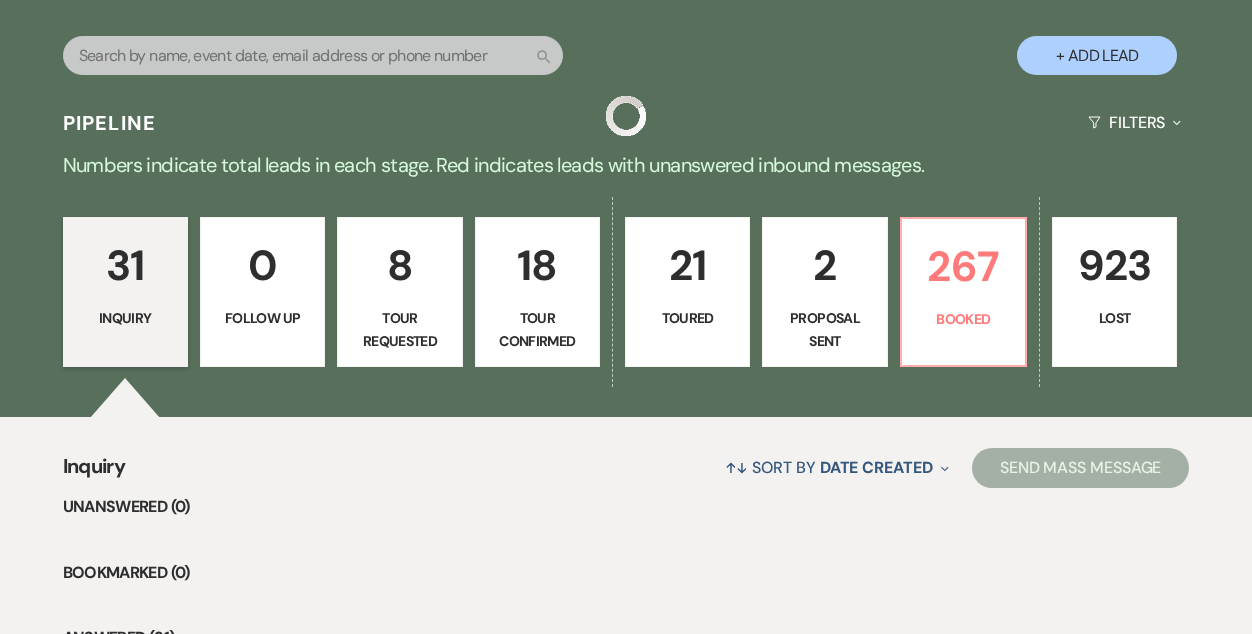 select on "4" 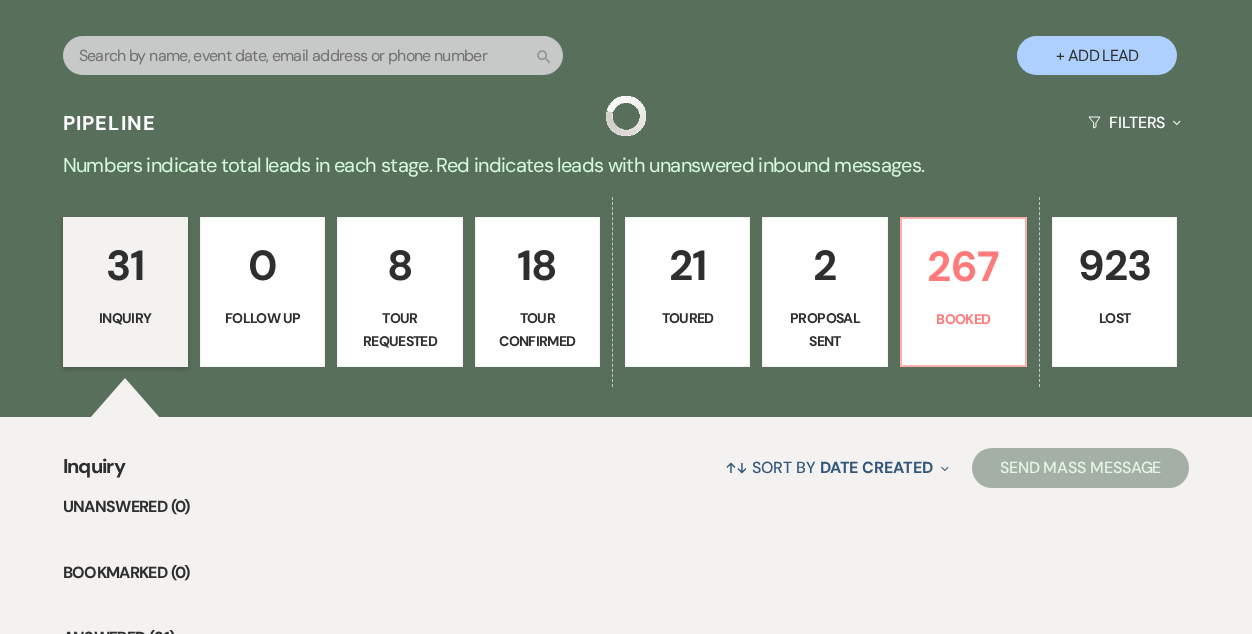 select on "4" 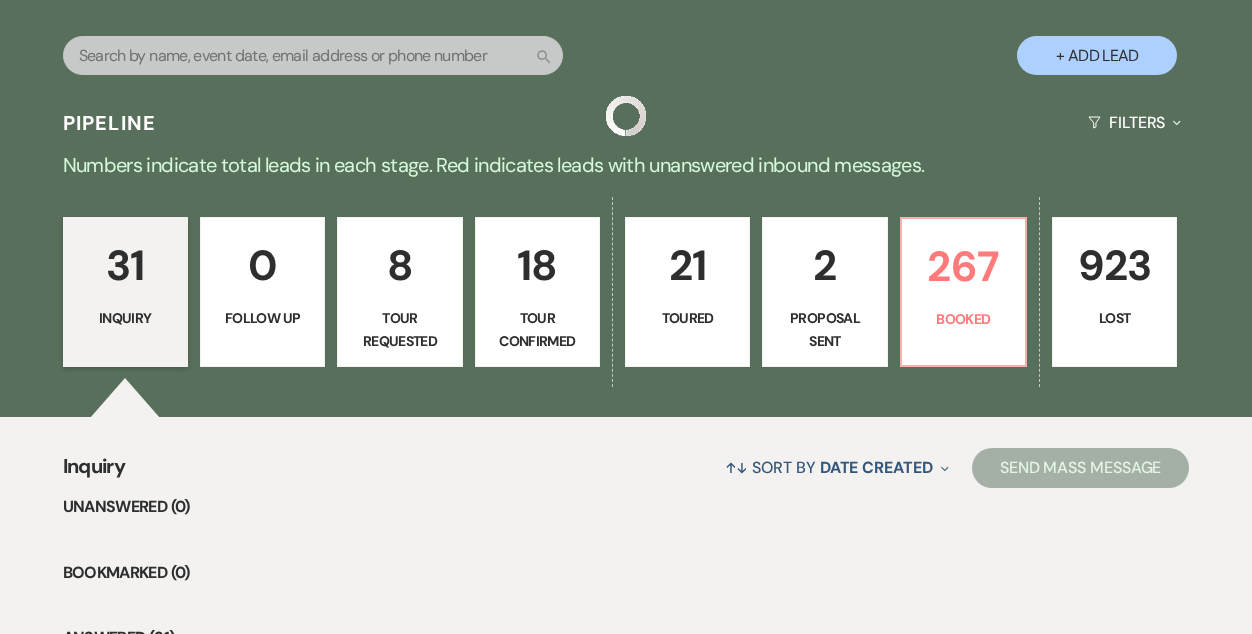 select on "4" 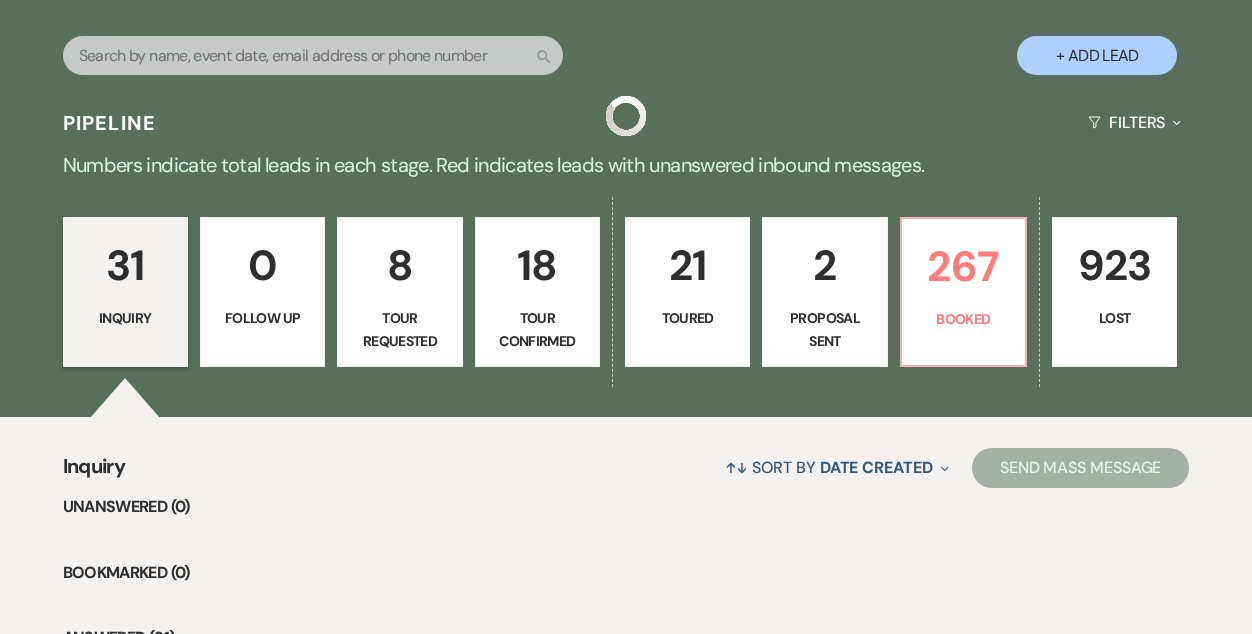select on "4" 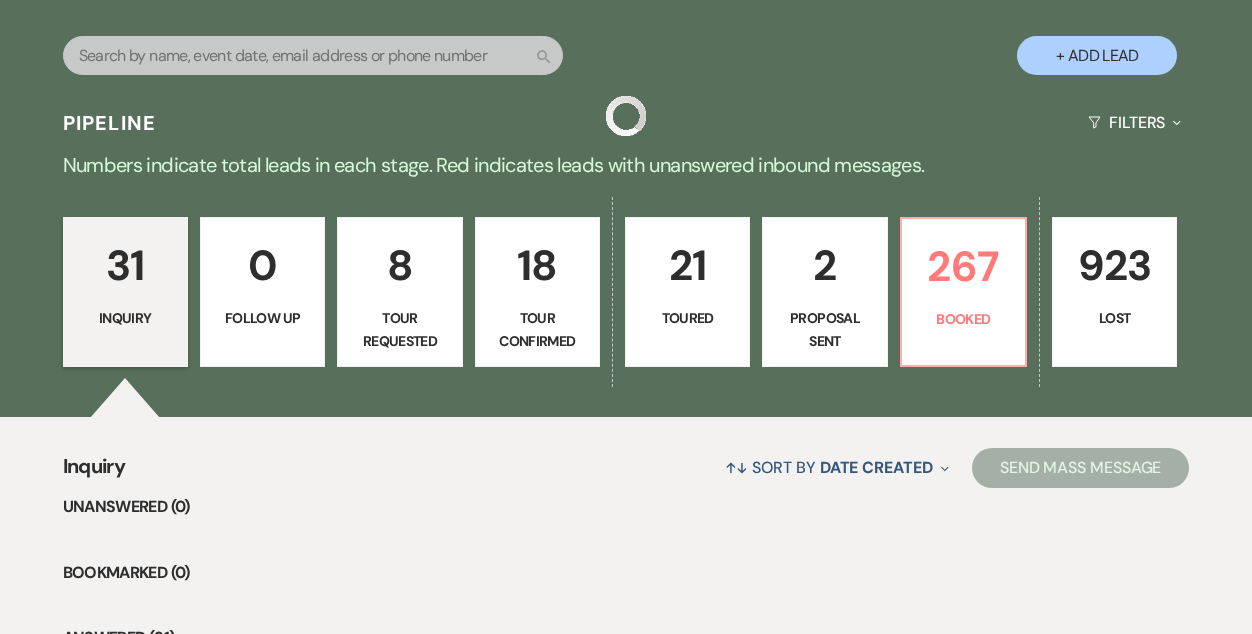 select on "4" 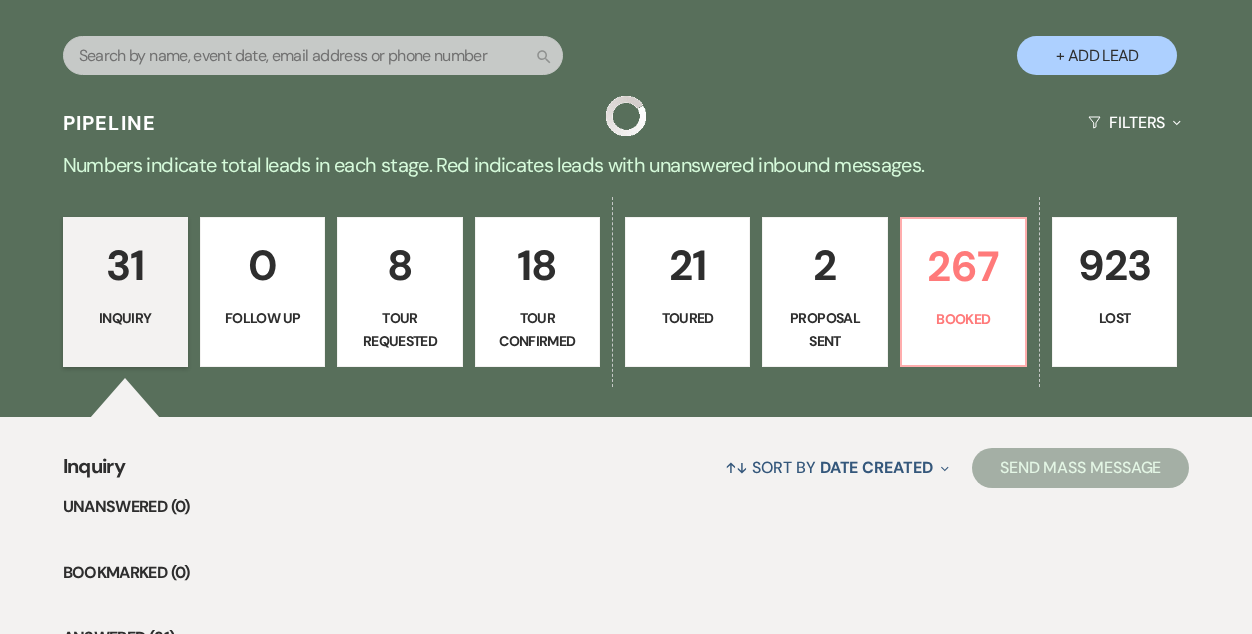 select on "4" 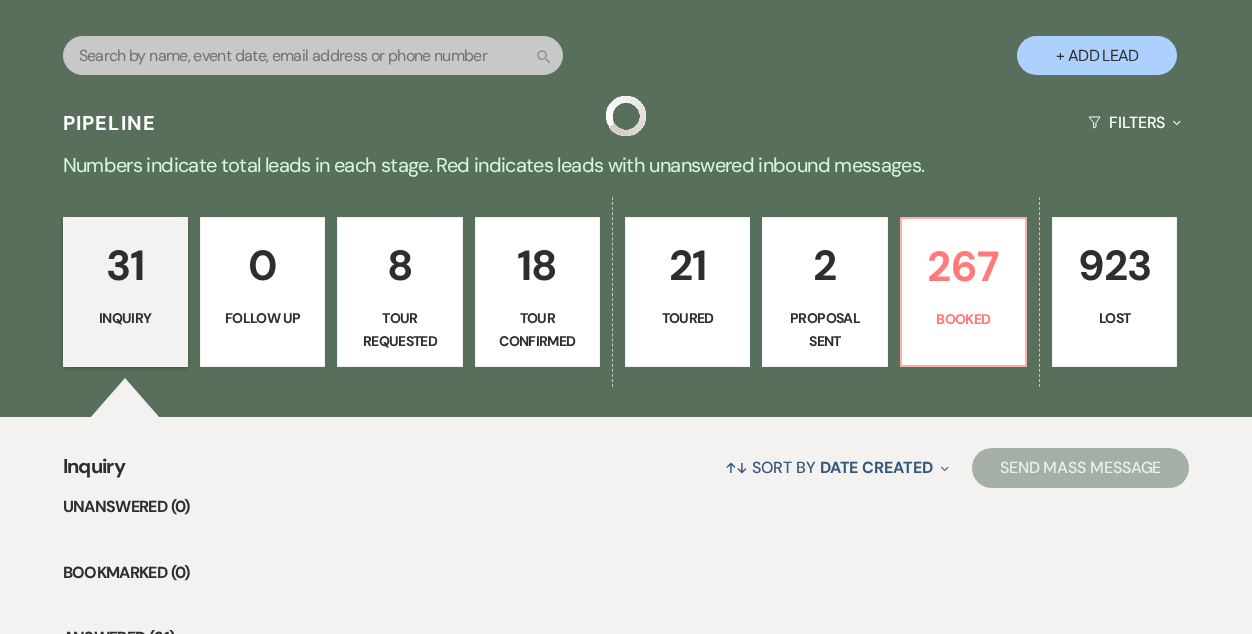 select on "4" 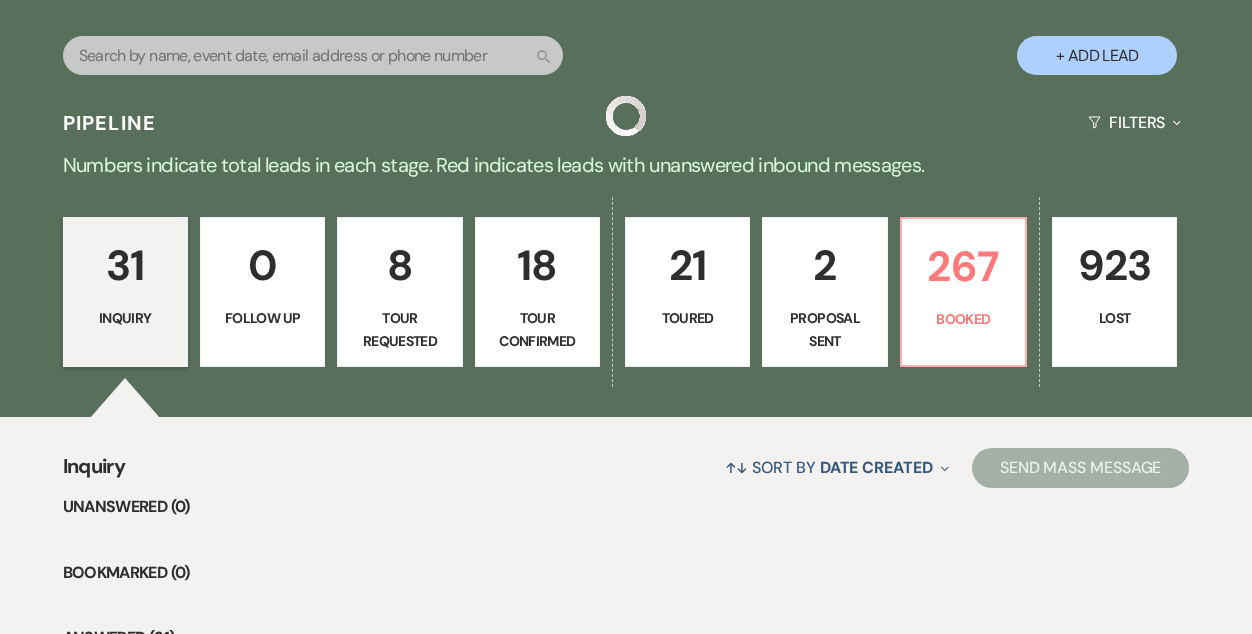 select on "4" 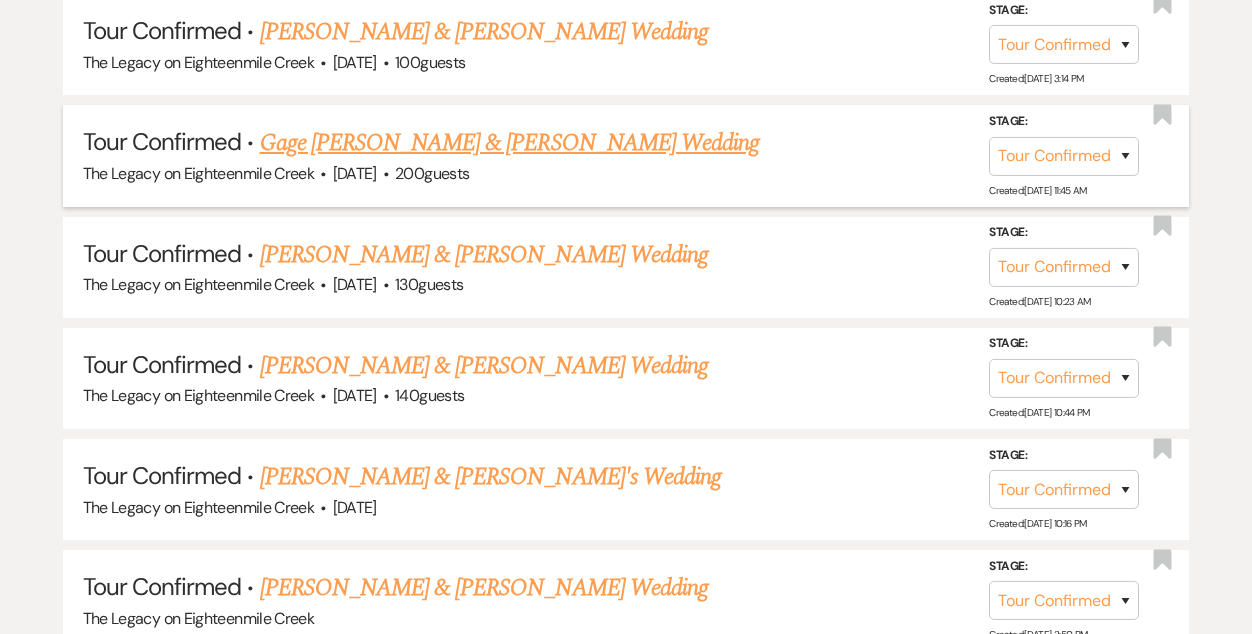 scroll, scrollTop: 1130, scrollLeft: 0, axis: vertical 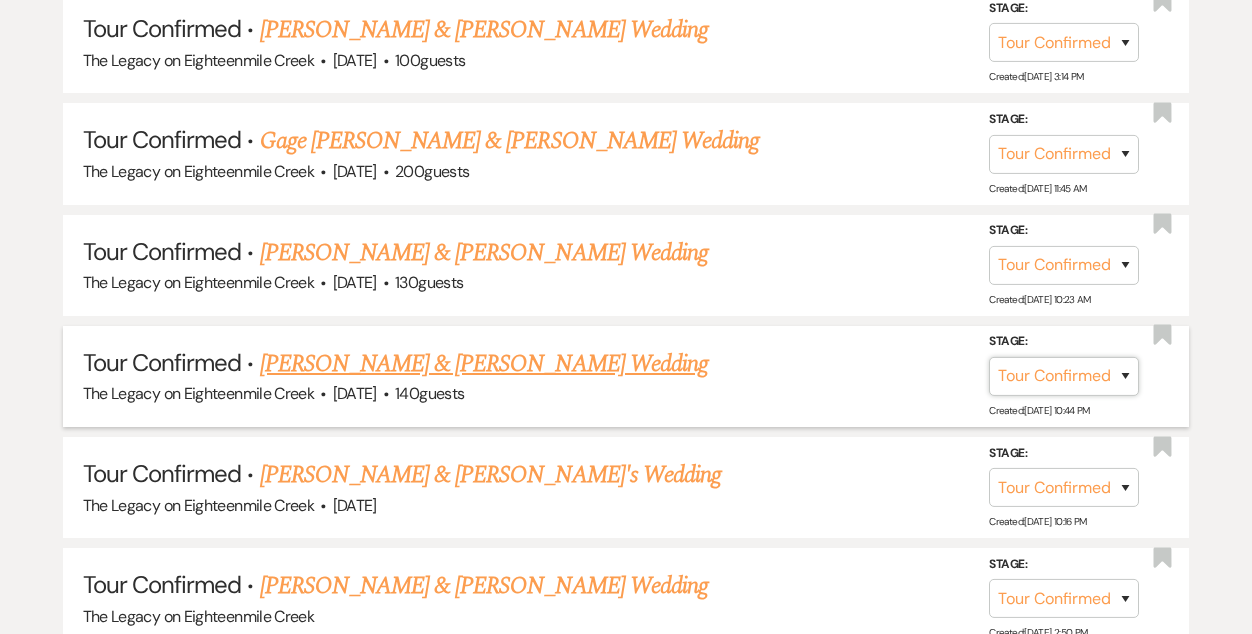 click on "Inquiry Follow Up Tour Requested Tour Confirmed Toured Proposal Sent Booked Lost" at bounding box center (1064, 376) 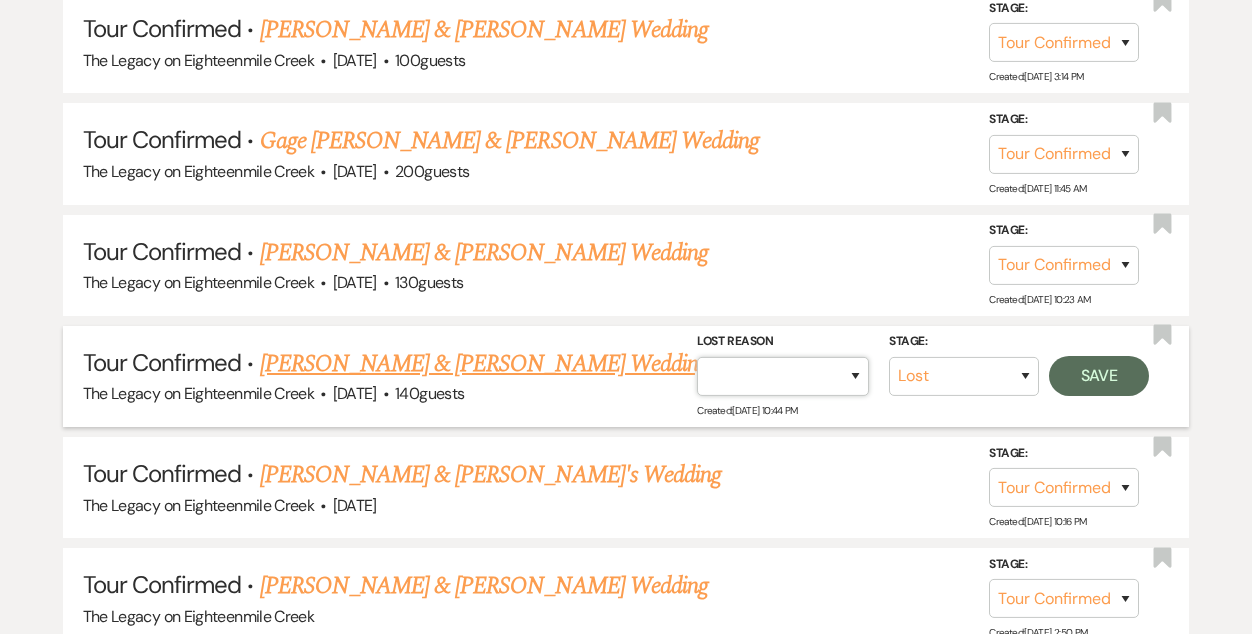click on "Booked Elsewhere Budget Date Unavailable No Response Not a Good Match Capacity Cancelled Duplicate (hidden) Spam (hidden) Other (hidden) Other" at bounding box center [783, 376] 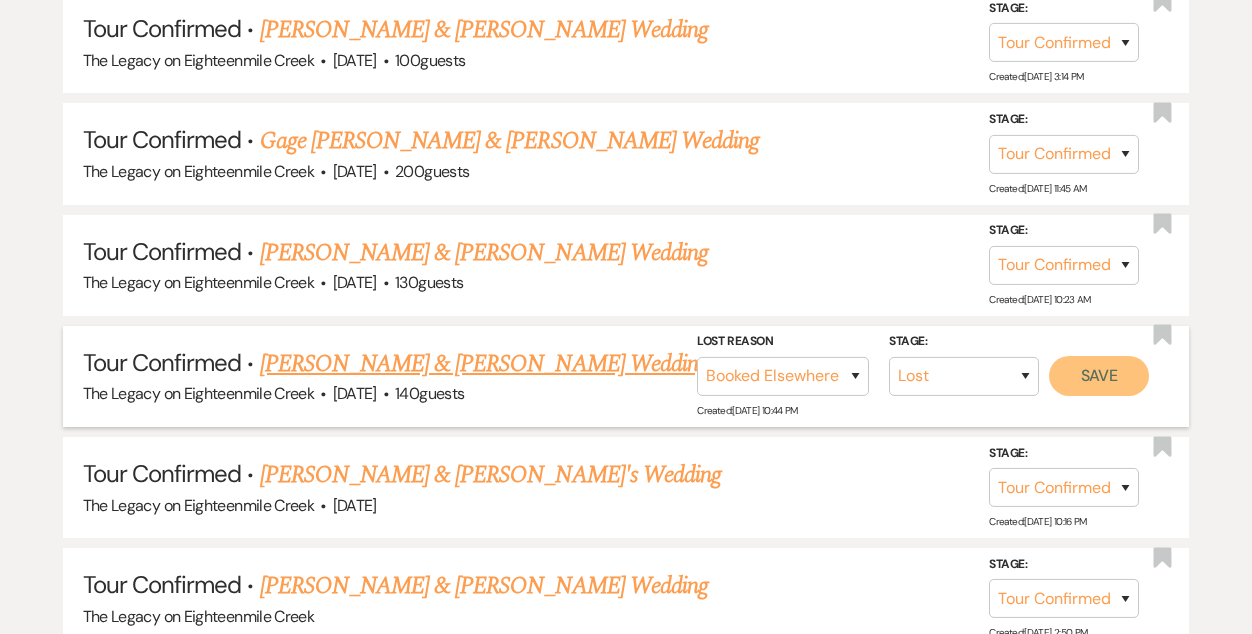click on "Save" at bounding box center [1099, 376] 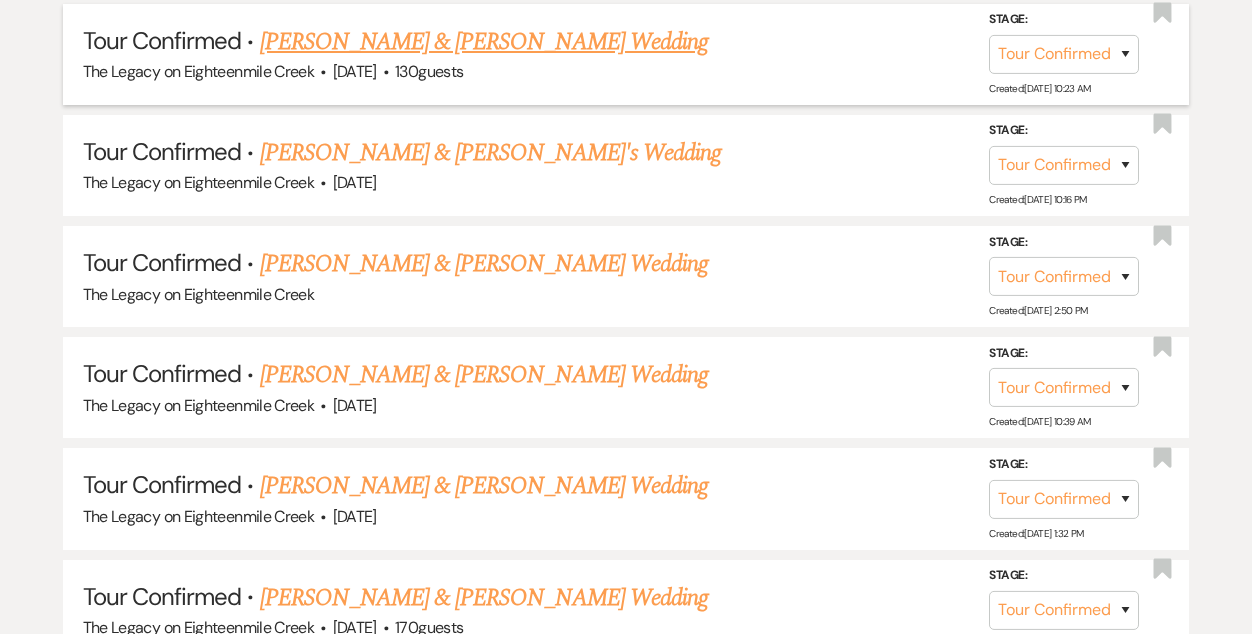 scroll, scrollTop: 1339, scrollLeft: 0, axis: vertical 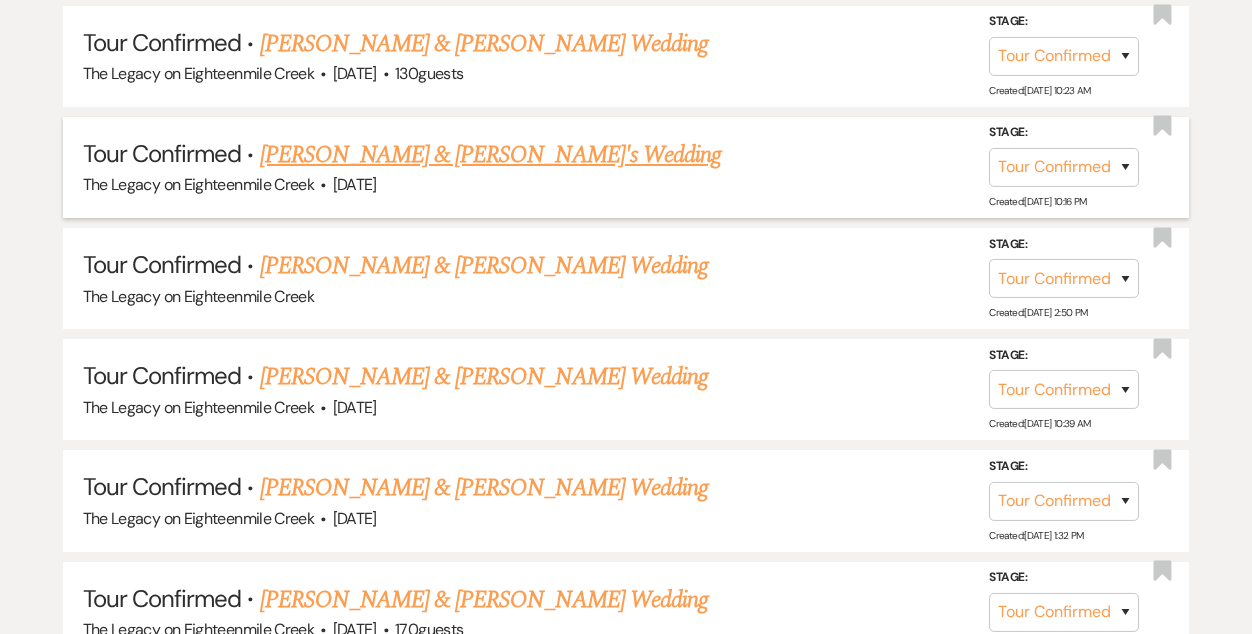 click on "[PERSON_NAME] & [PERSON_NAME]'s Wedding" at bounding box center [491, 155] 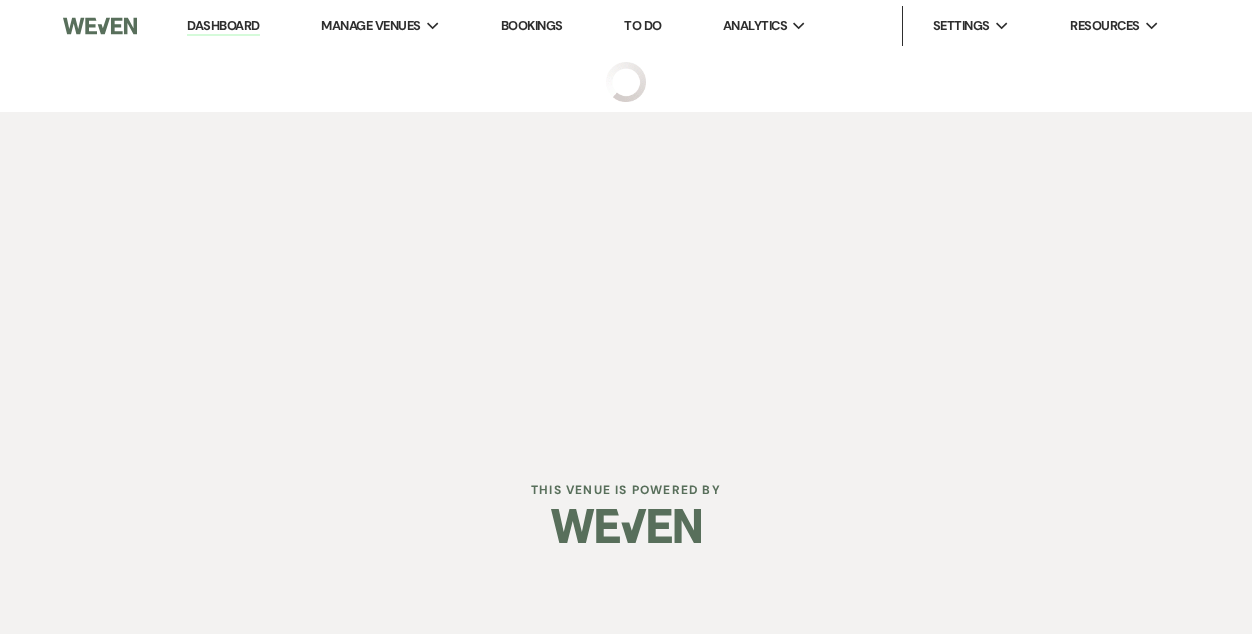 scroll, scrollTop: 0, scrollLeft: 0, axis: both 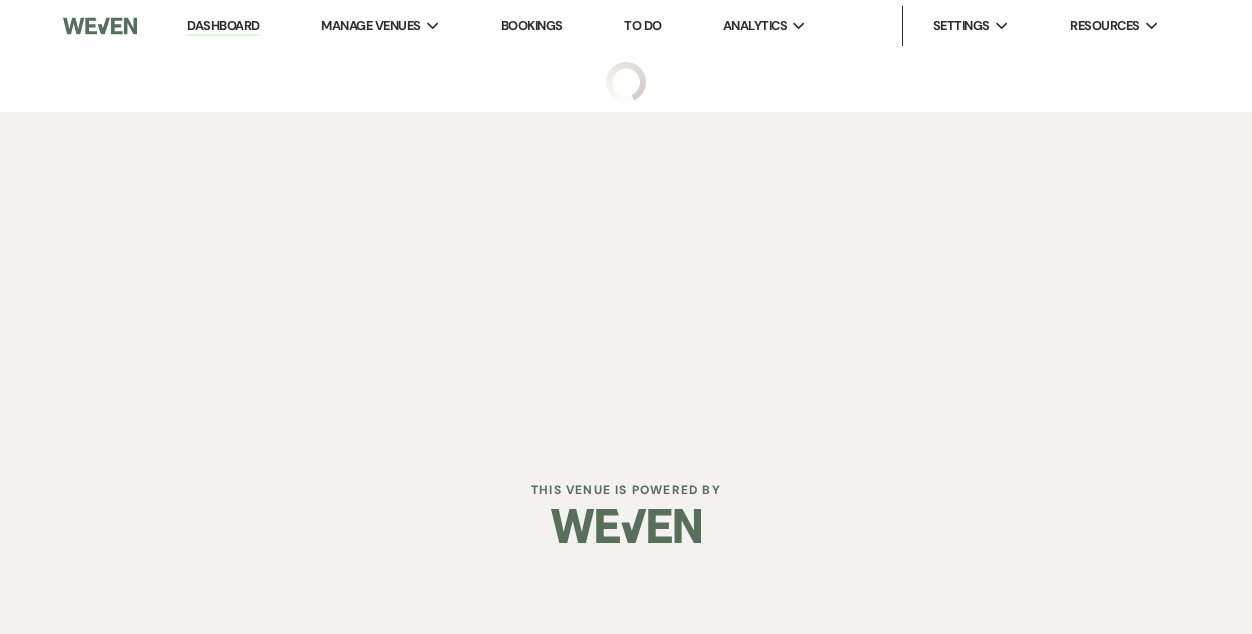 select on "4" 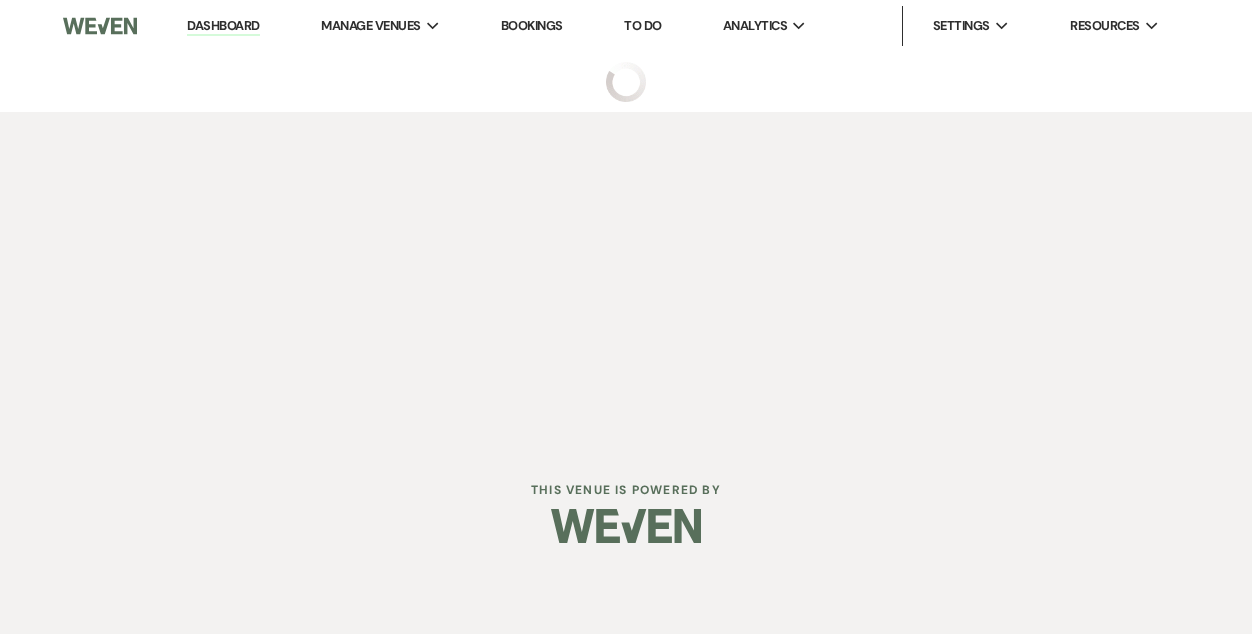 select on "5" 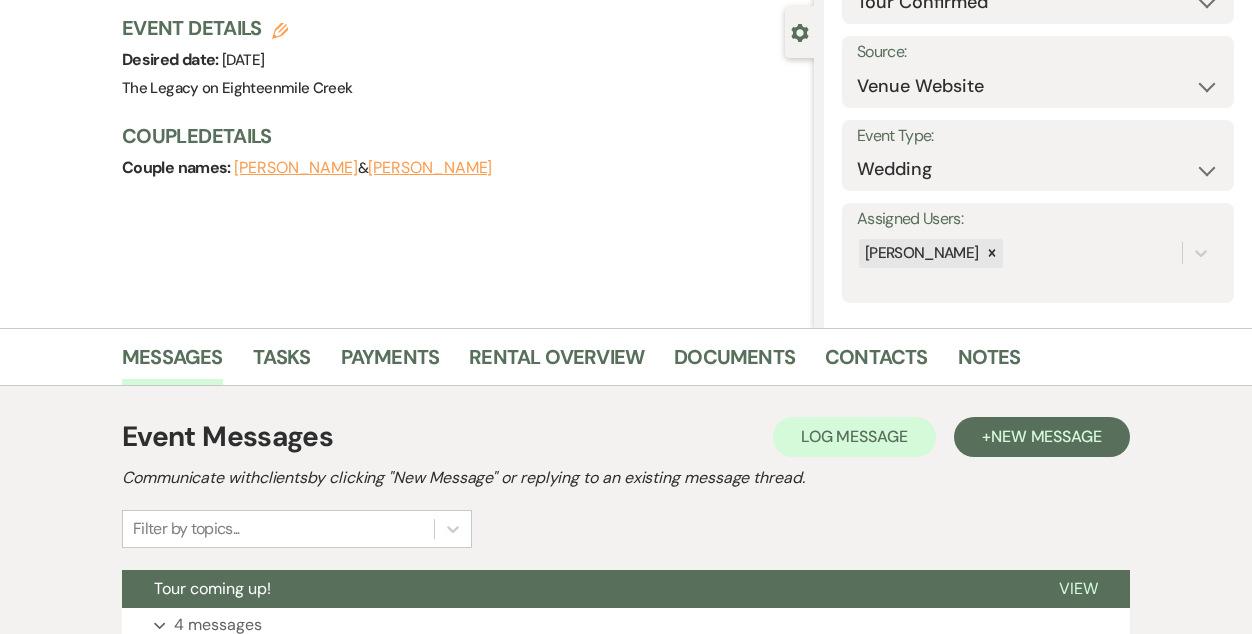 scroll, scrollTop: 433, scrollLeft: 0, axis: vertical 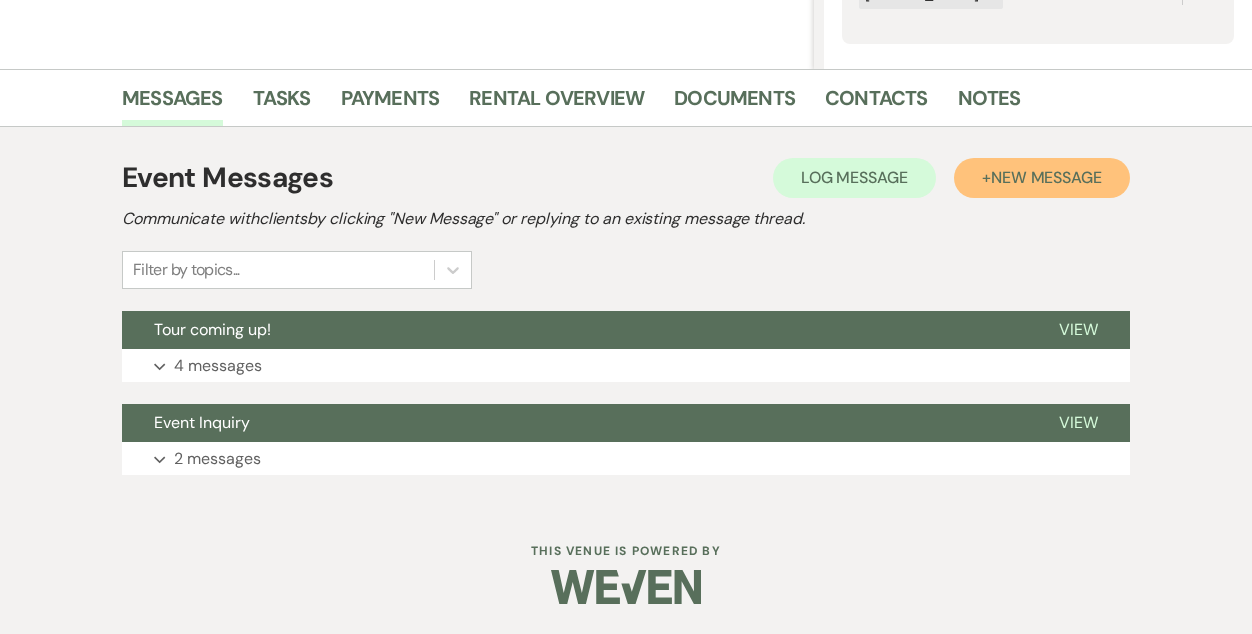 click on "New Message" at bounding box center (1046, 177) 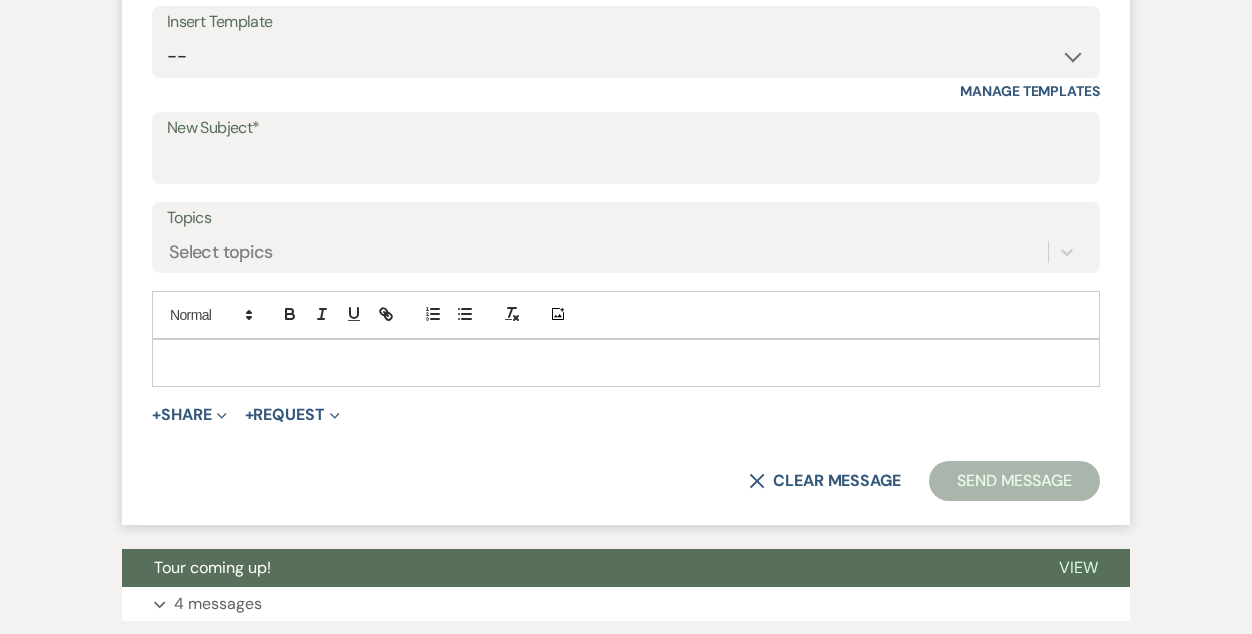 scroll, scrollTop: 937, scrollLeft: 0, axis: vertical 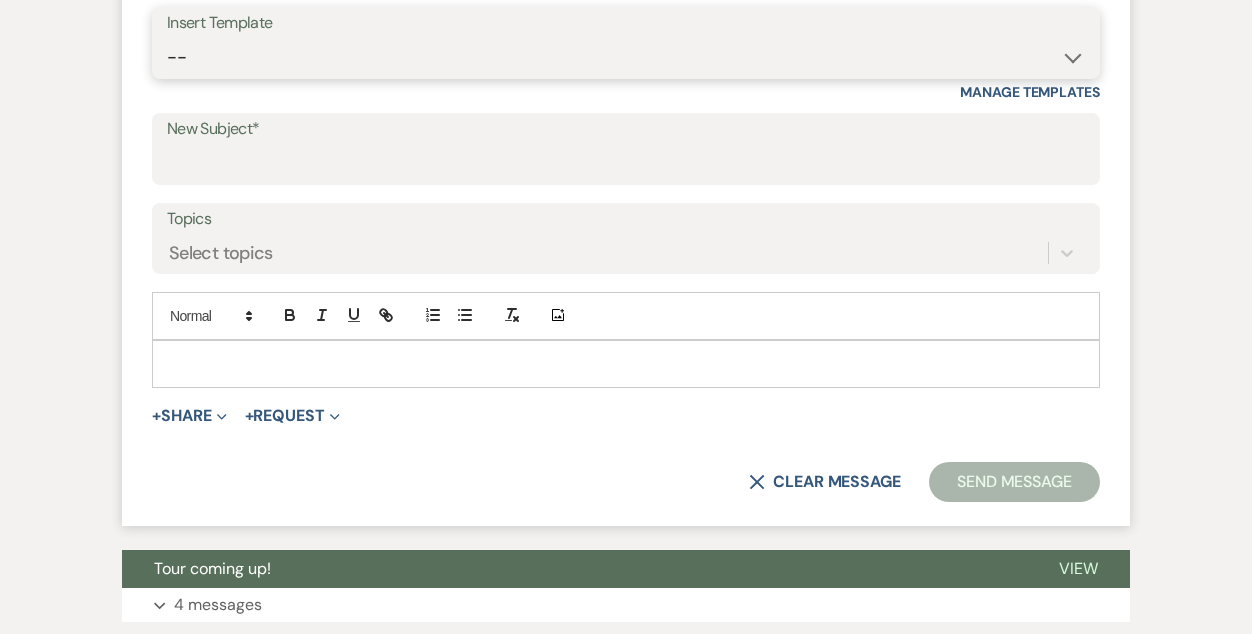 click on "-- Inquiry Follow Up- Just checking in :)  Tour Date/Time Confirmation Proposal Attached Planning Portal Introduction ACH link - Date Reservation Payment Missing Vendors - [DATE] Confirming your tour coming up Pricing/Bar/Food Packages with Tour Request Booked Couples Invite Legacy Vendor List Planning Session Sign up [DATE] set up for [DATE] wedding  Calendly Legacy Tour Request Response Non-Wedding Event Information with tour request ACH link - First payment Layout Tool Link Ceremony Rehearsal Calendar Event Insurance [PHONE_NUMBER] Out Phone Call Decor Den Website Page Link ACH link - Final payment Follow up after tour- more information Missed tour Wedding Coordinator Intro Google Review Vendor Open House Past Tour Follow up Past inqury/request follow up 2nd Planning sign up reminder Open House 2025 Post Wedding Feedback 1st Planning Session Sign up Reminder Wrong Ceremony Rehearsal Sign Up Time March special  Day of Coordinating Info & Agreement Meet your Coordinator.... [PERSON_NAME]" at bounding box center (626, 57) 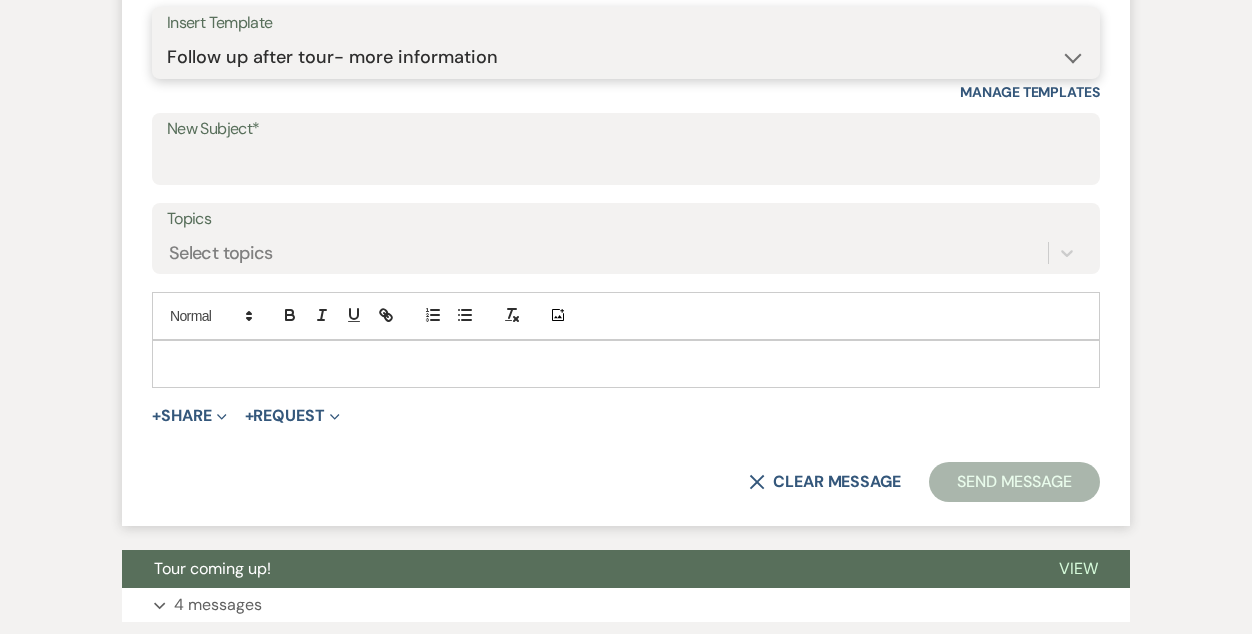 type on "GREAT TO MEET YOU!" 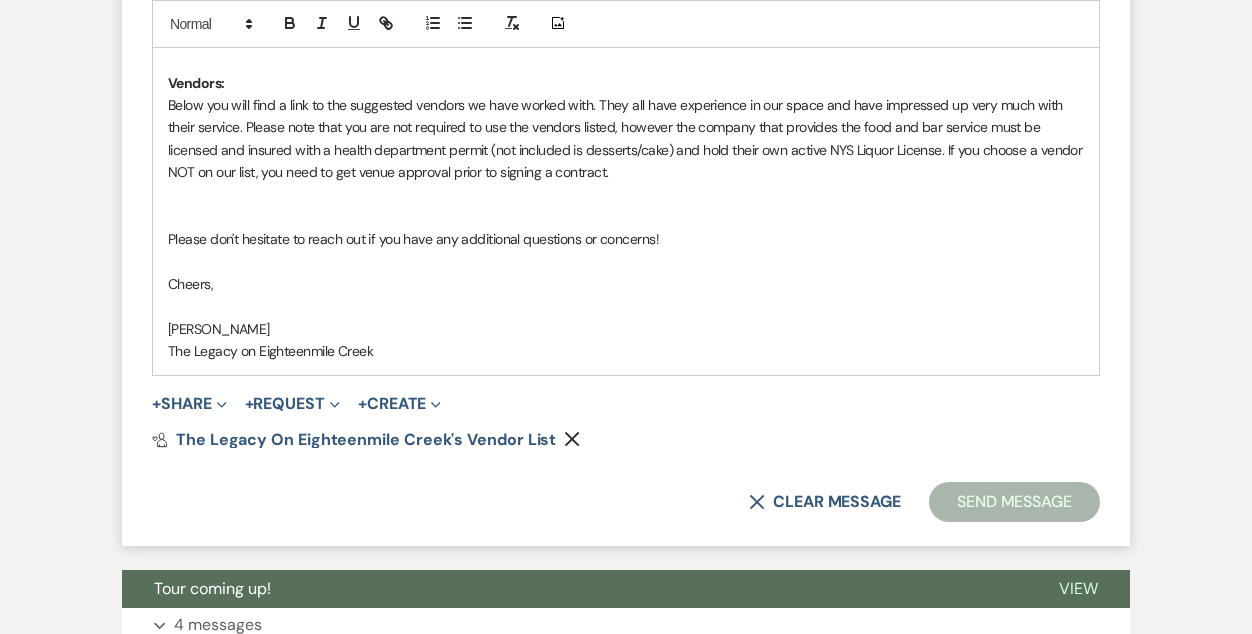 scroll, scrollTop: 1665, scrollLeft: 0, axis: vertical 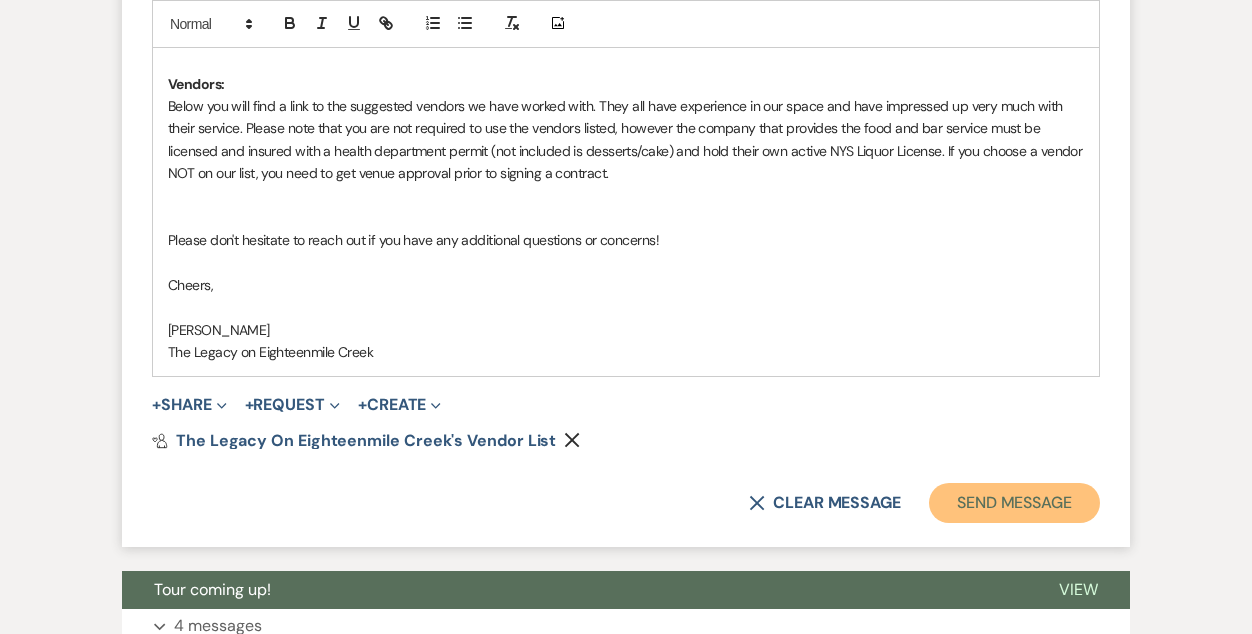 click on "Send Message" at bounding box center (1014, 503) 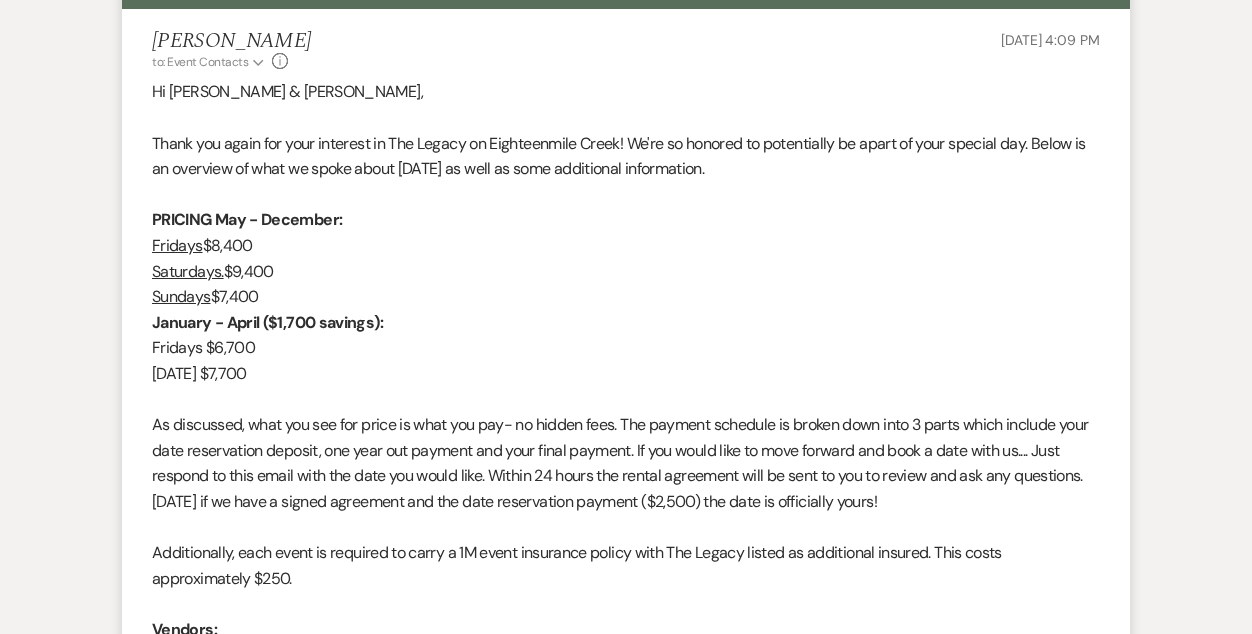 scroll, scrollTop: 0, scrollLeft: 0, axis: both 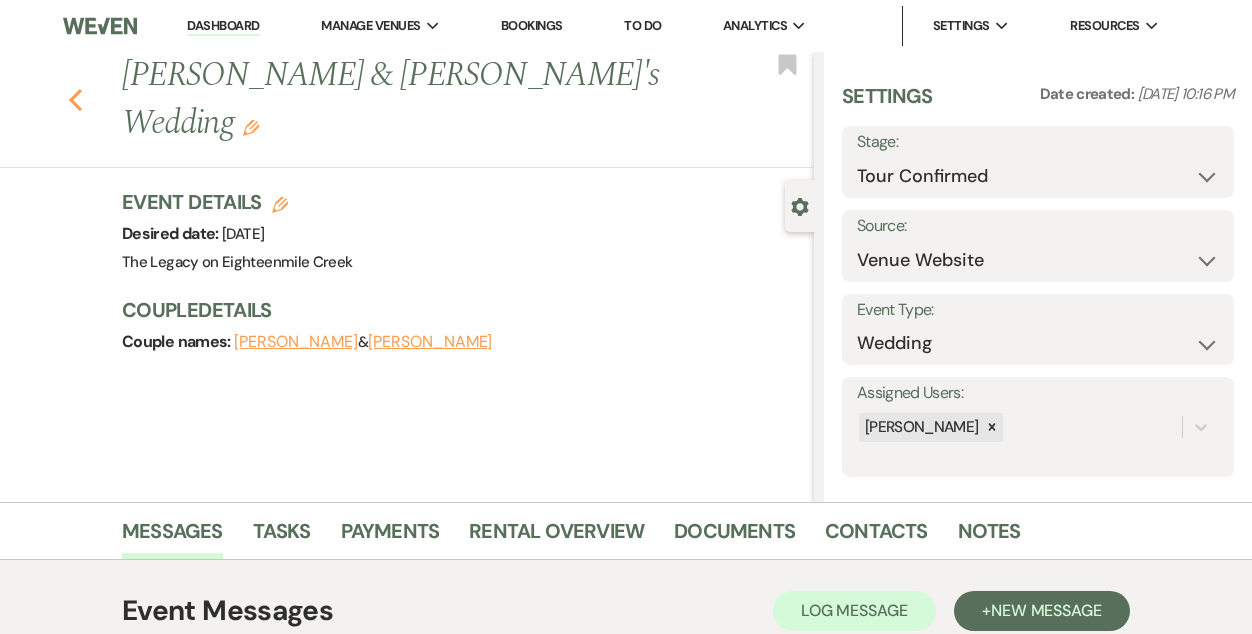 click 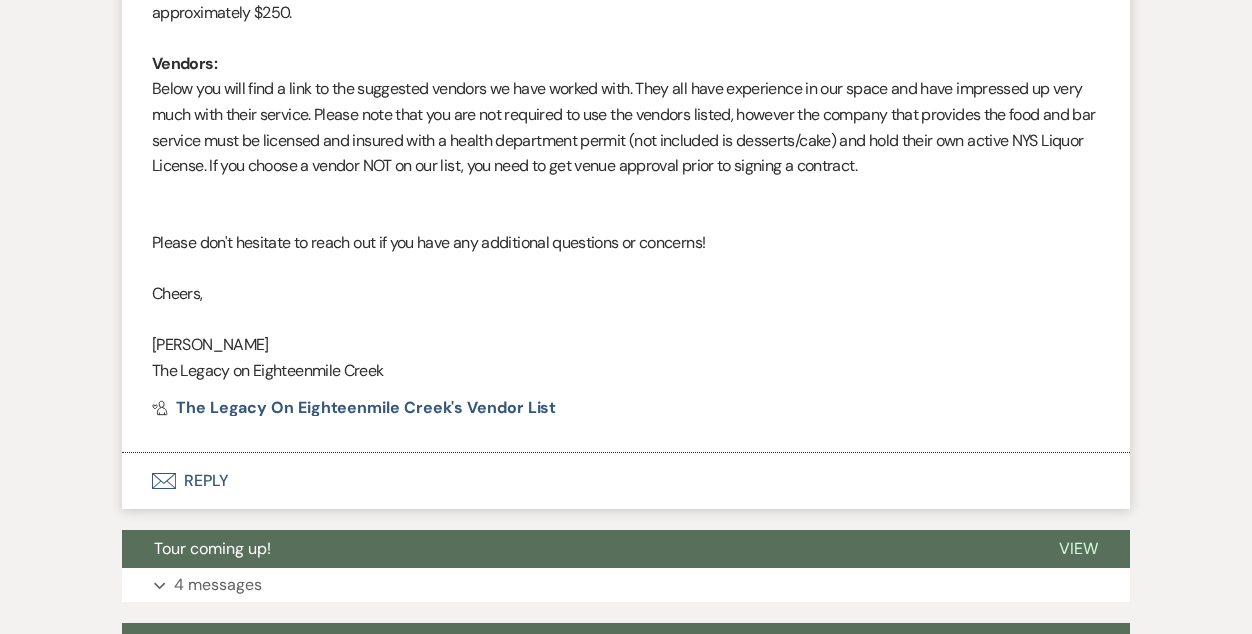 select on "4" 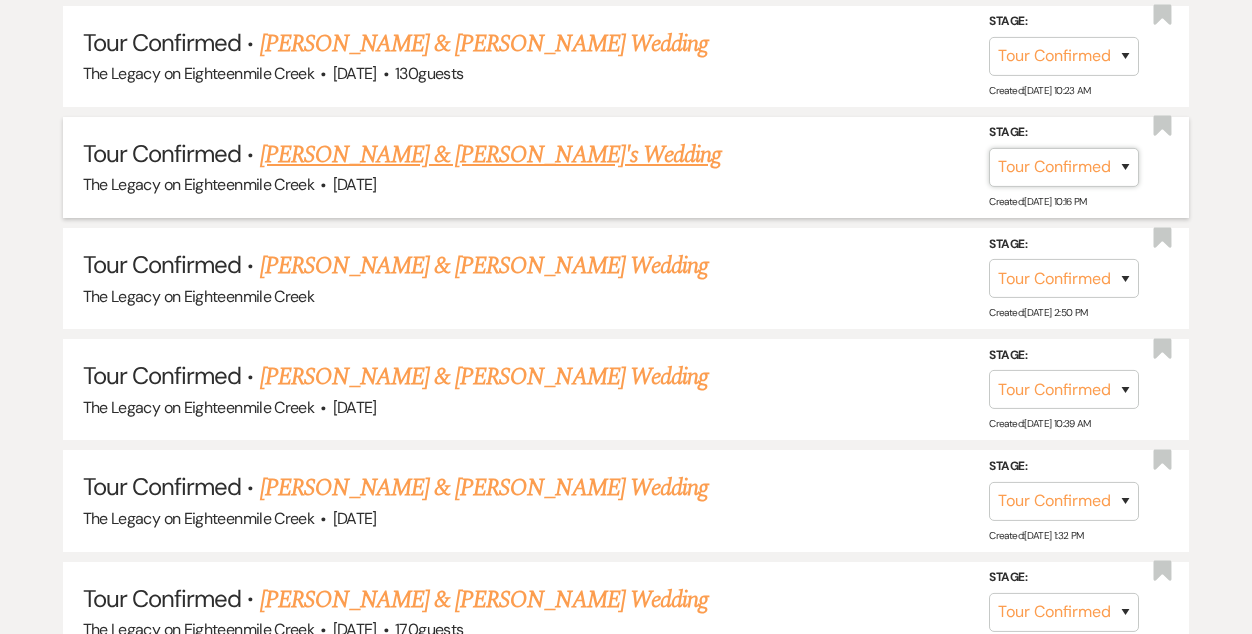 click on "Inquiry Follow Up Tour Requested Tour Confirmed Toured Proposal Sent Booked Lost" at bounding box center (1064, 167) 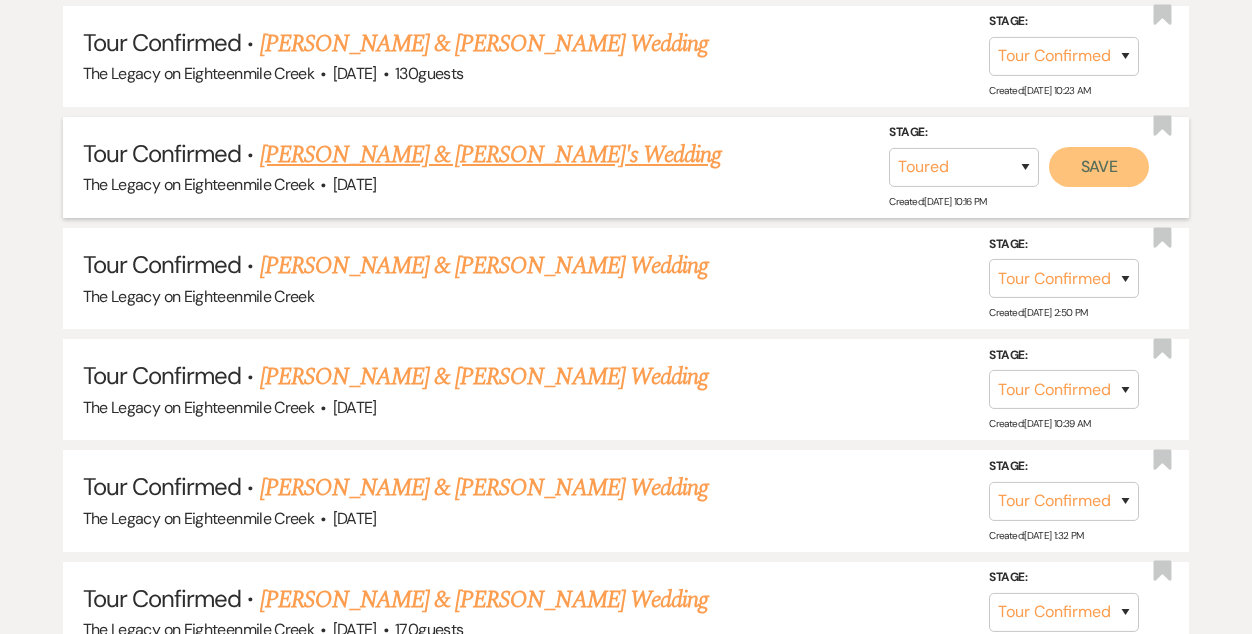 click on "Save" at bounding box center [1099, 167] 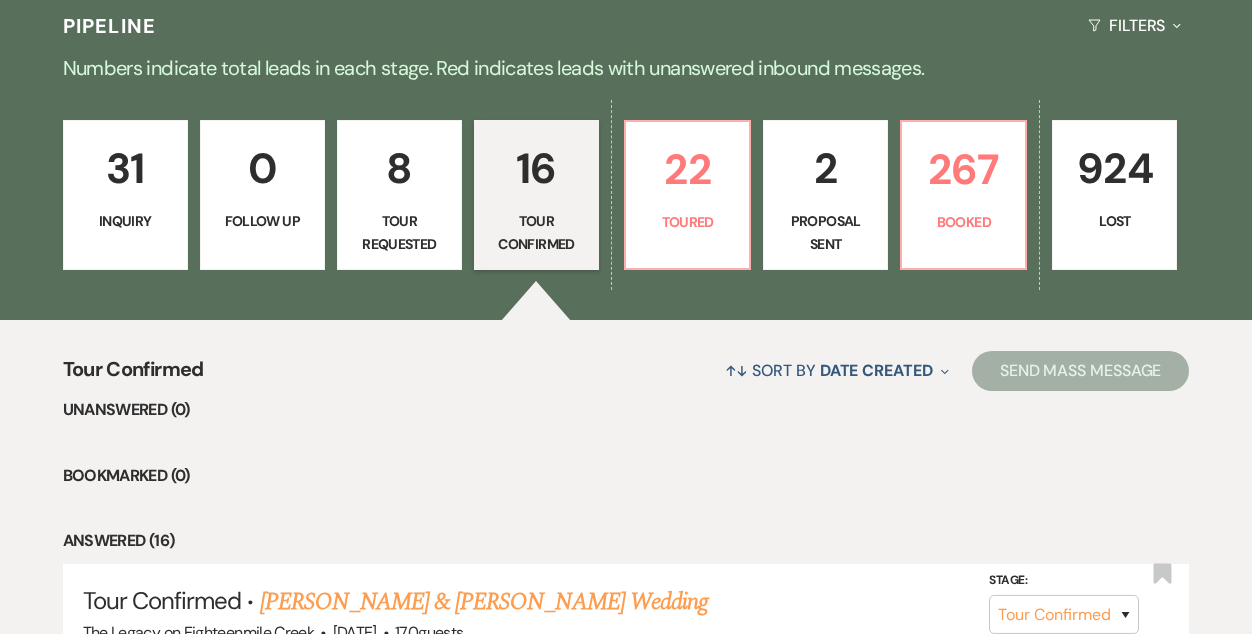 scroll, scrollTop: 0, scrollLeft: 0, axis: both 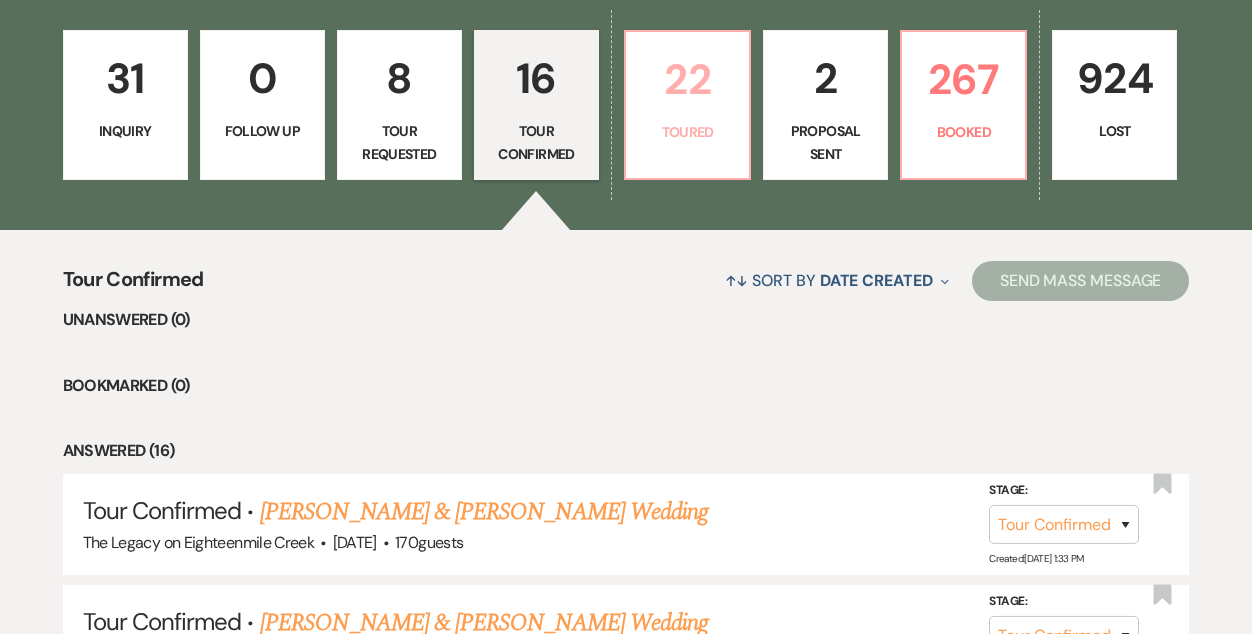 click on "22" at bounding box center [687, 79] 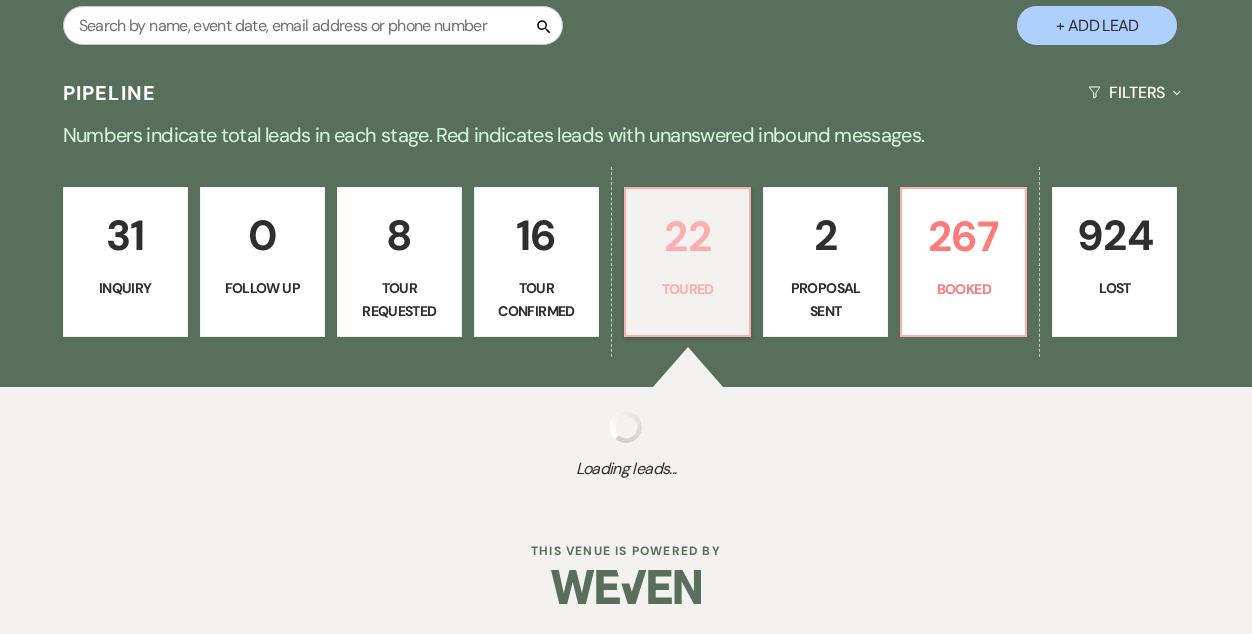 scroll, scrollTop: 537, scrollLeft: 0, axis: vertical 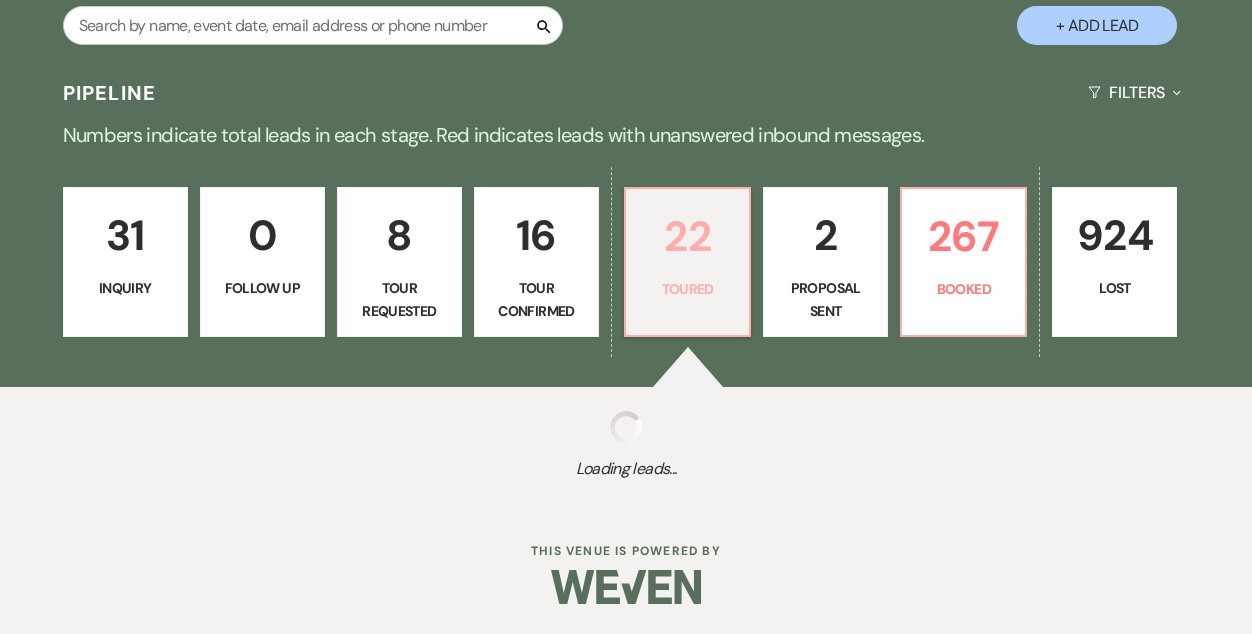 select on "5" 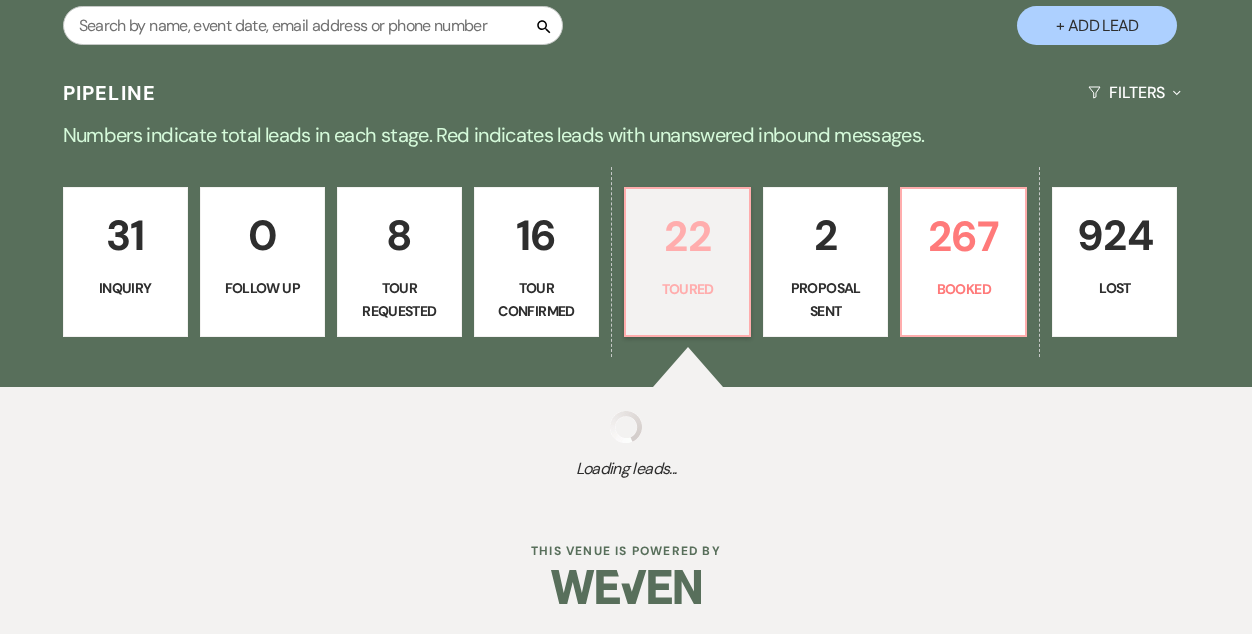 select on "5" 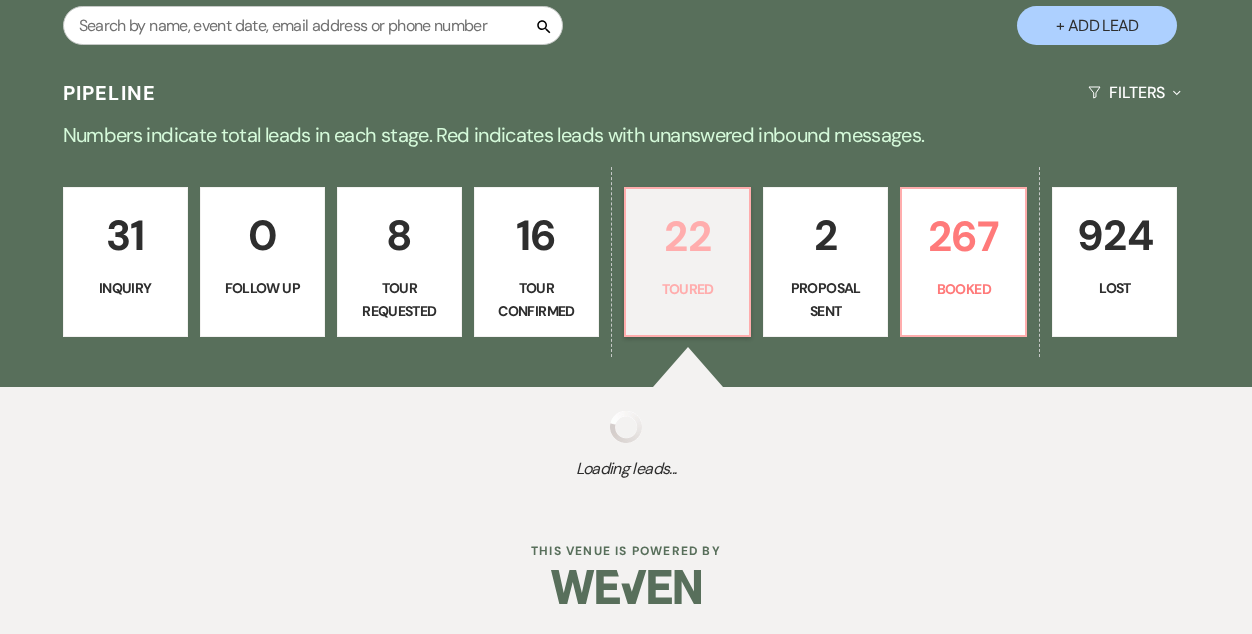 select on "5" 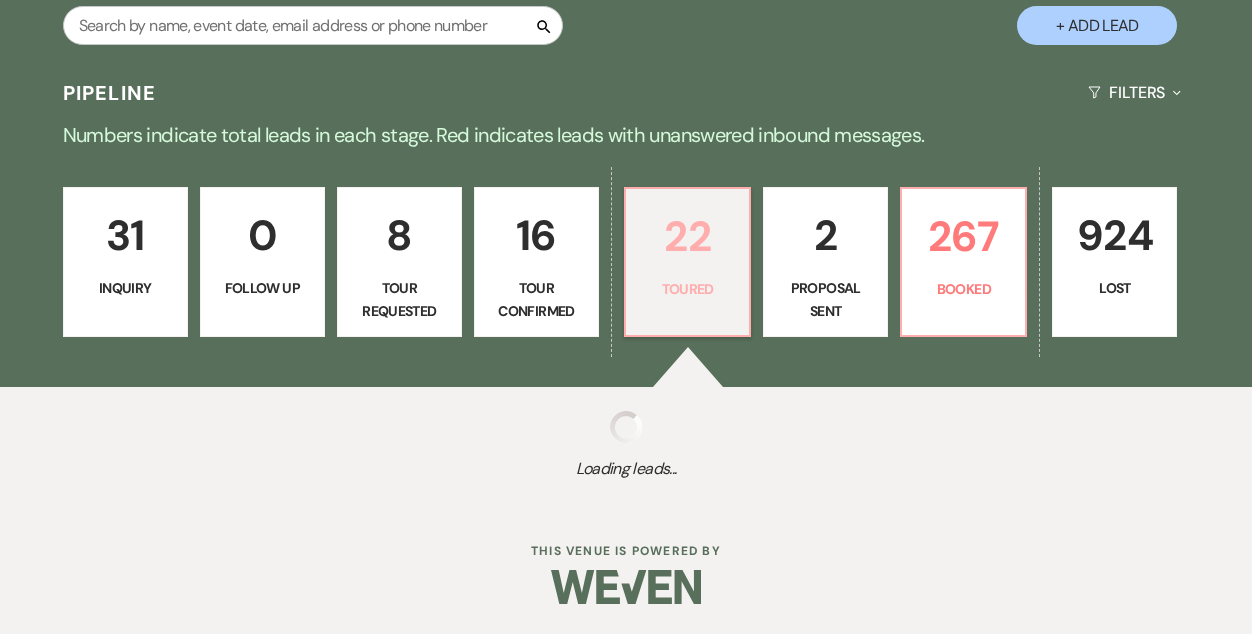 select on "5" 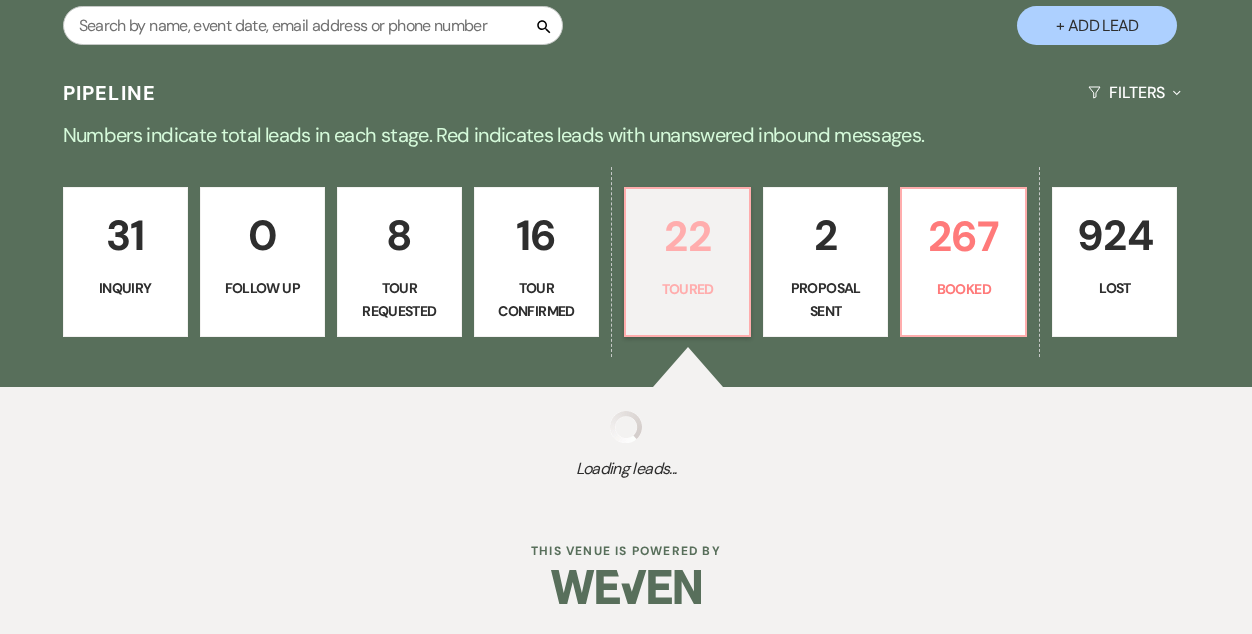 select on "5" 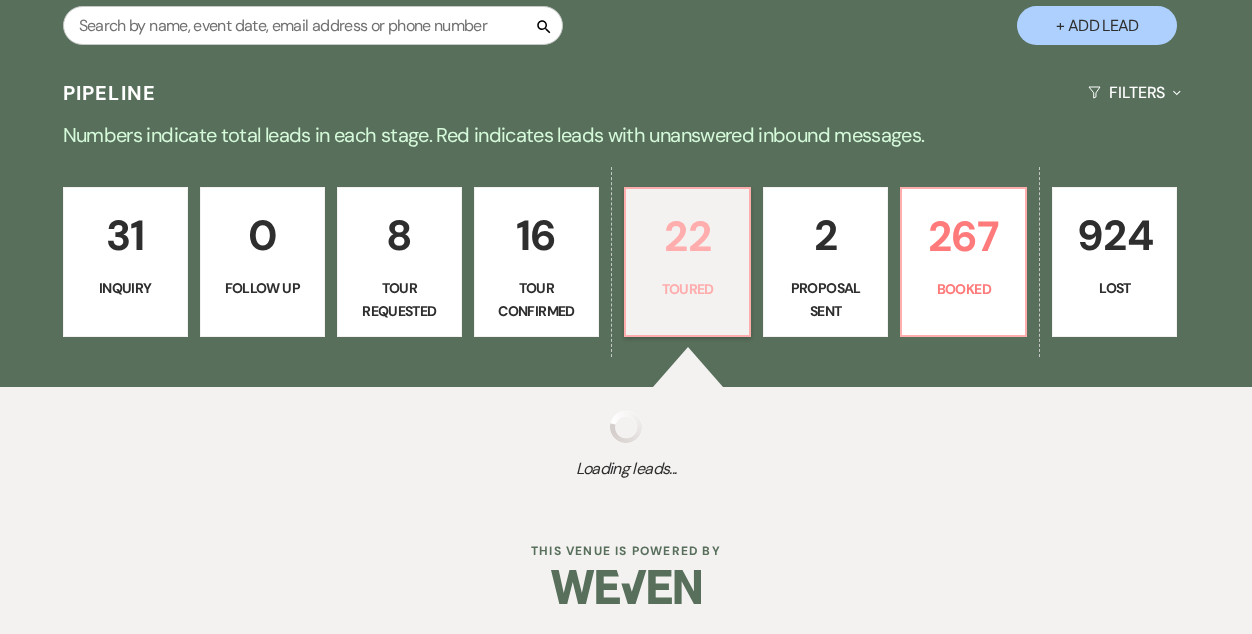 select on "5" 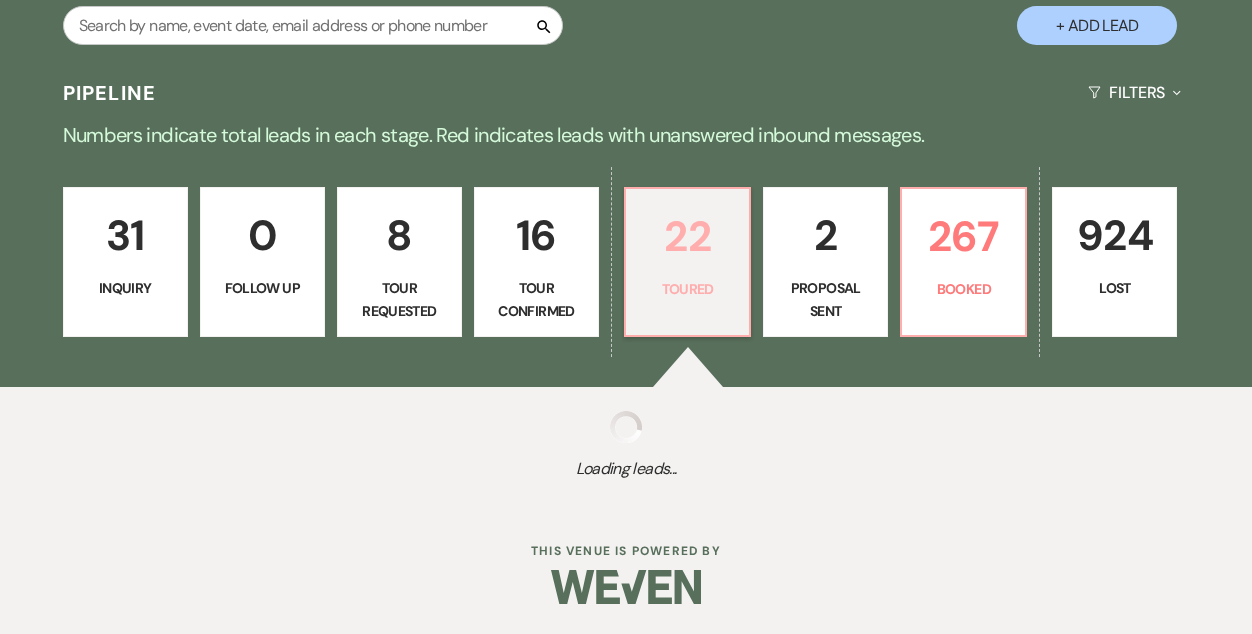 select on "5" 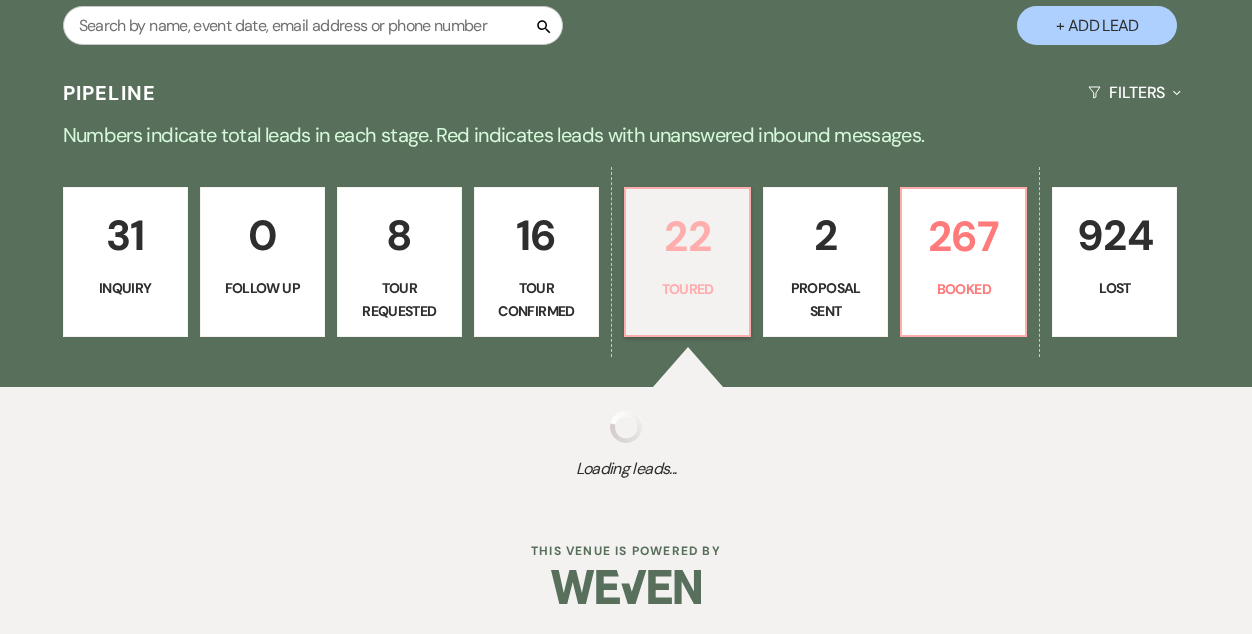 select on "5" 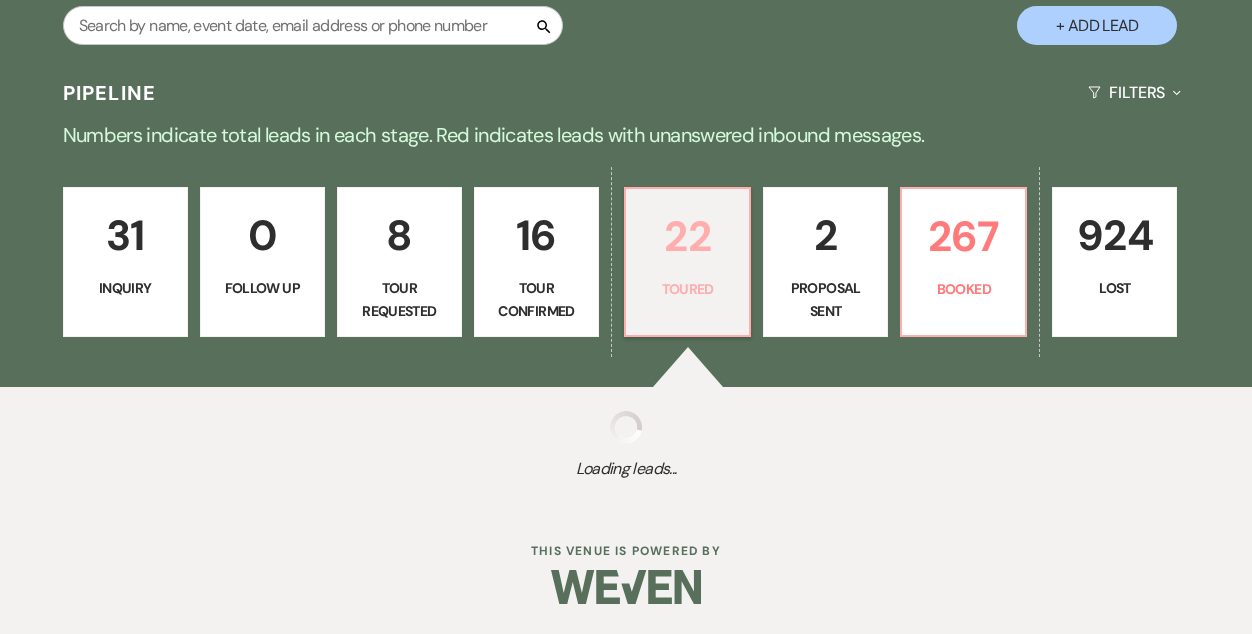 select on "5" 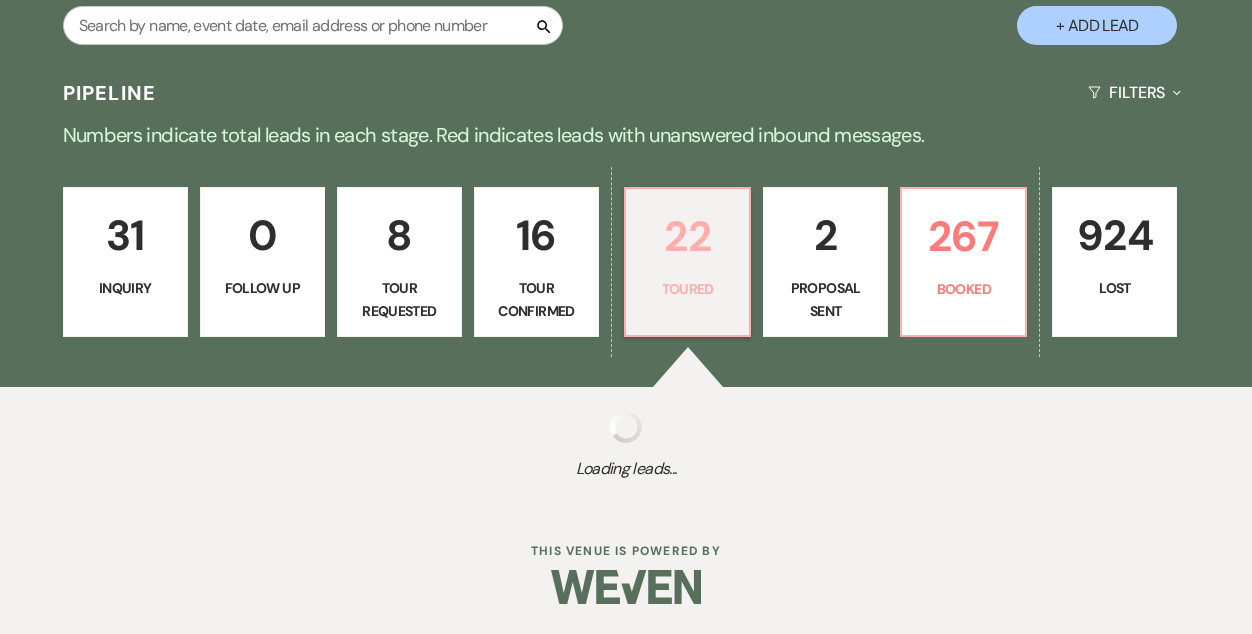 select on "5" 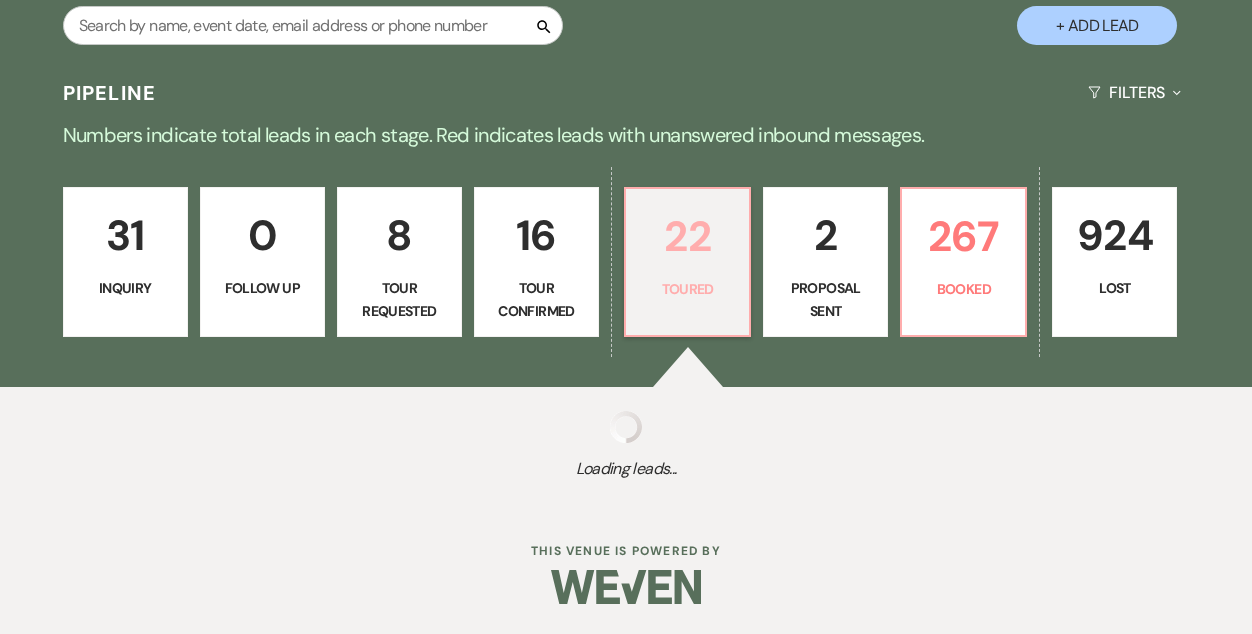 select on "5" 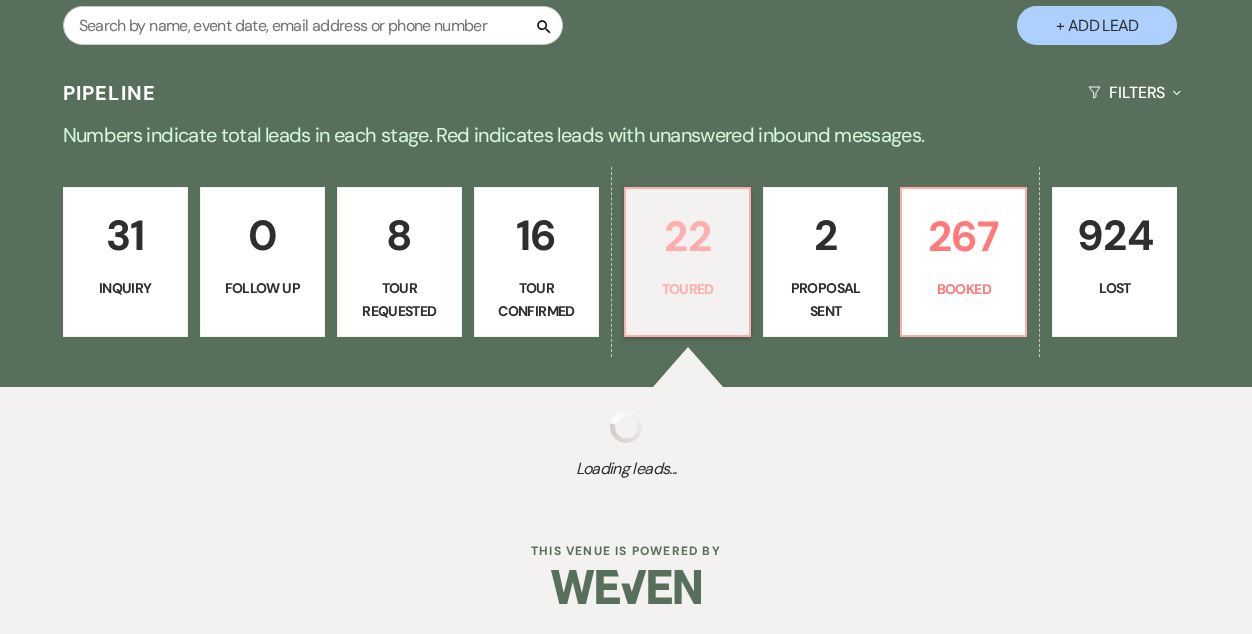 select on "5" 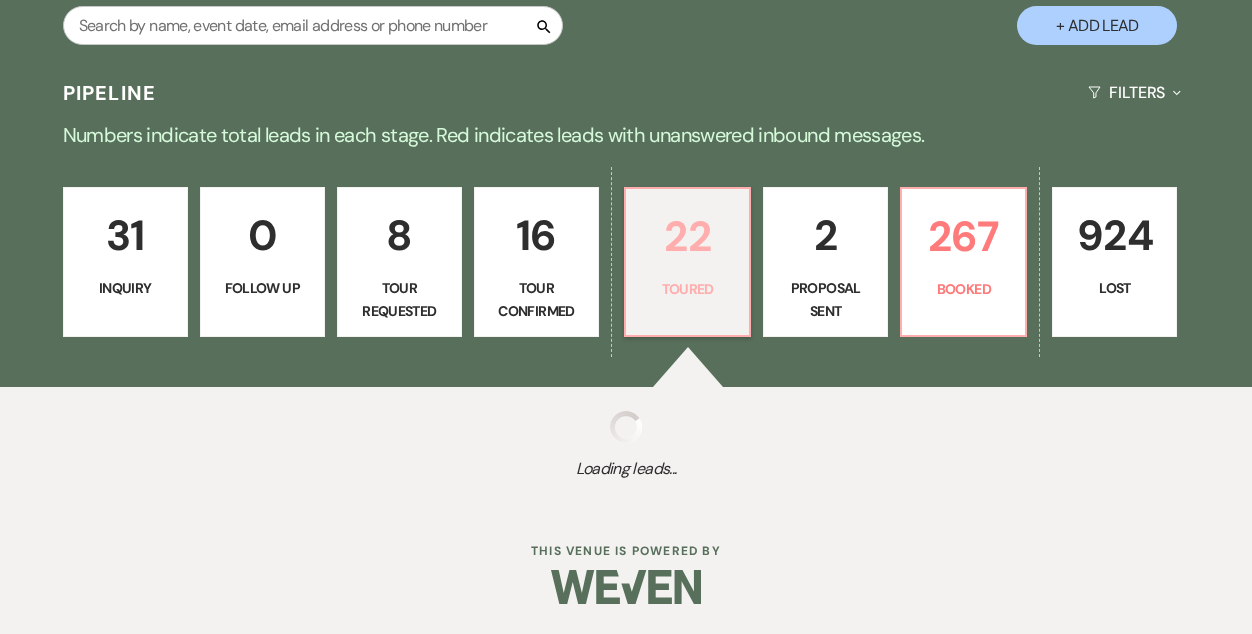 select on "5" 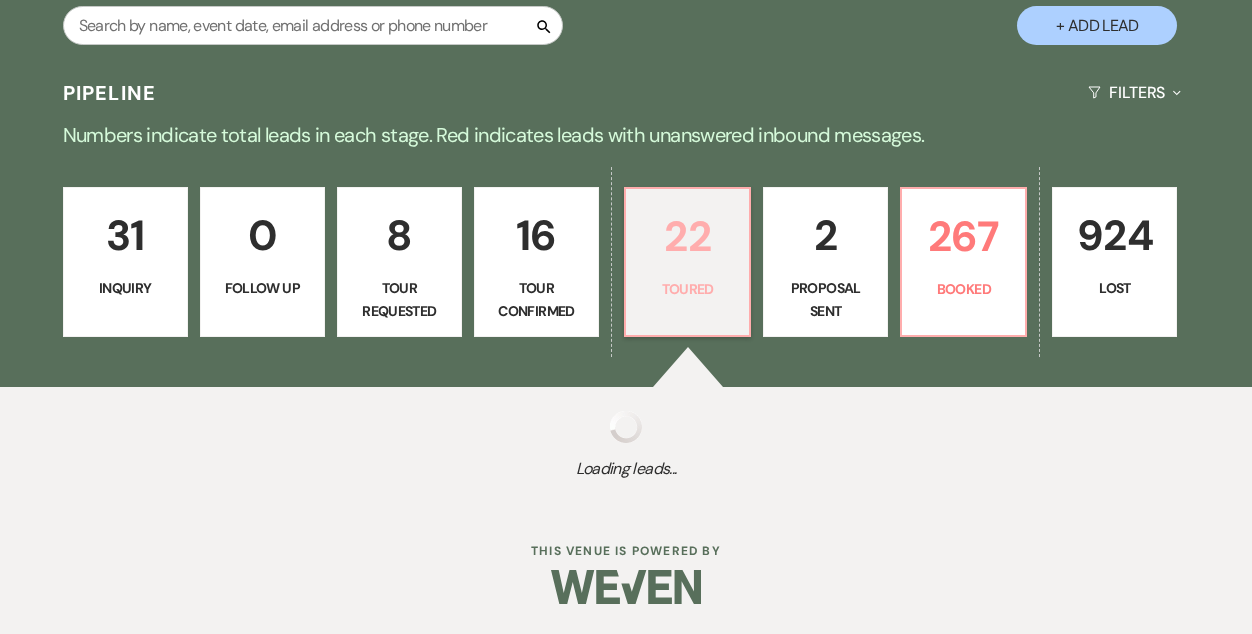 select on "5" 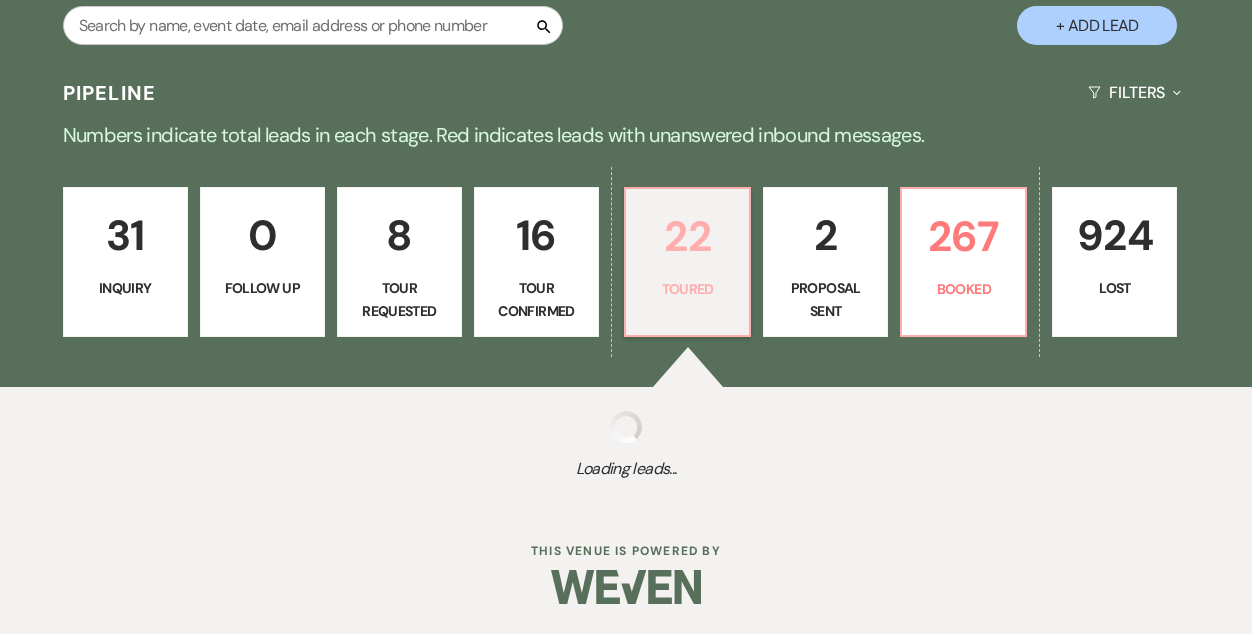 select on "5" 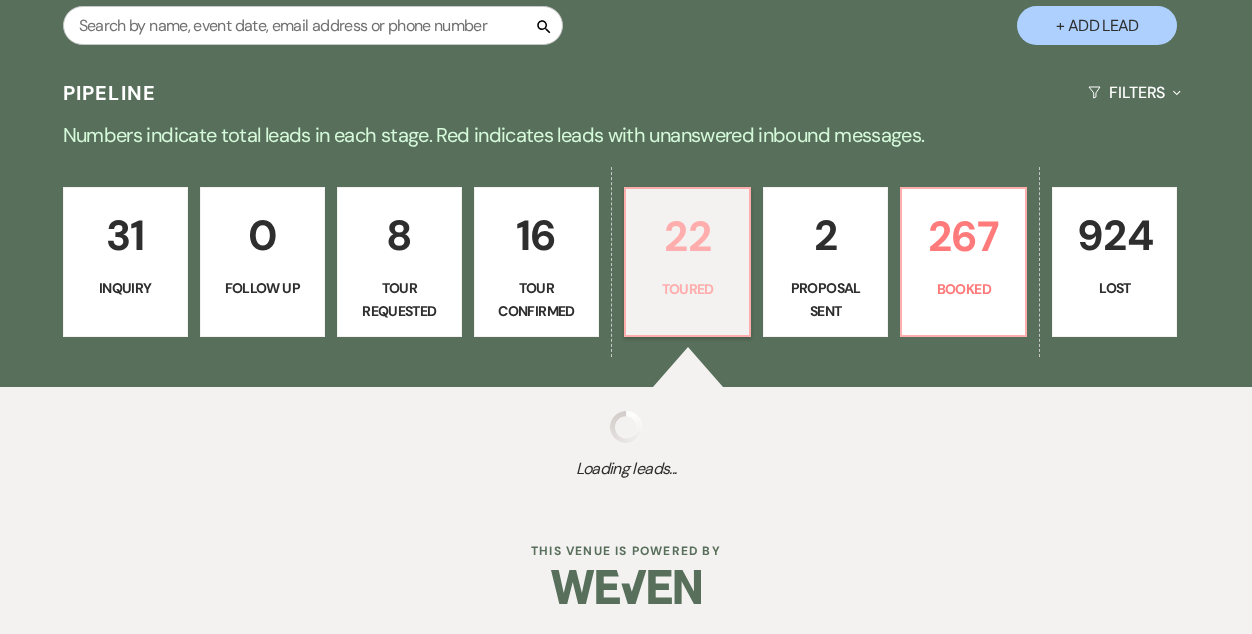 select on "5" 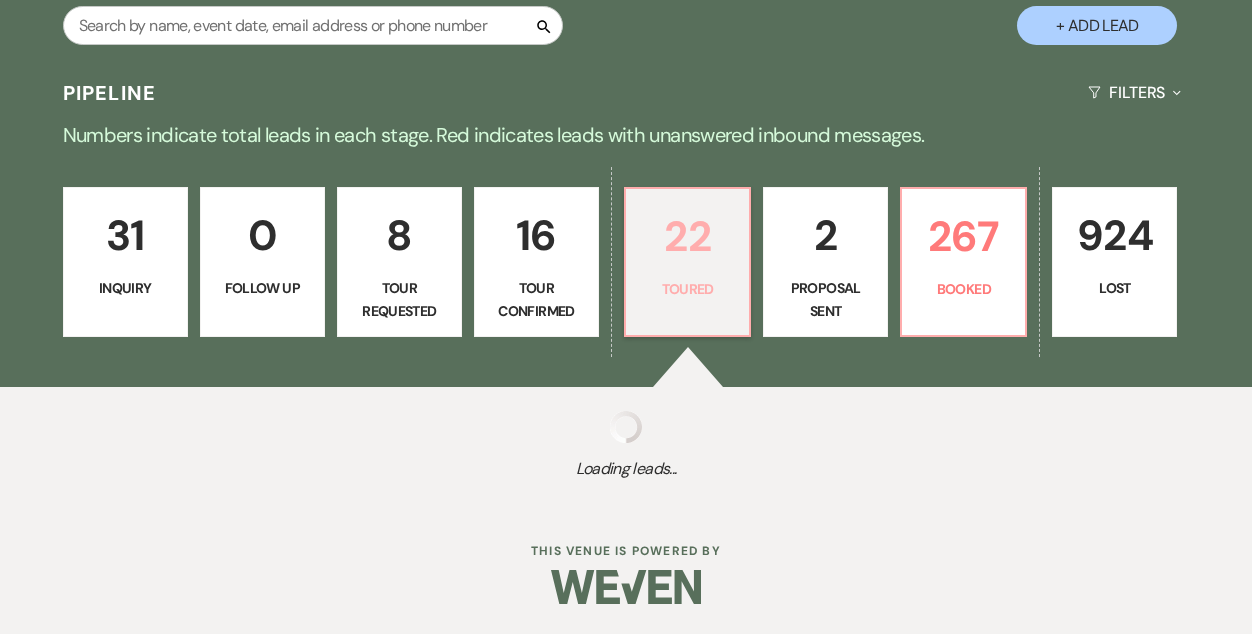 select on "5" 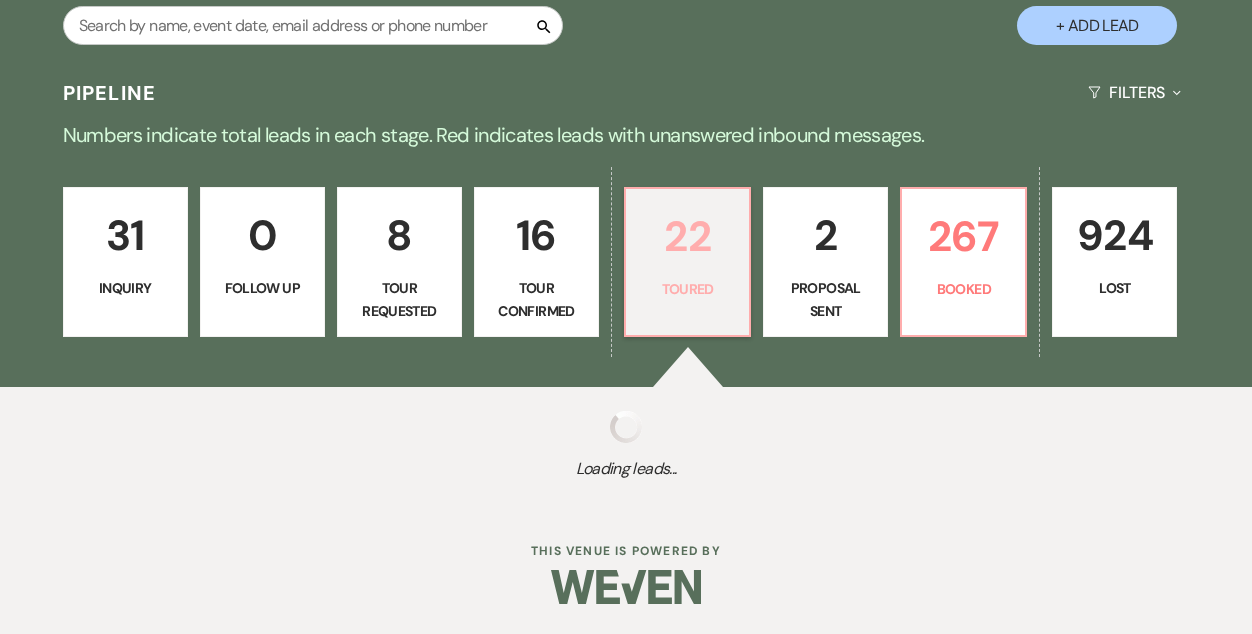 select on "5" 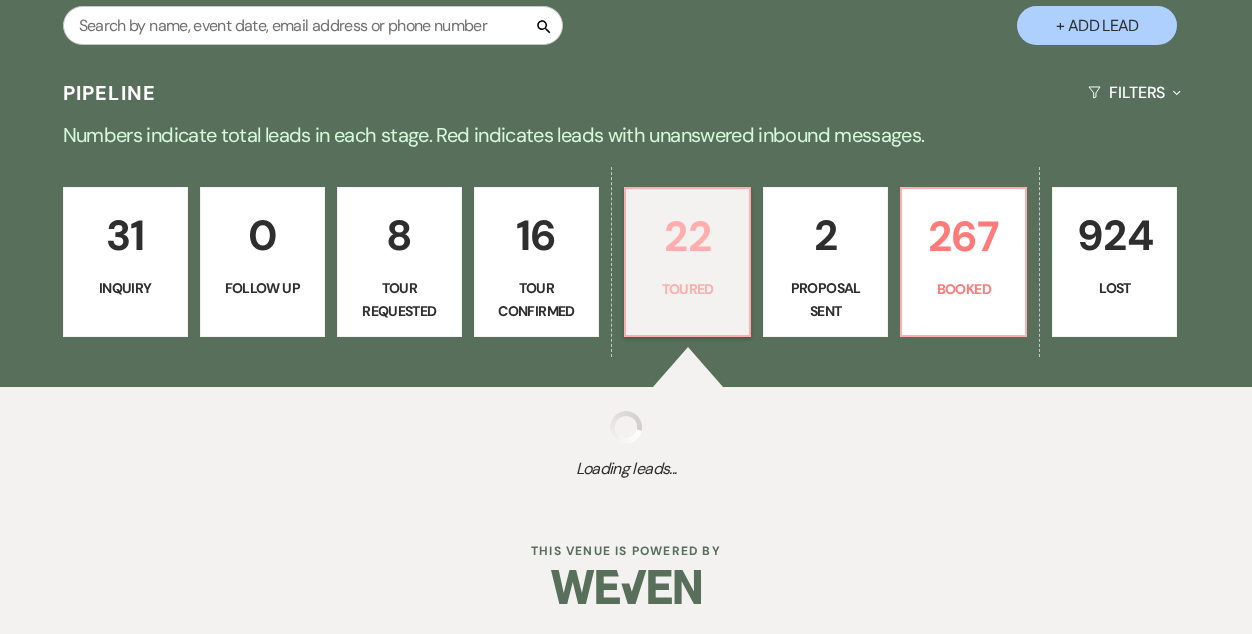 select on "5" 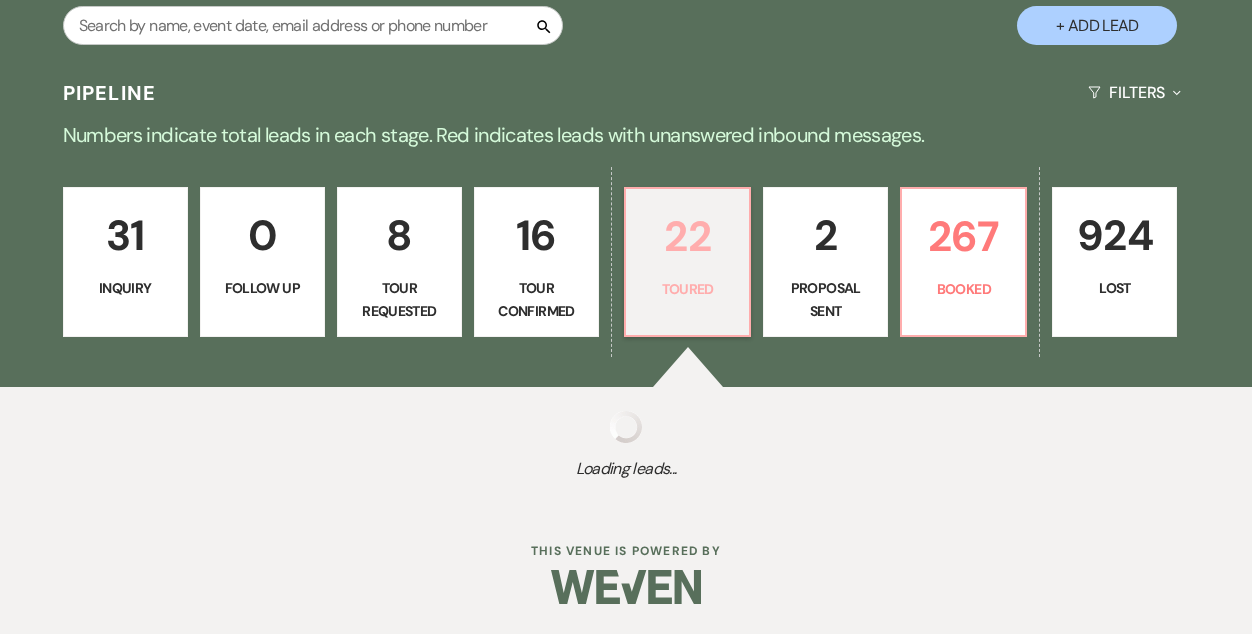 select on "5" 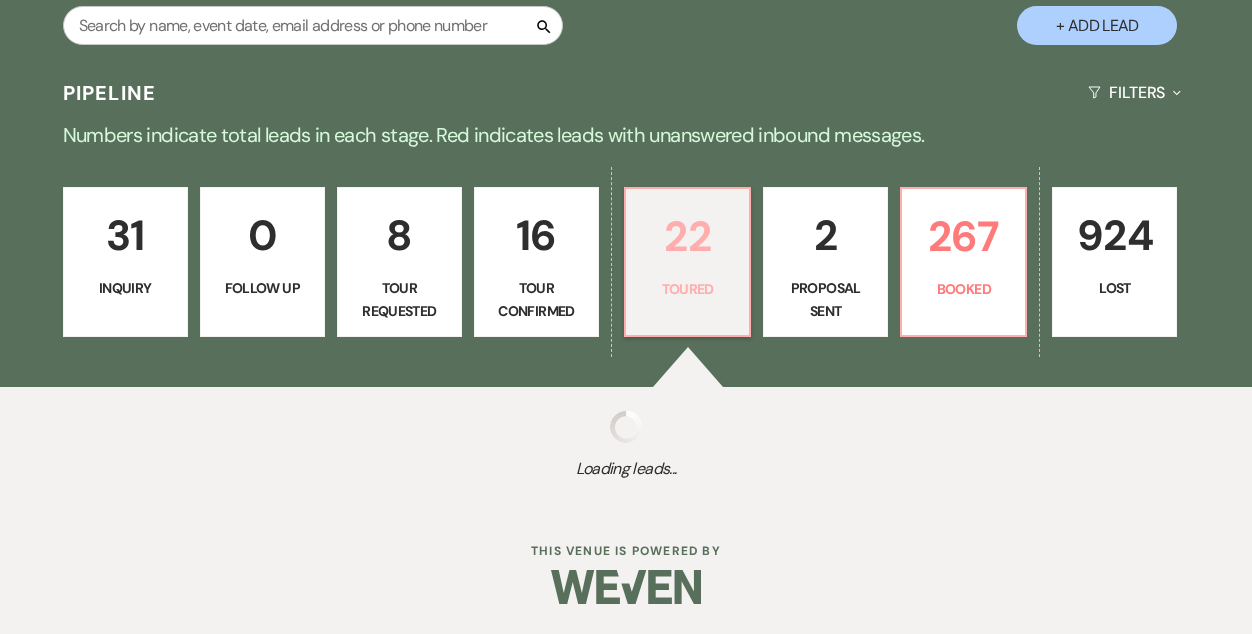 select on "5" 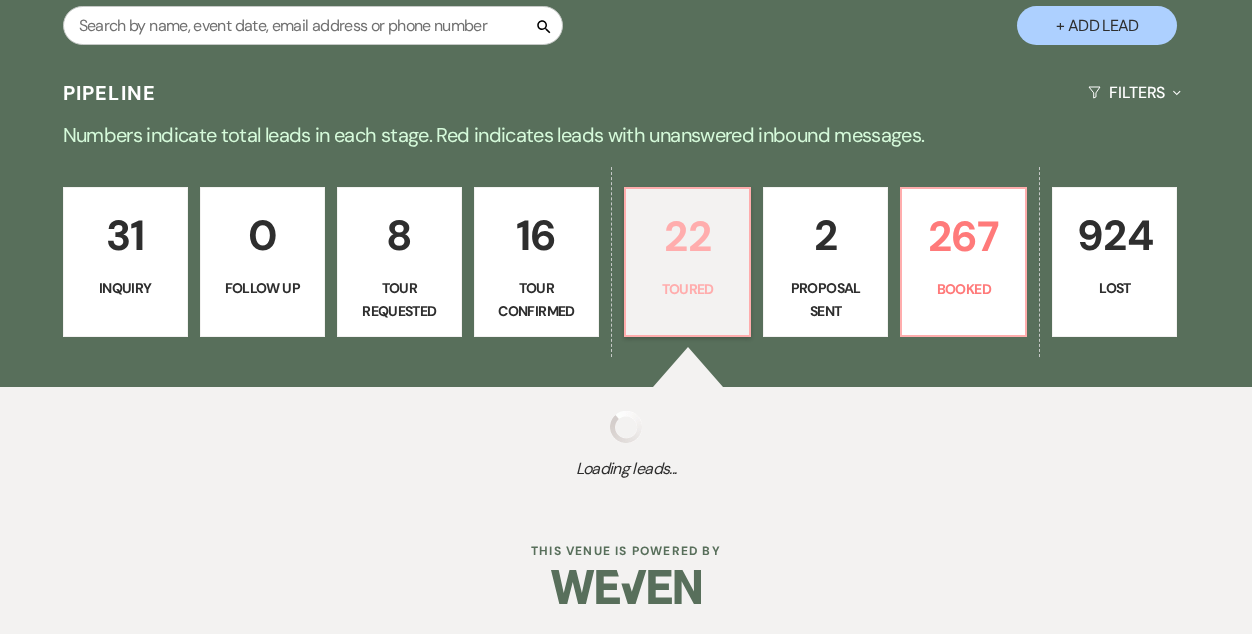 select on "5" 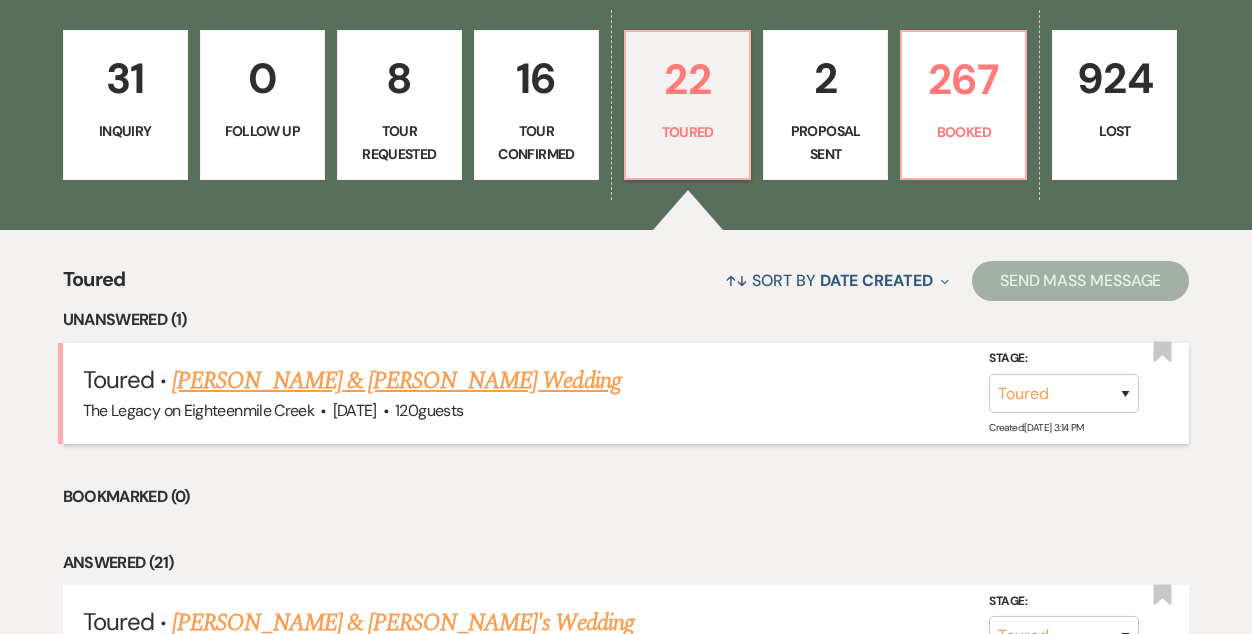 click on "[PERSON_NAME] & [PERSON_NAME] Wedding" at bounding box center (396, 381) 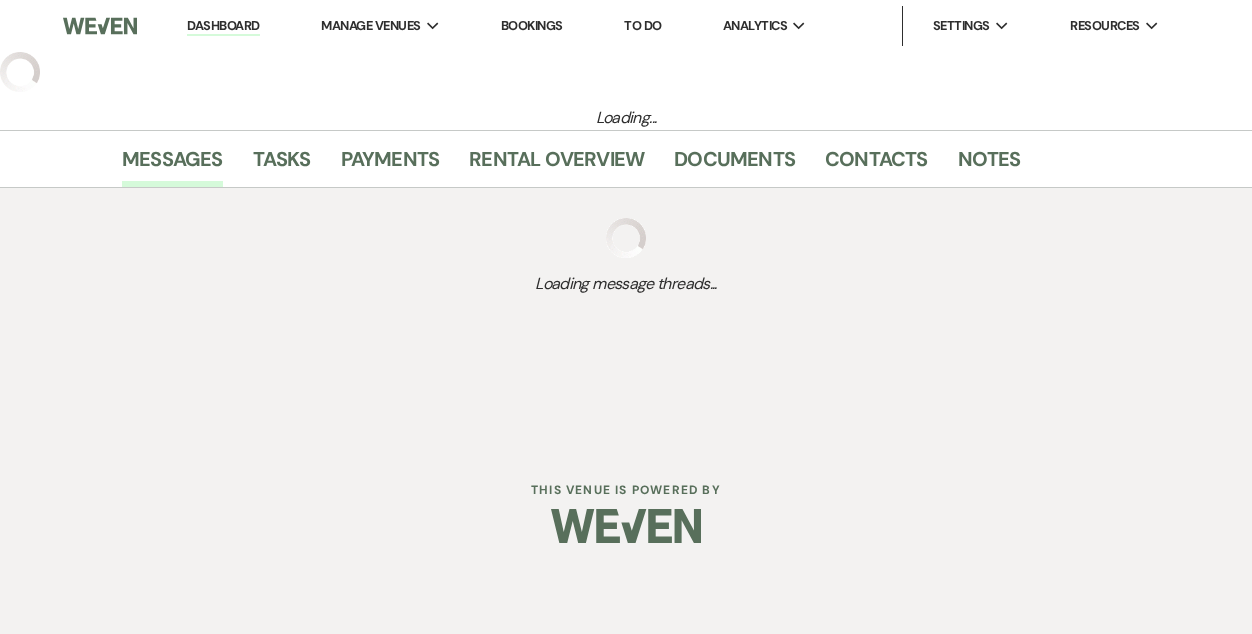 select on "5" 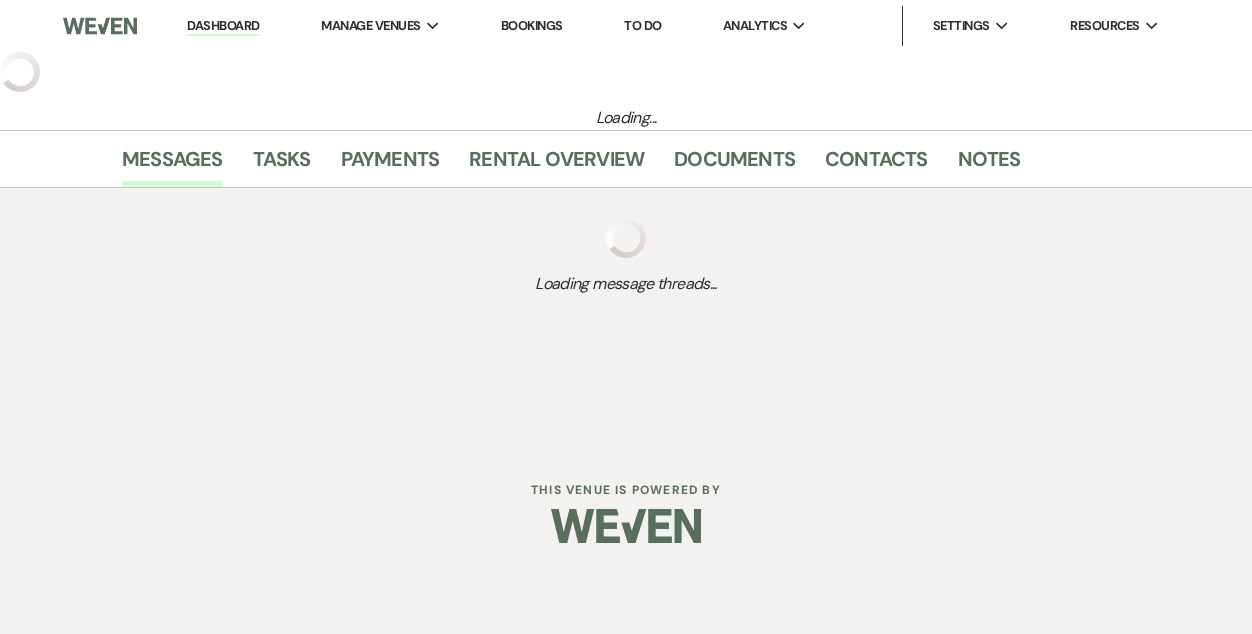 select on "5" 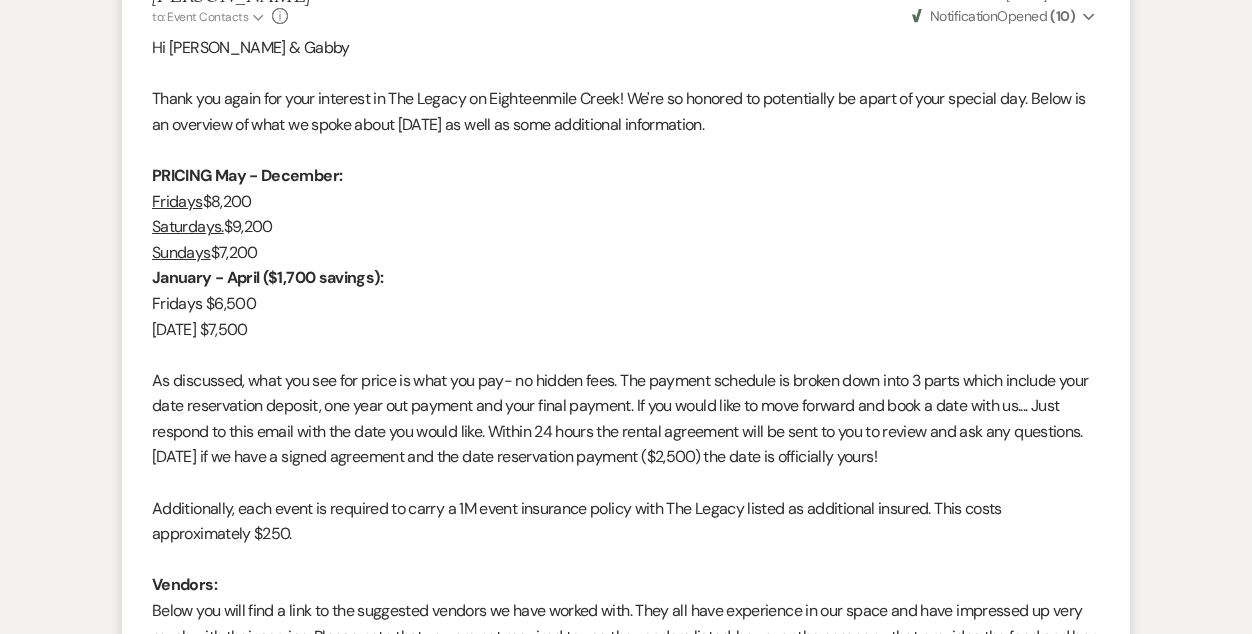 scroll, scrollTop: 0, scrollLeft: 0, axis: both 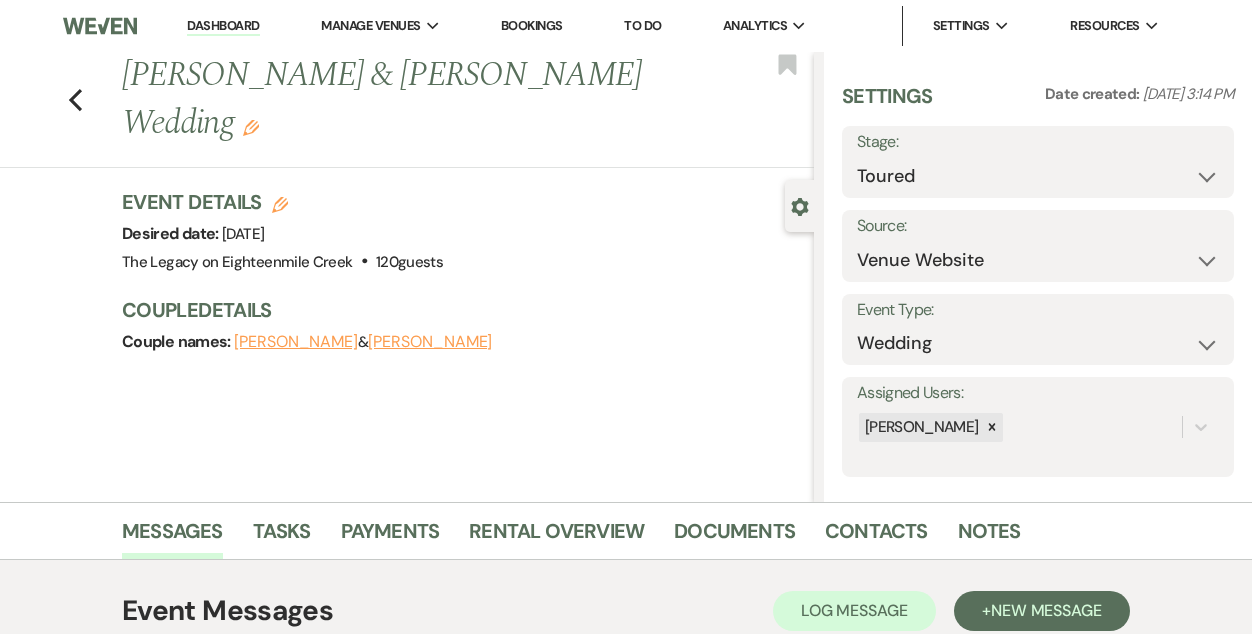 click on "Event Details Edit" at bounding box center [282, 202] 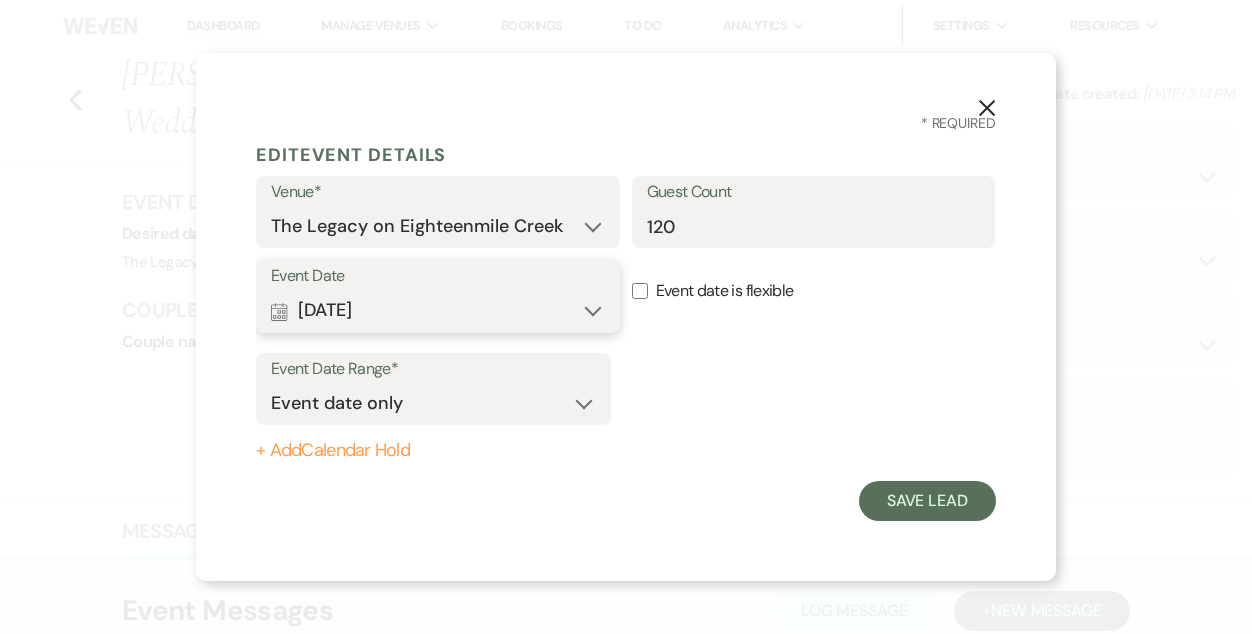 click on "Calendar [DATE] Expand" at bounding box center (438, 311) 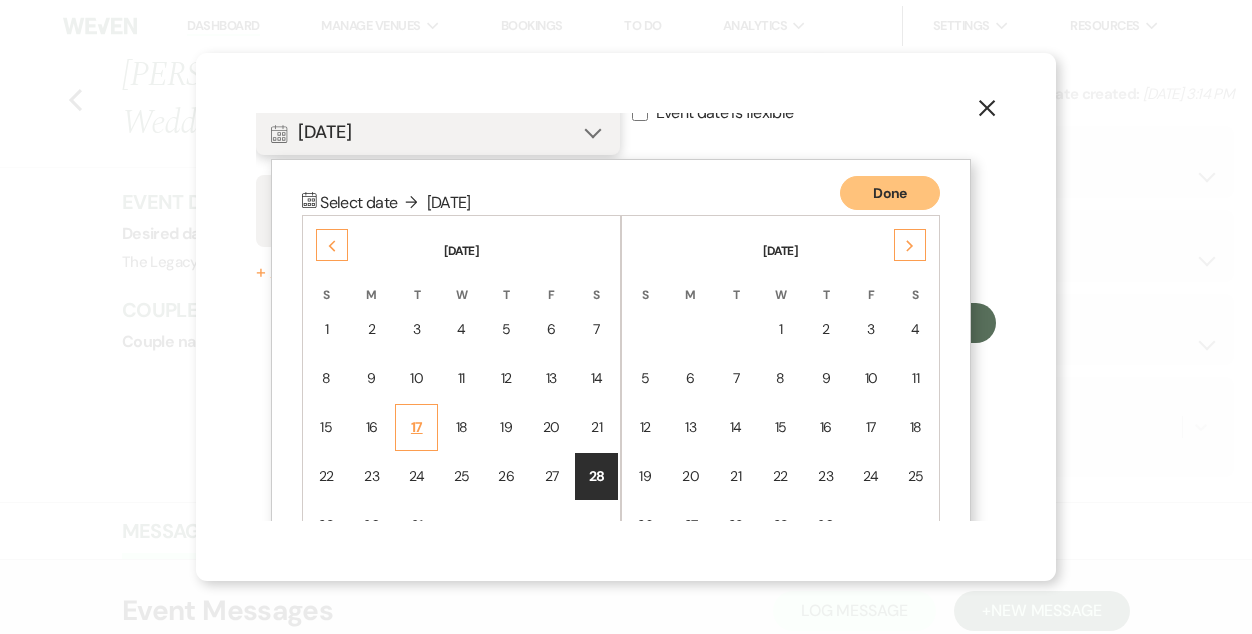scroll, scrollTop: 256, scrollLeft: 0, axis: vertical 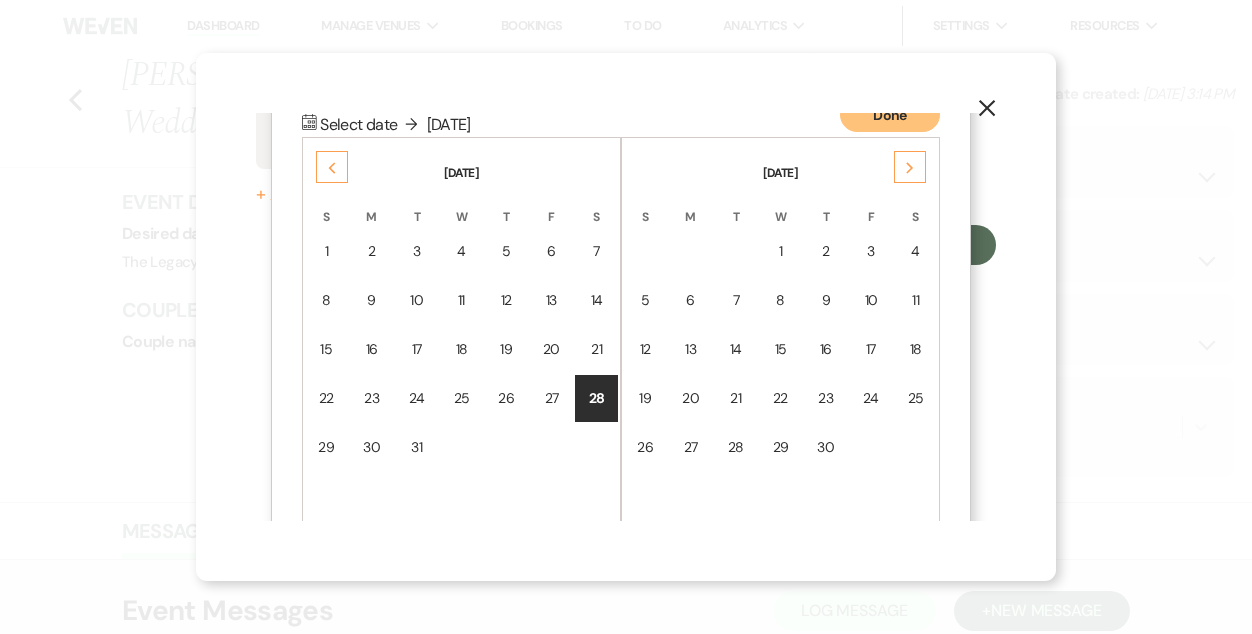 click on "Previous" at bounding box center (332, 167) 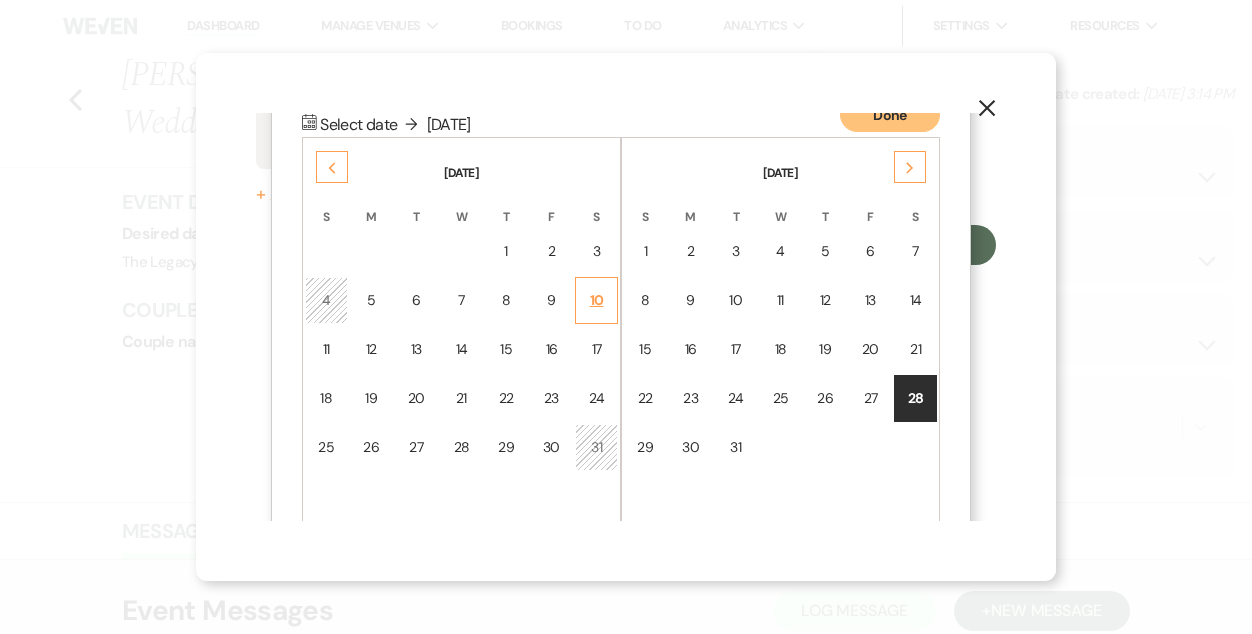 click on "10" at bounding box center (596, 300) 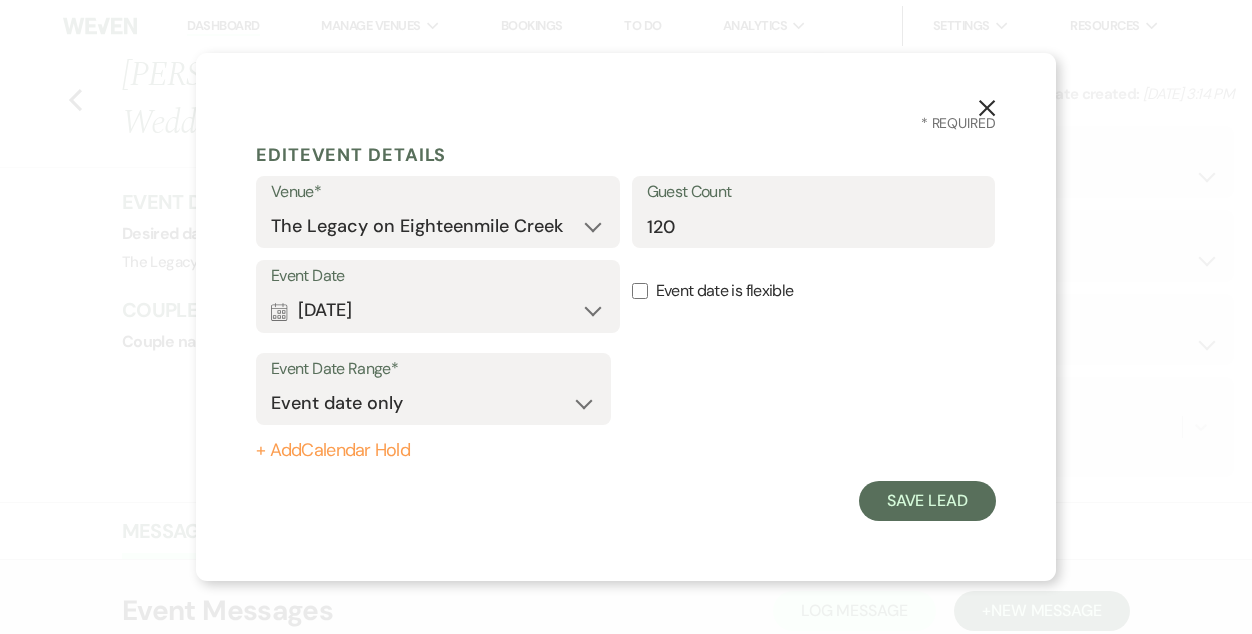 scroll, scrollTop: 0, scrollLeft: 0, axis: both 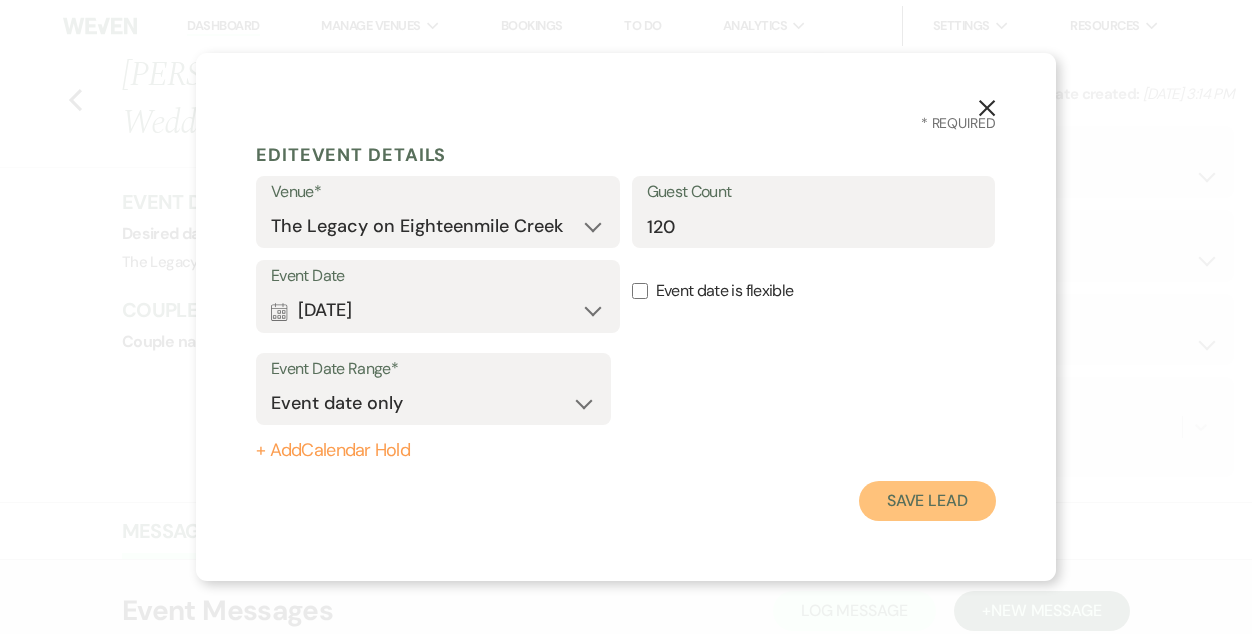 click on "Save Lead" at bounding box center [927, 501] 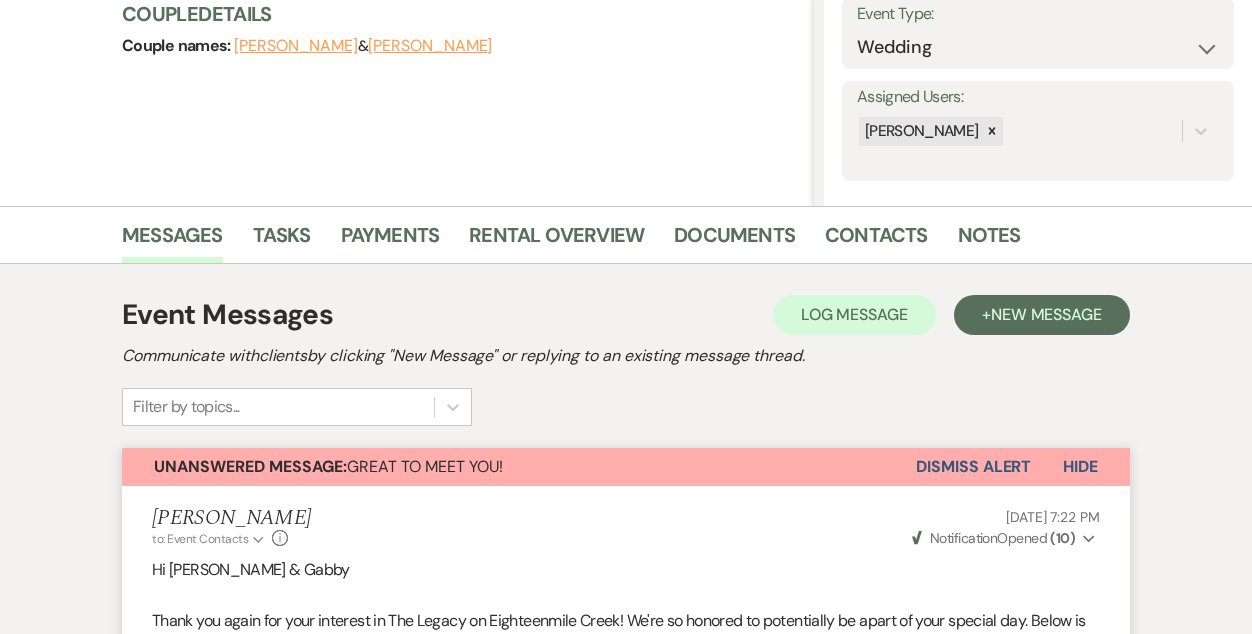 scroll, scrollTop: 0, scrollLeft: 0, axis: both 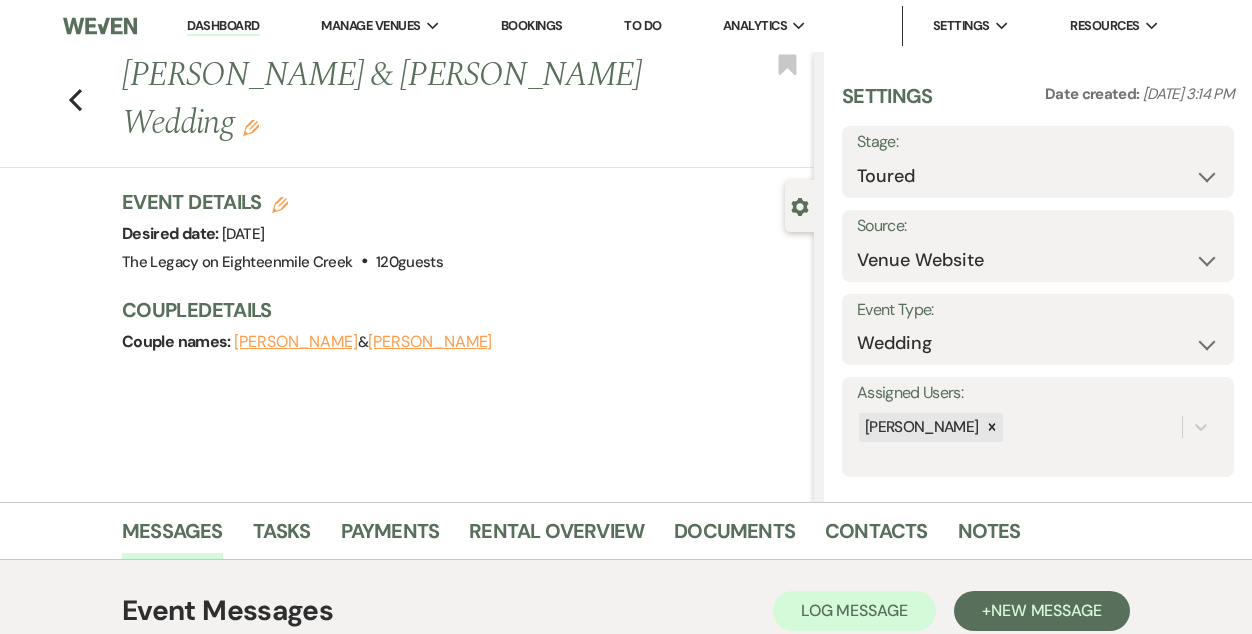 click 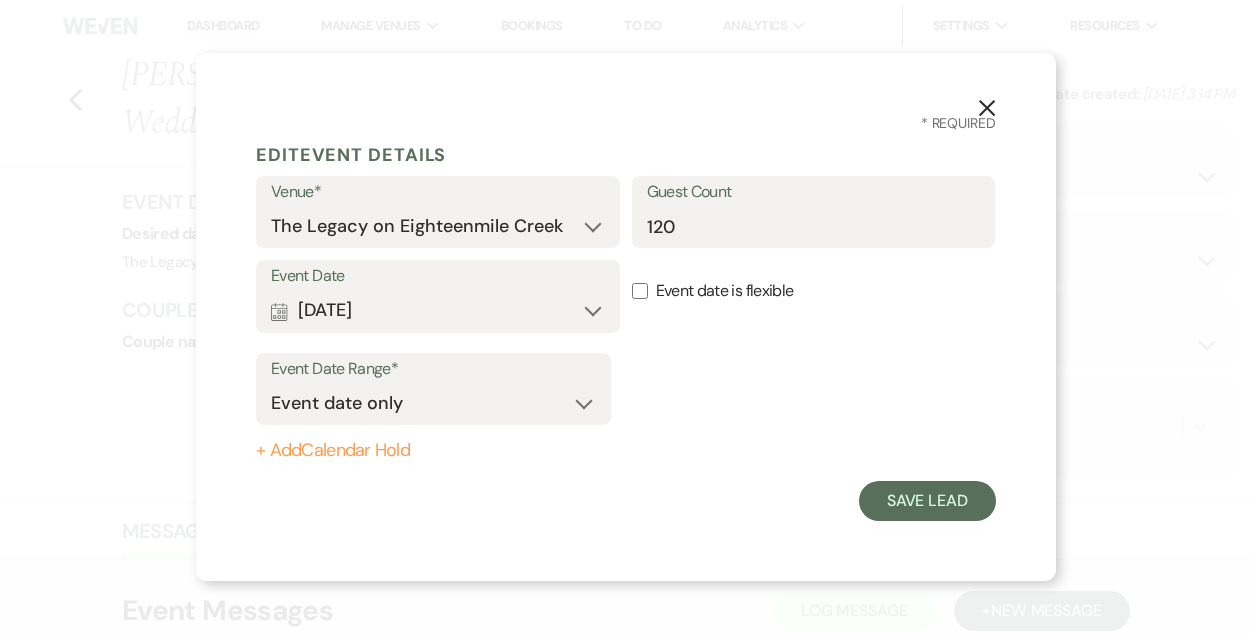 click on "X" 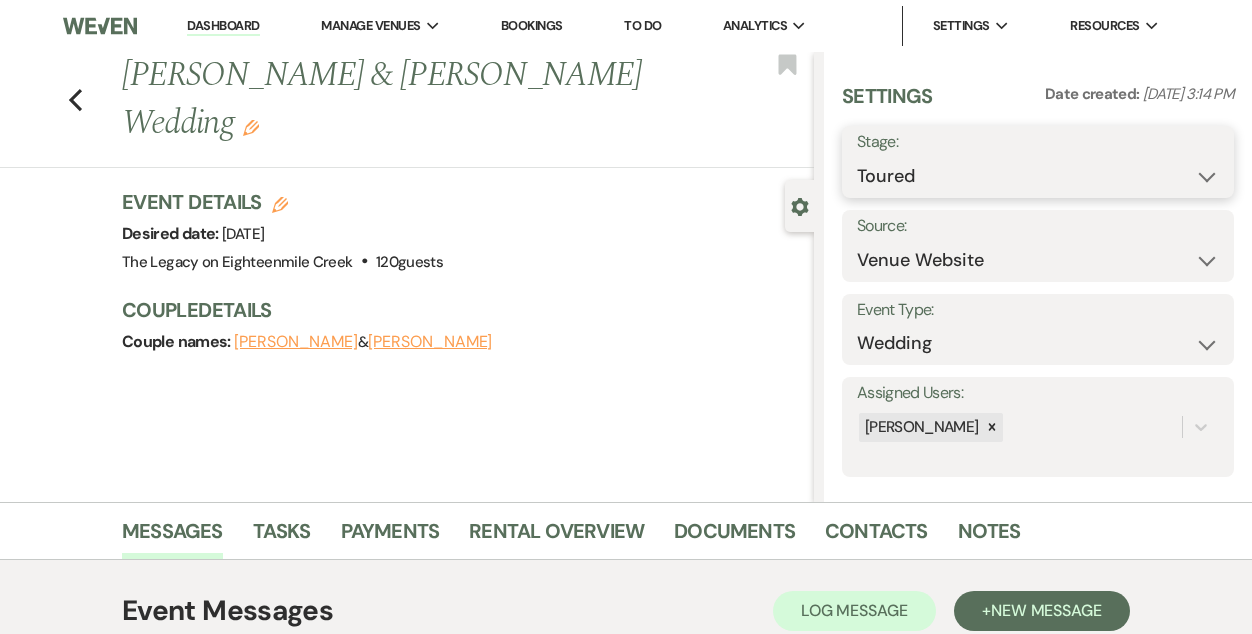 click on "Inquiry Follow Up Tour Requested Tour Confirmed Toured Proposal Sent Booked Lost" at bounding box center (1038, 176) 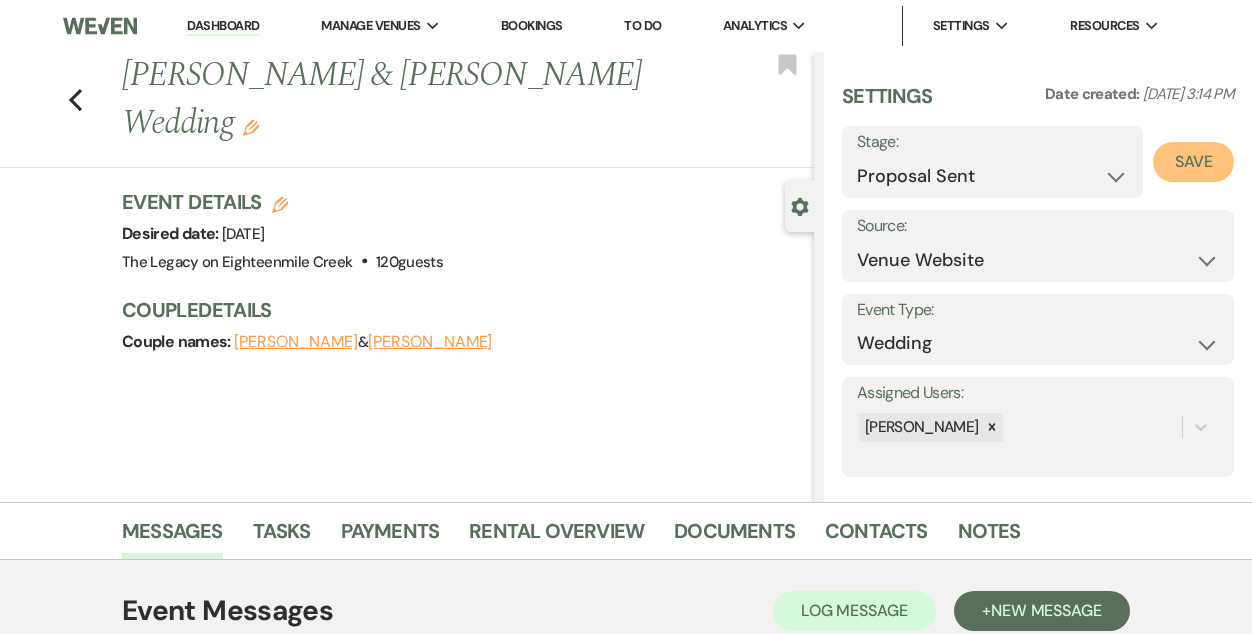 click on "Save" at bounding box center (1193, 162) 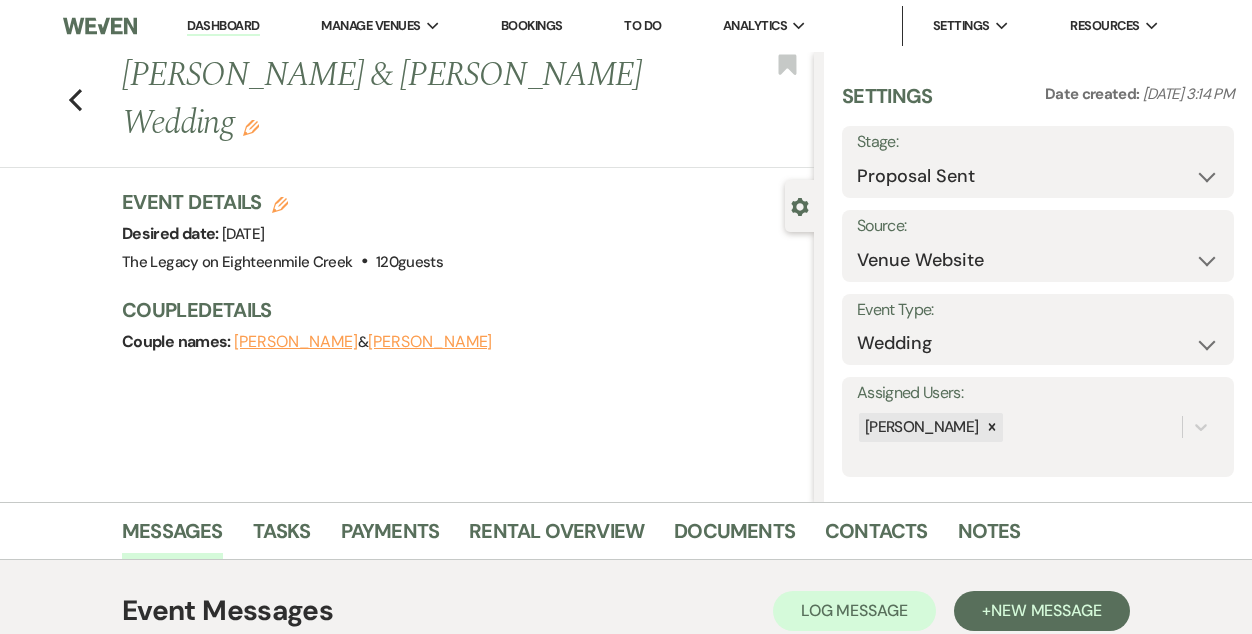 click 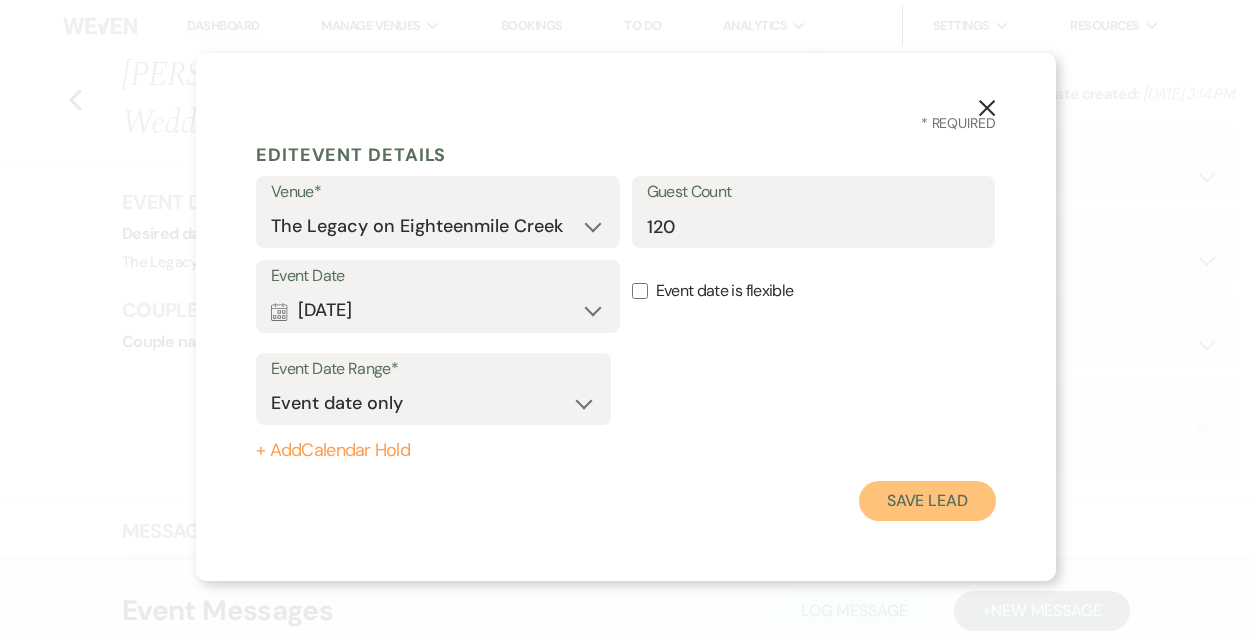 click on "Save Lead" at bounding box center (927, 501) 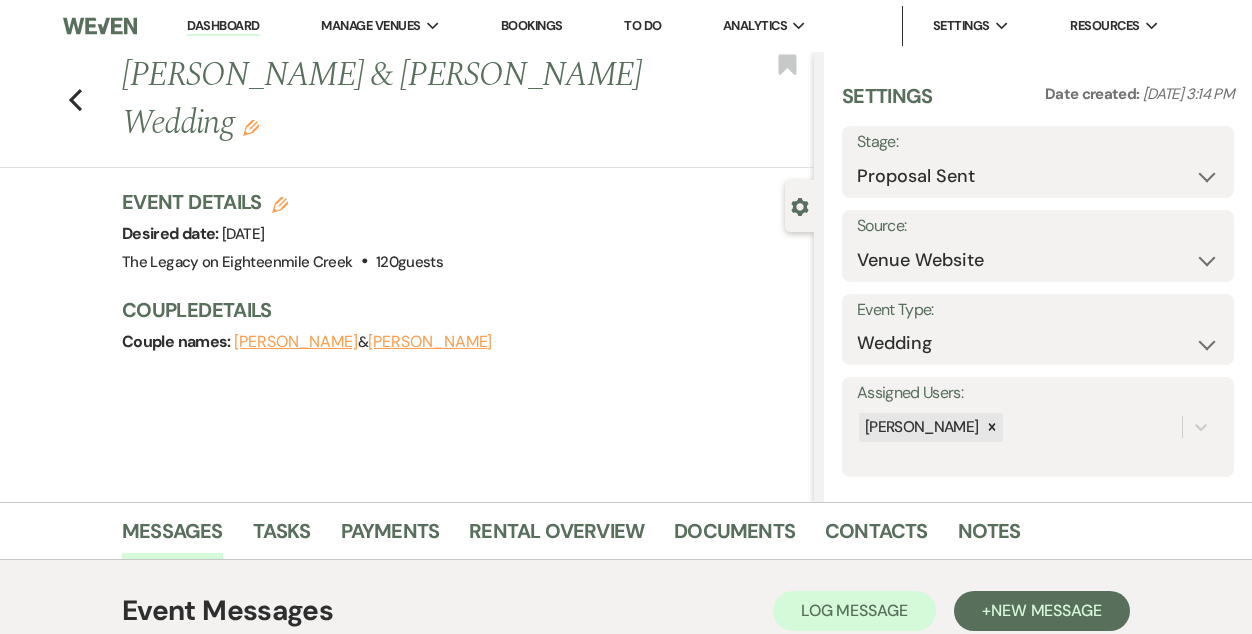 click 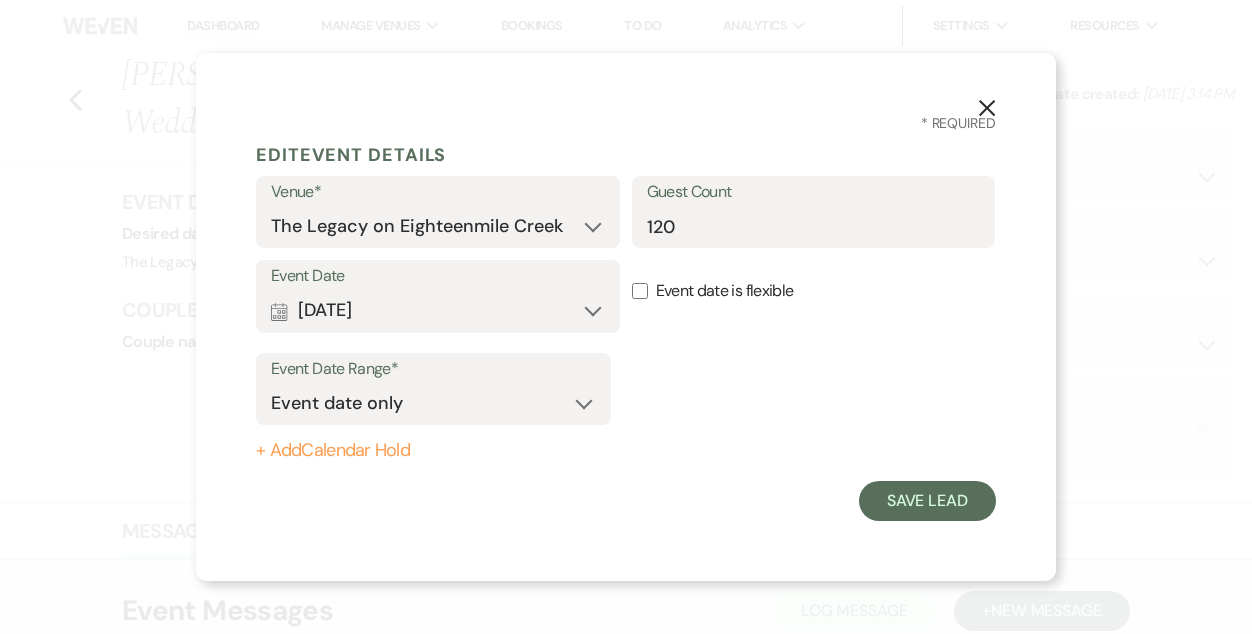 click on "+ Add  Calendar Hold" at bounding box center (433, 451) 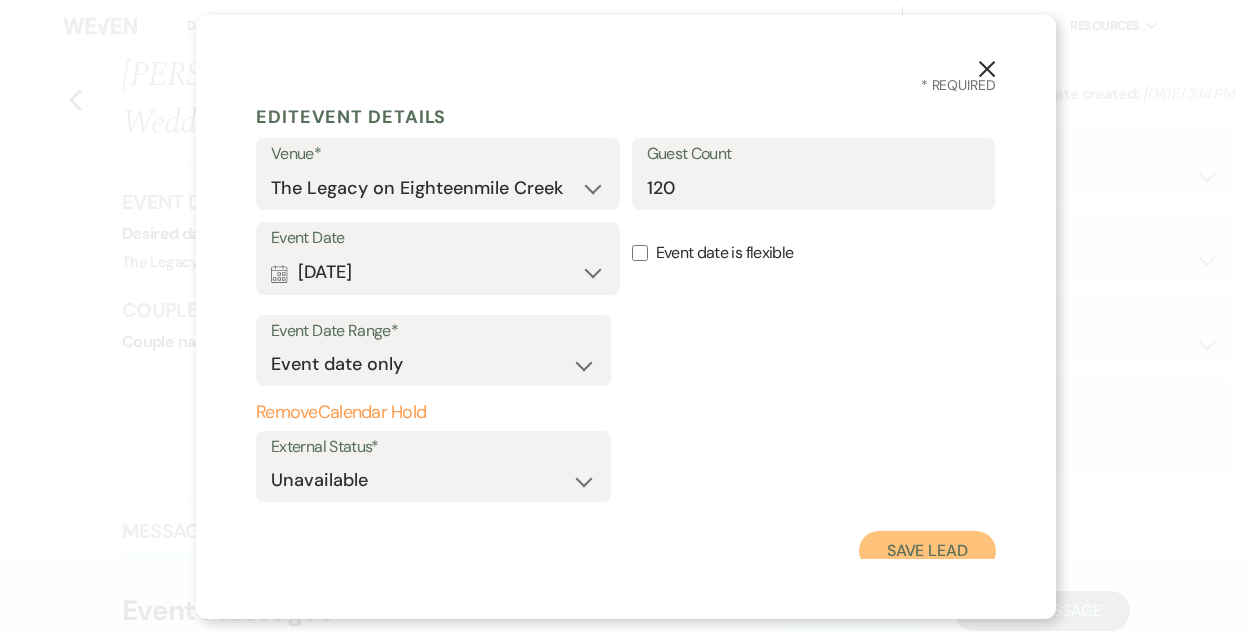 click on "Save Lead" at bounding box center (927, 551) 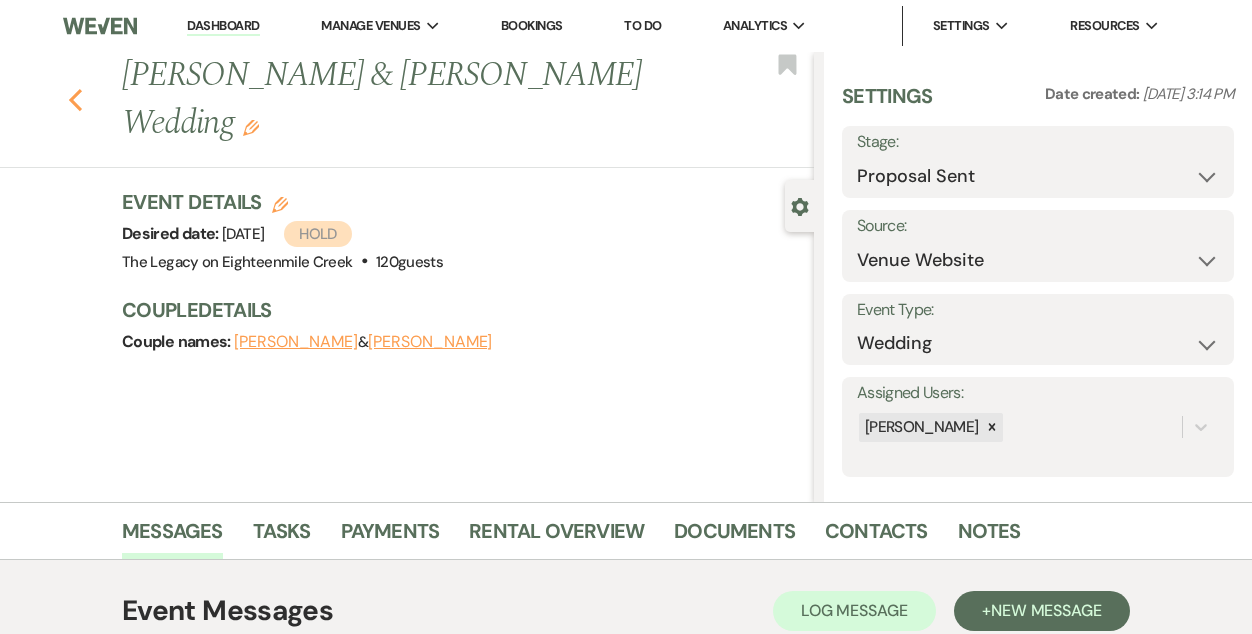 click on "Previous" 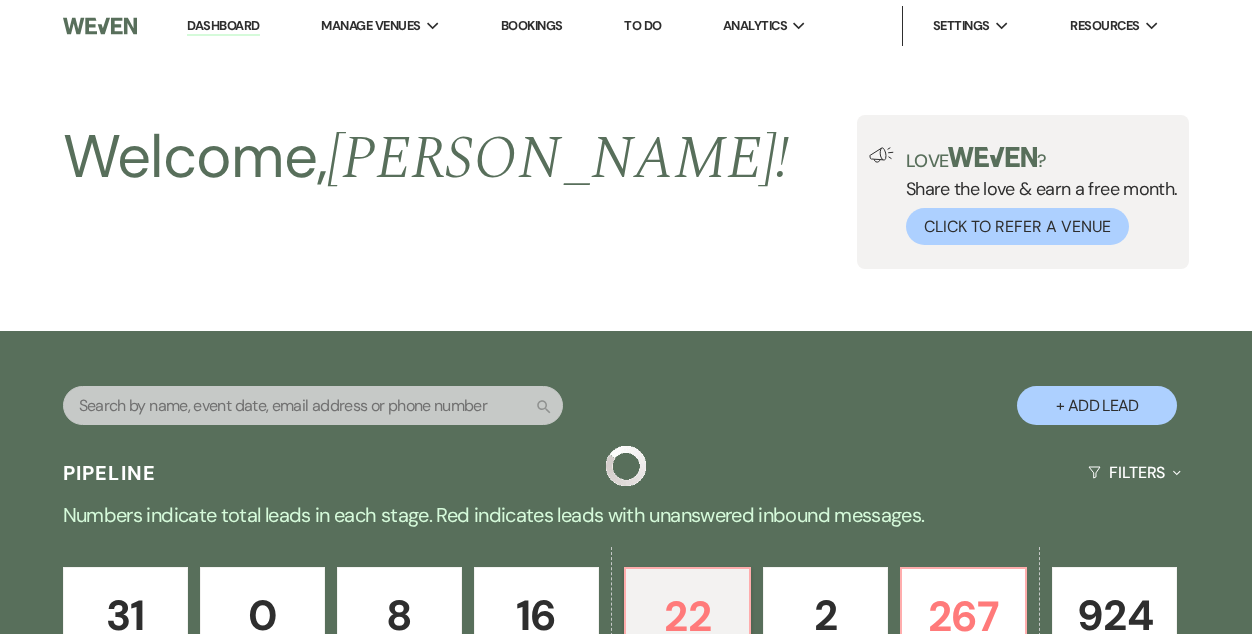 scroll, scrollTop: 537, scrollLeft: 0, axis: vertical 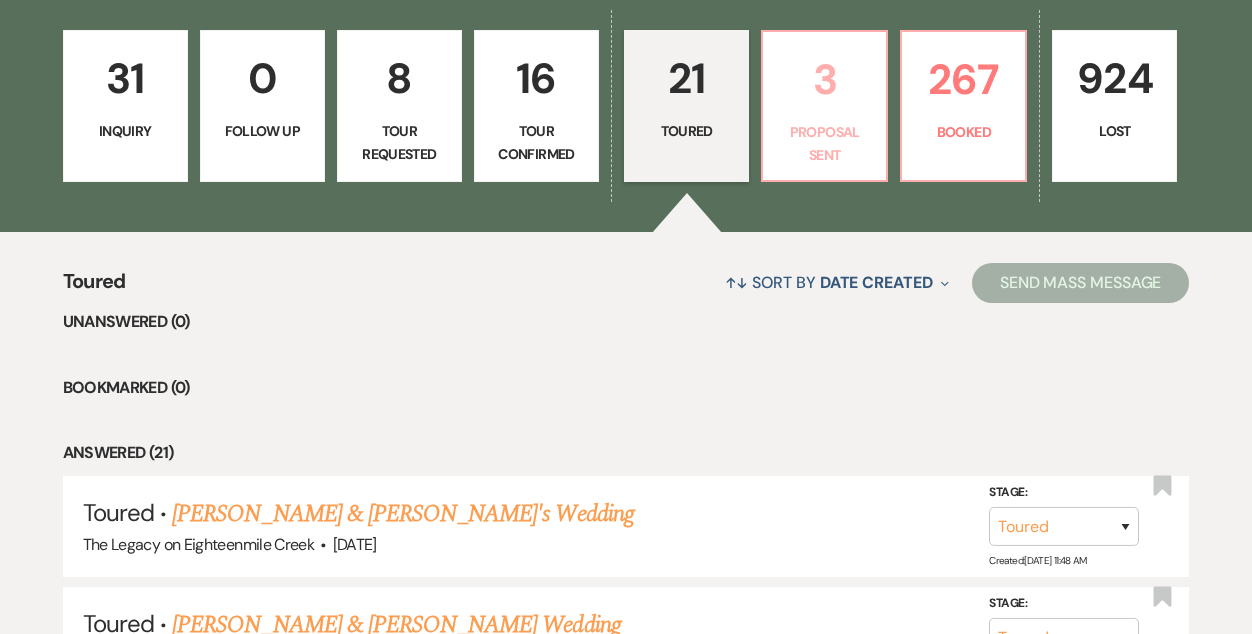 click on "3" at bounding box center (824, 79) 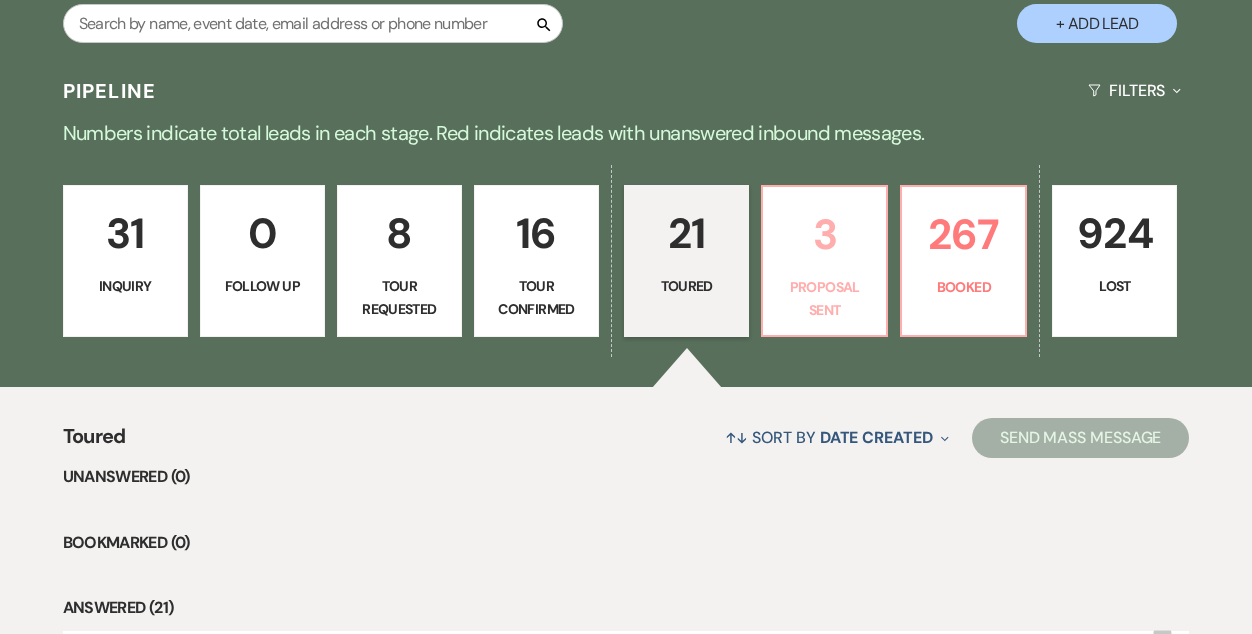 select on "6" 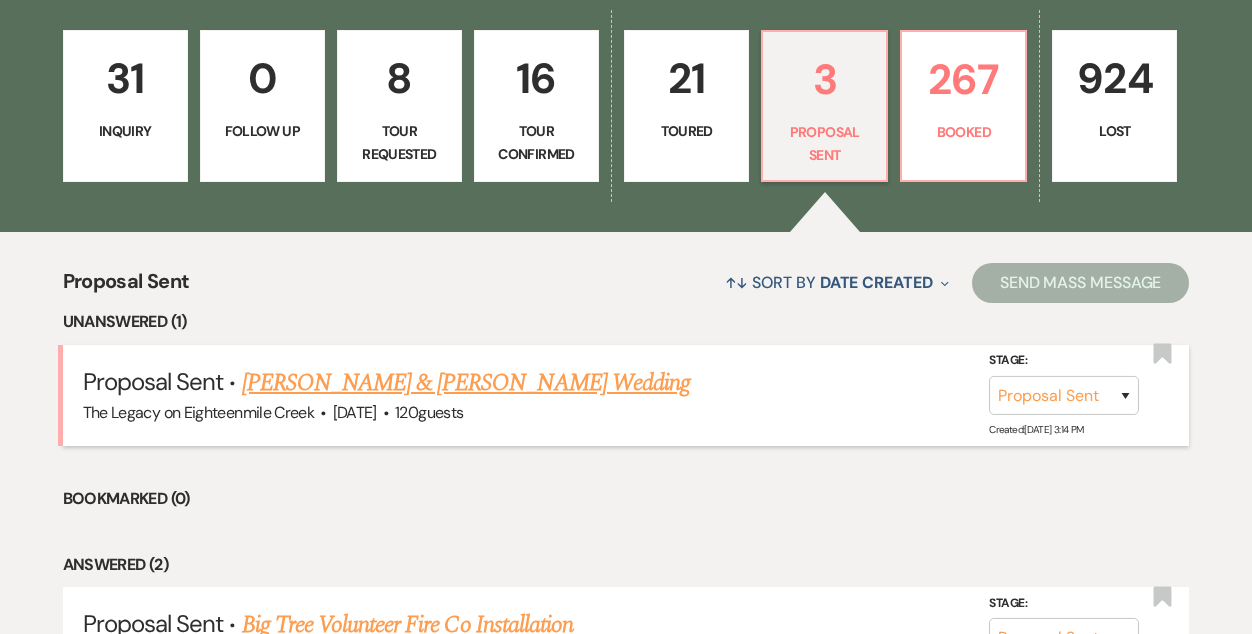 scroll, scrollTop: 863, scrollLeft: 0, axis: vertical 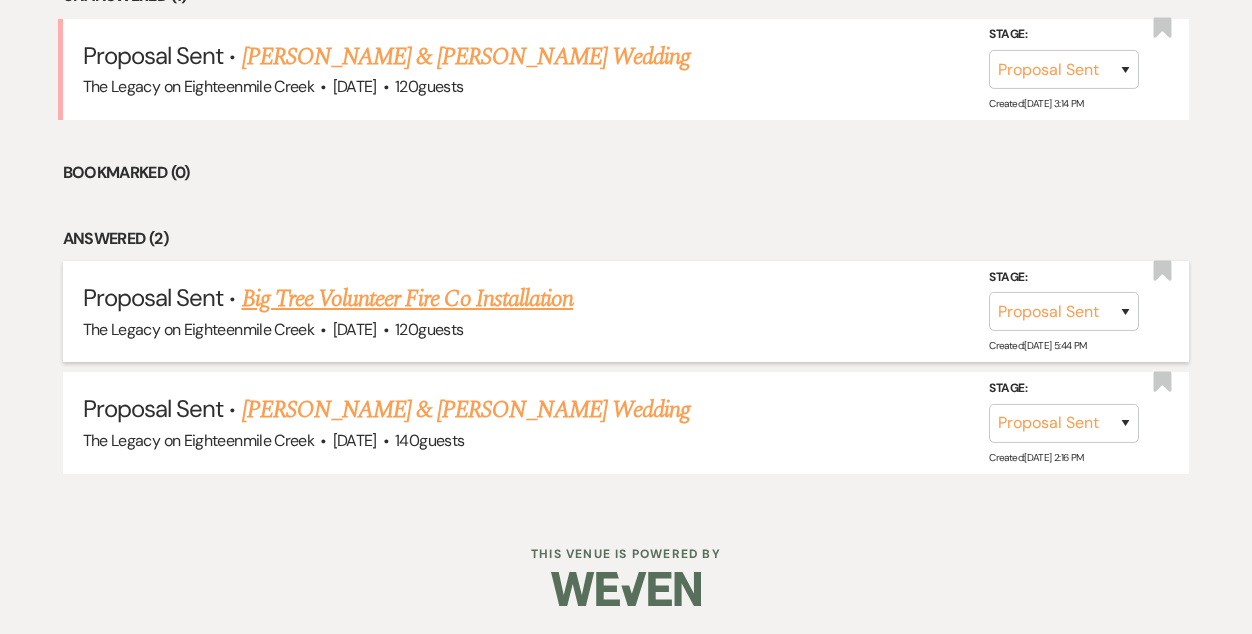 click on "Big Tree Volunteer Fire Co Installation" at bounding box center [408, 299] 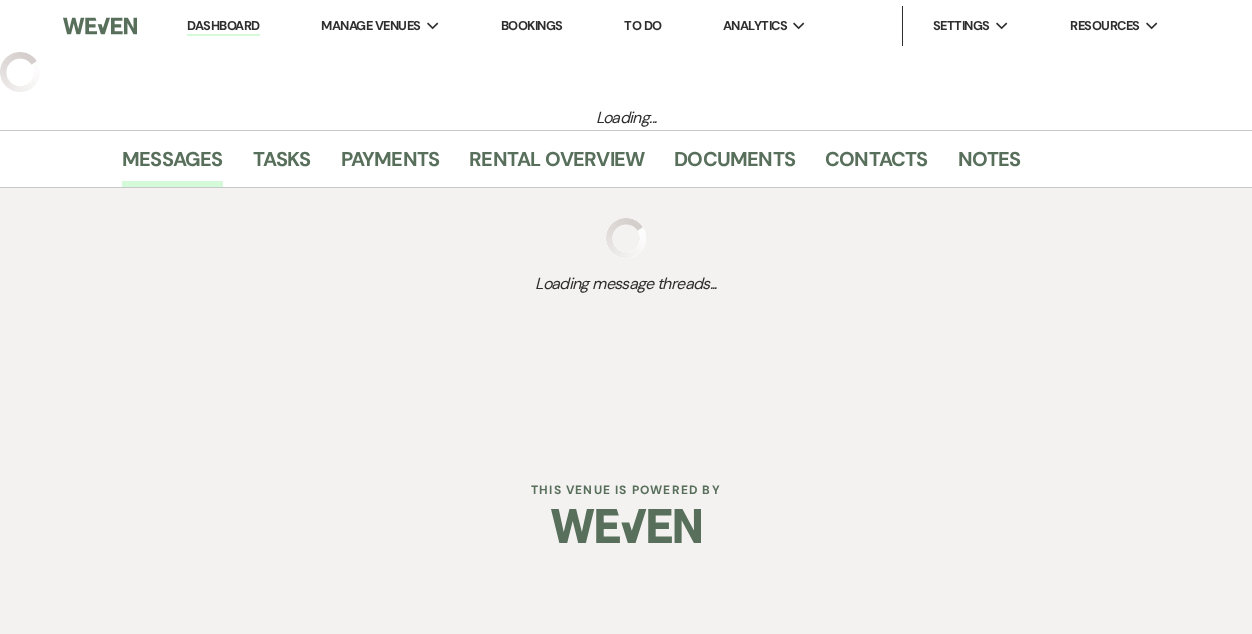select on "6" 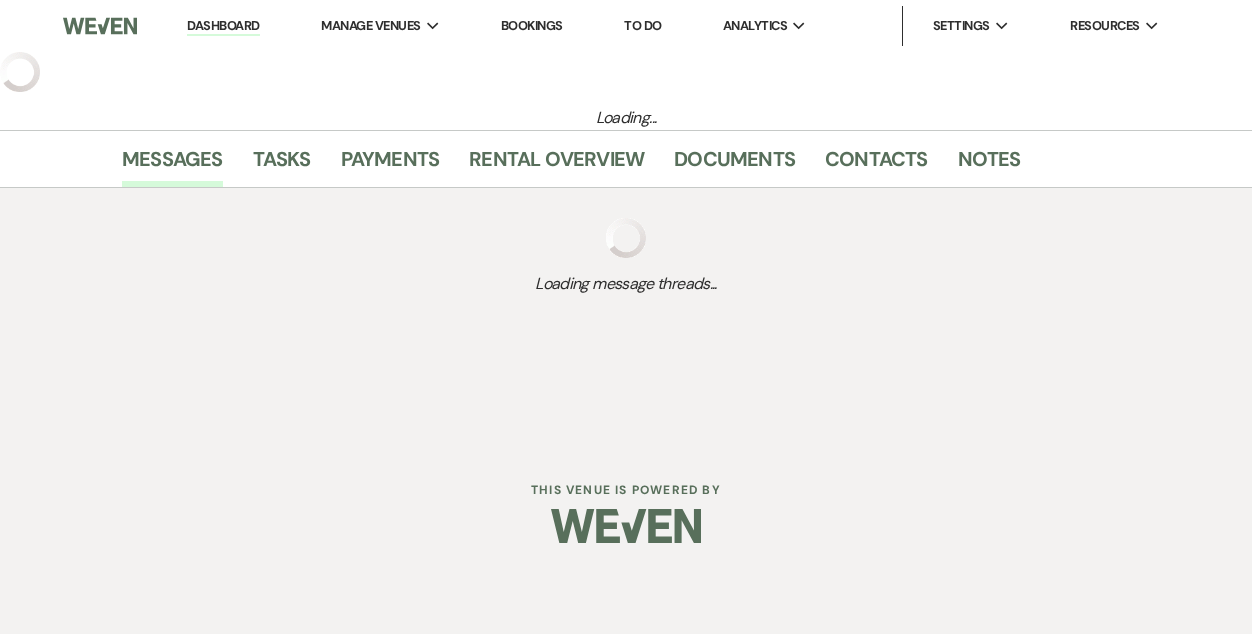 select on "5" 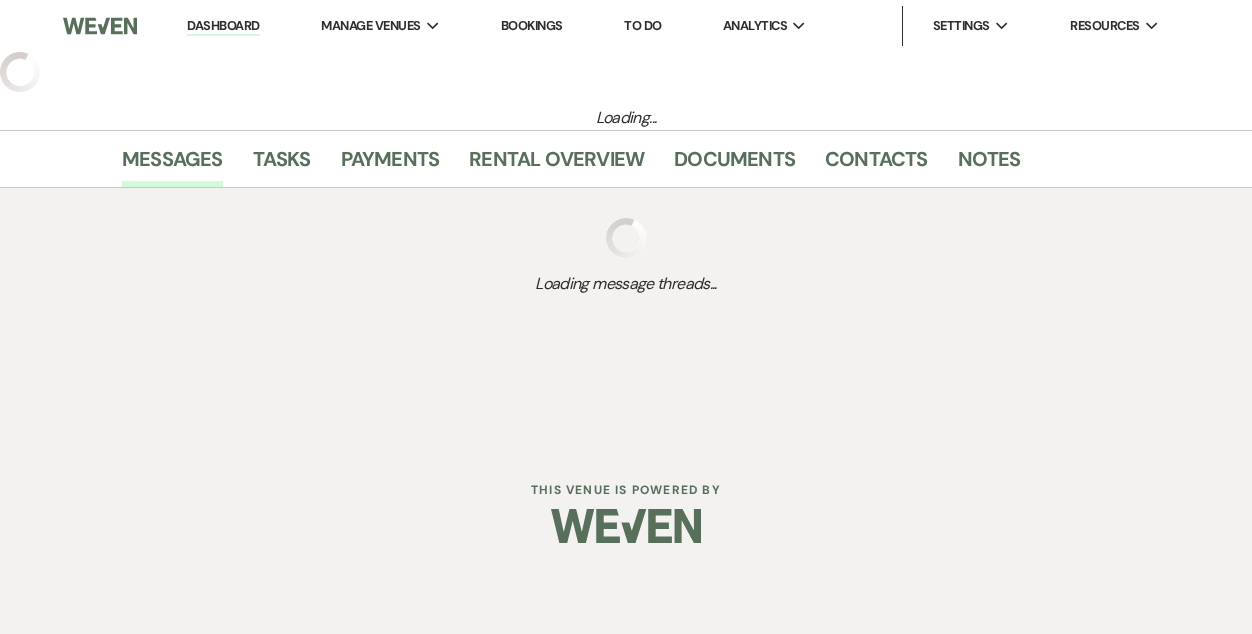 select on "13" 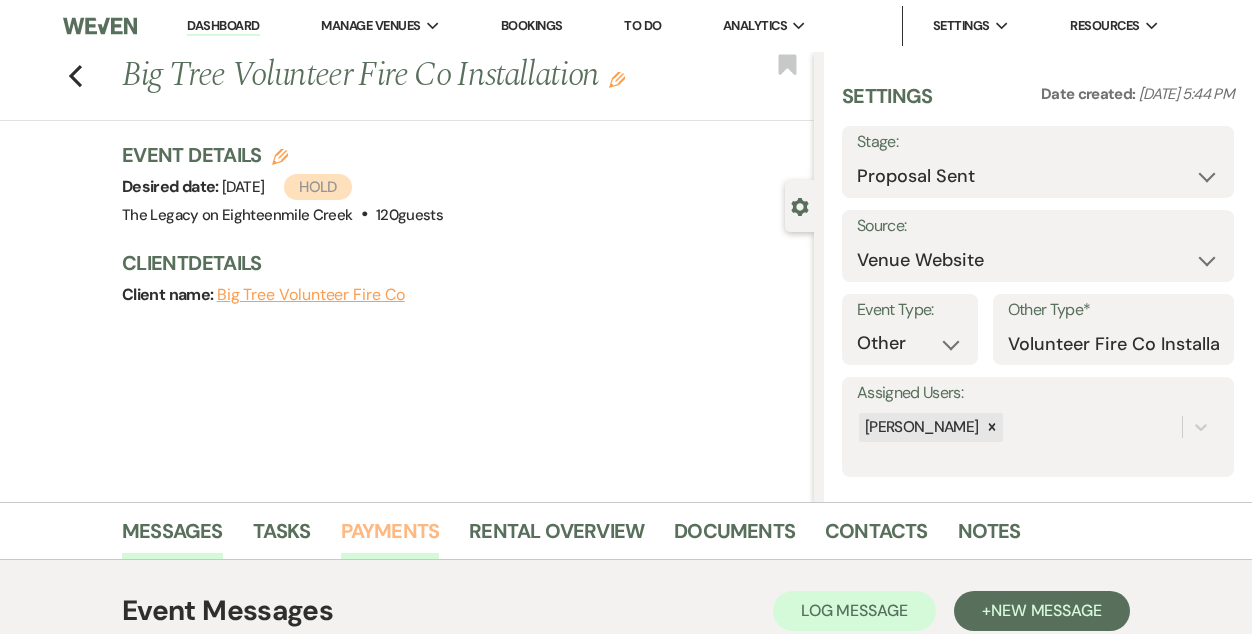 click on "Payments" at bounding box center [390, 537] 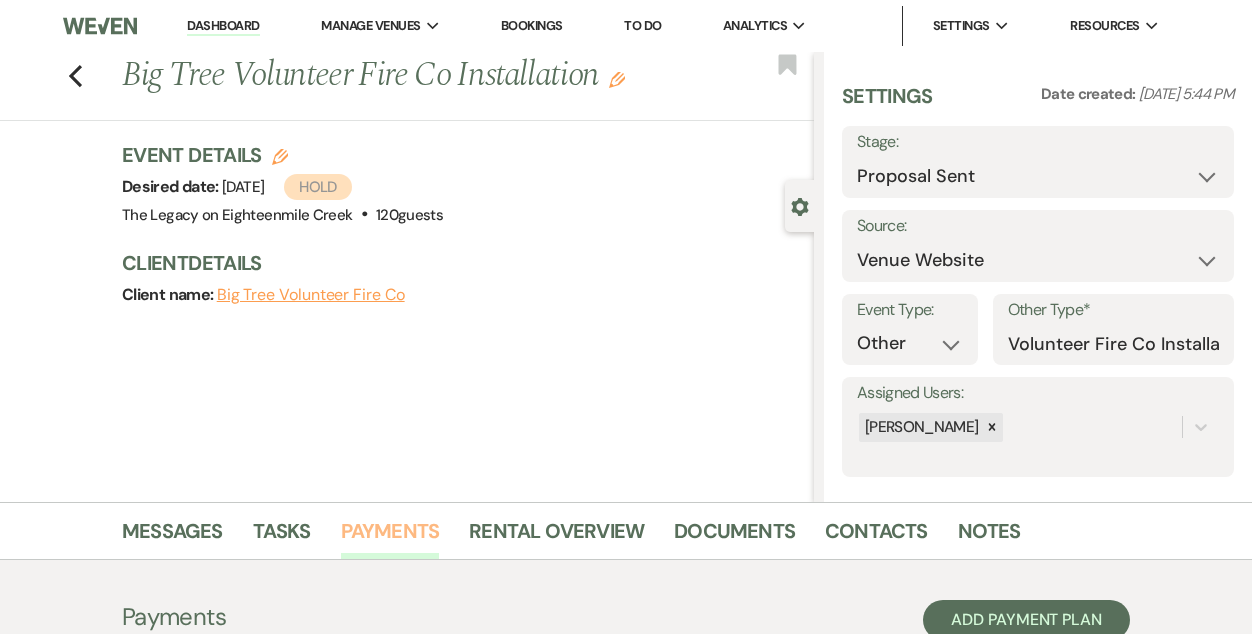 scroll, scrollTop: 236, scrollLeft: 0, axis: vertical 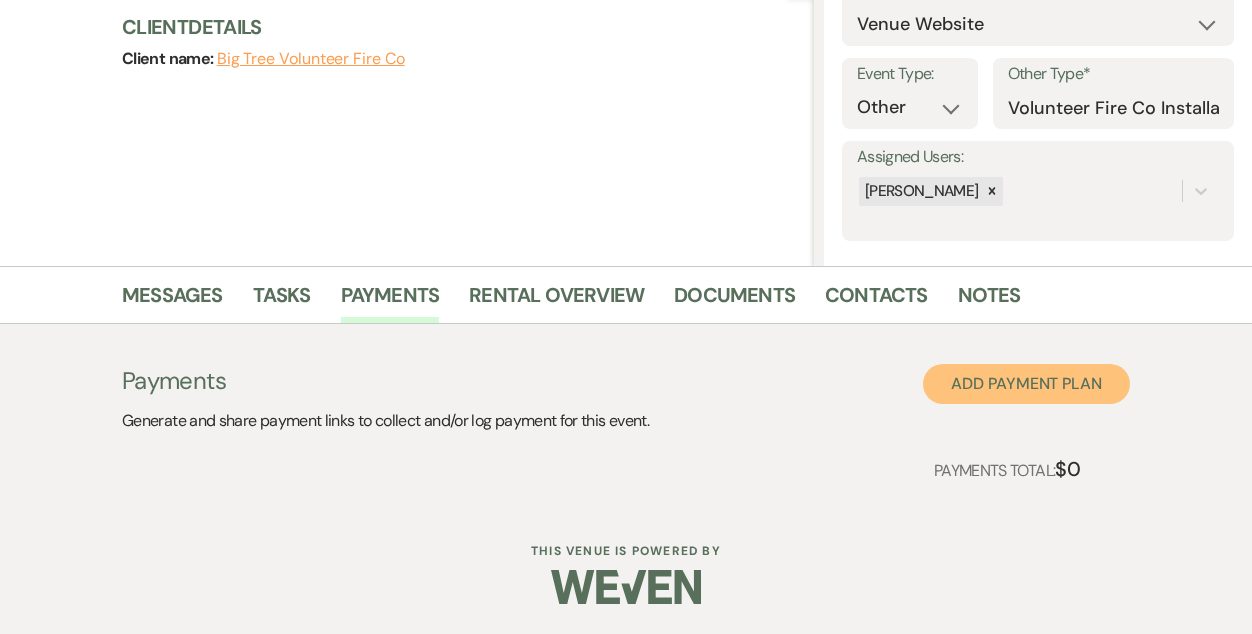 click on "Add Payment Plan" at bounding box center [1026, 384] 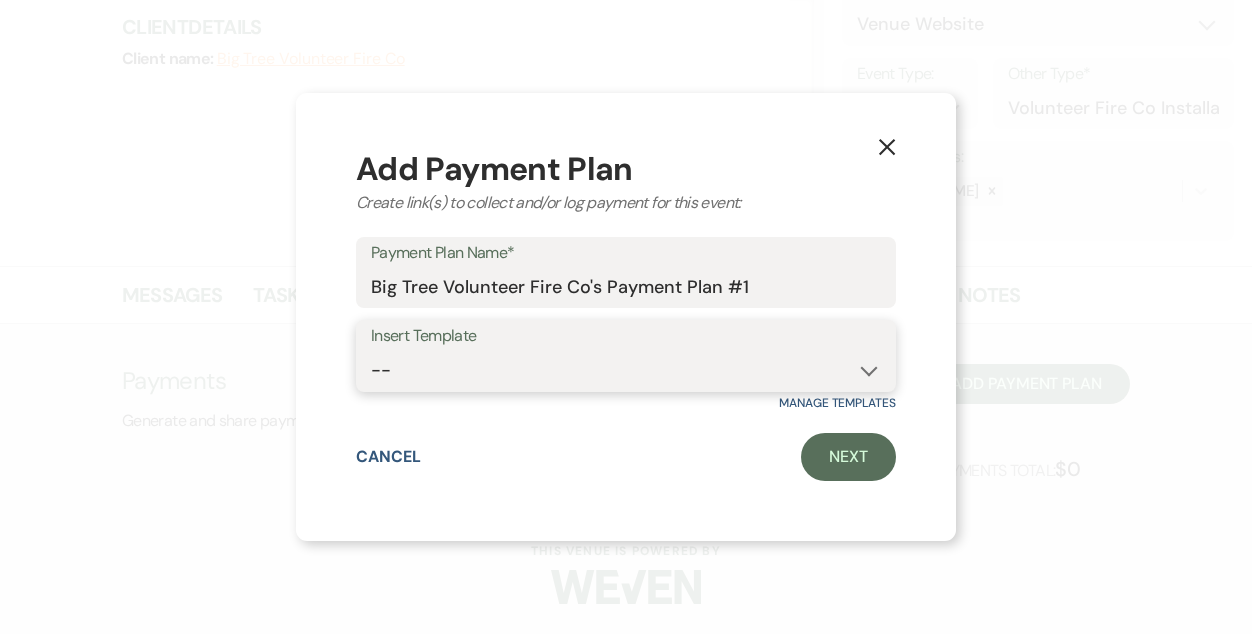 click on "-- [DATE] weddings [DATE] Wedding Day of Coordinating" at bounding box center [626, 370] 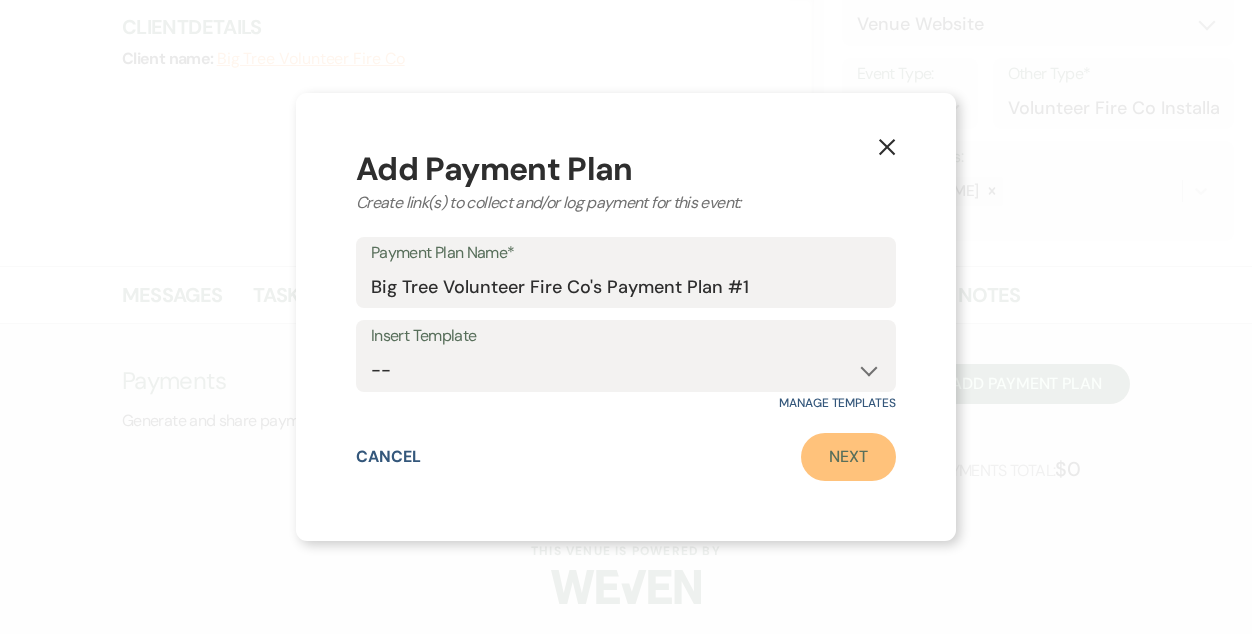 click on "Next" at bounding box center (848, 457) 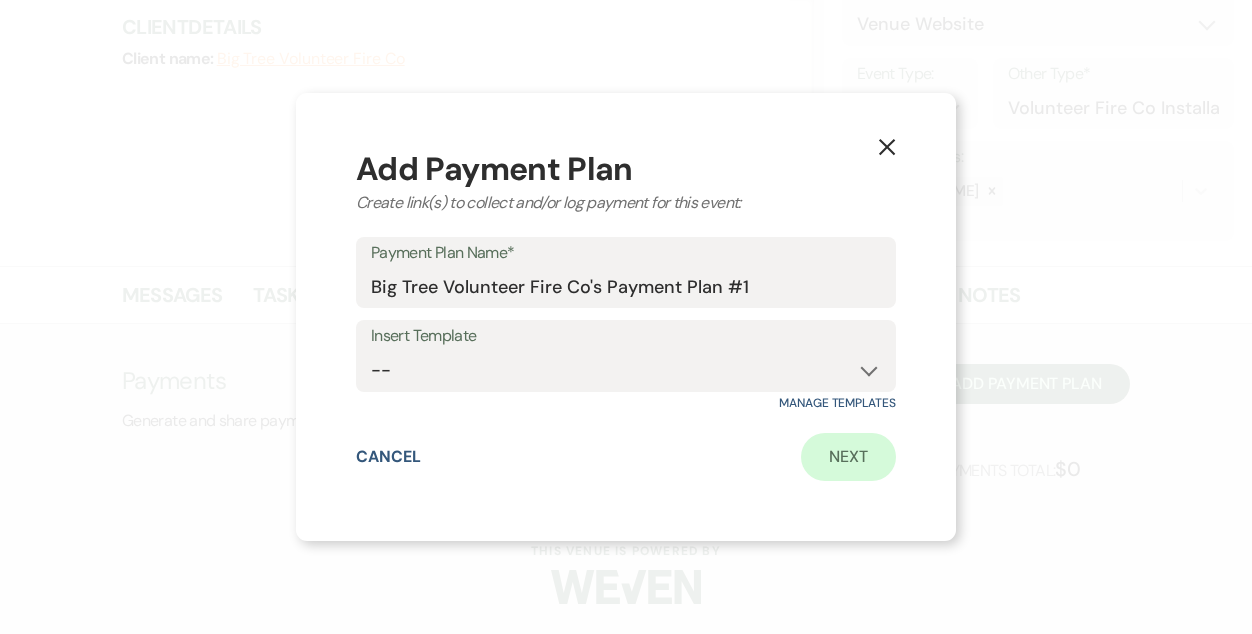 scroll, scrollTop: 0, scrollLeft: 0, axis: both 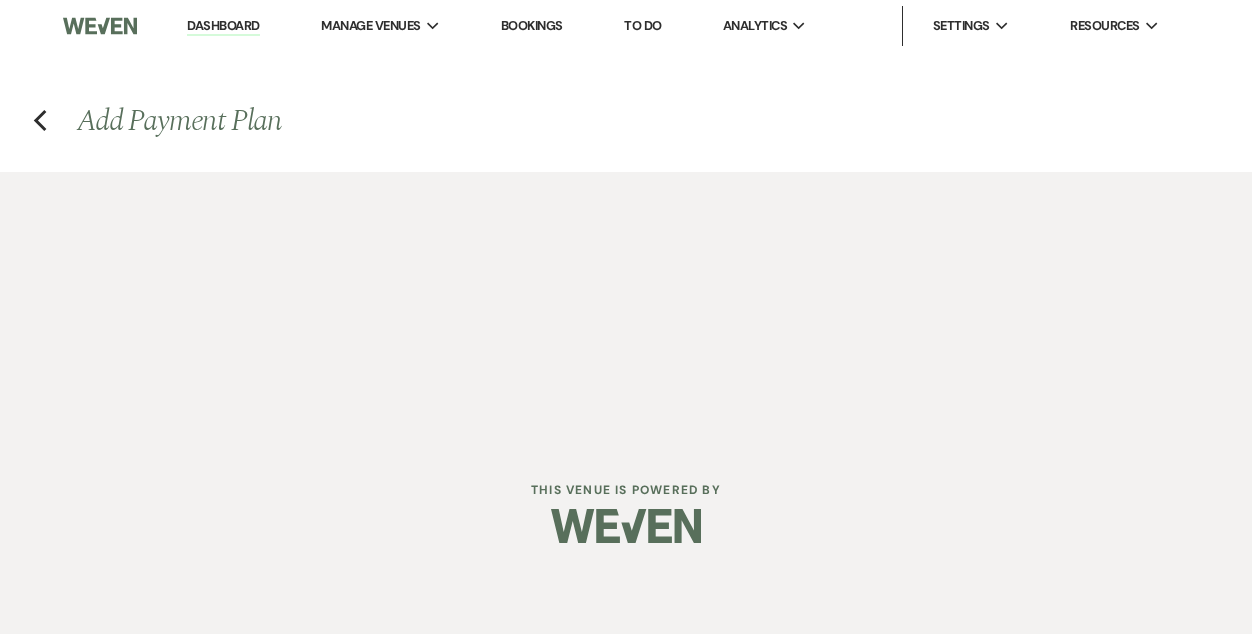 select on "2" 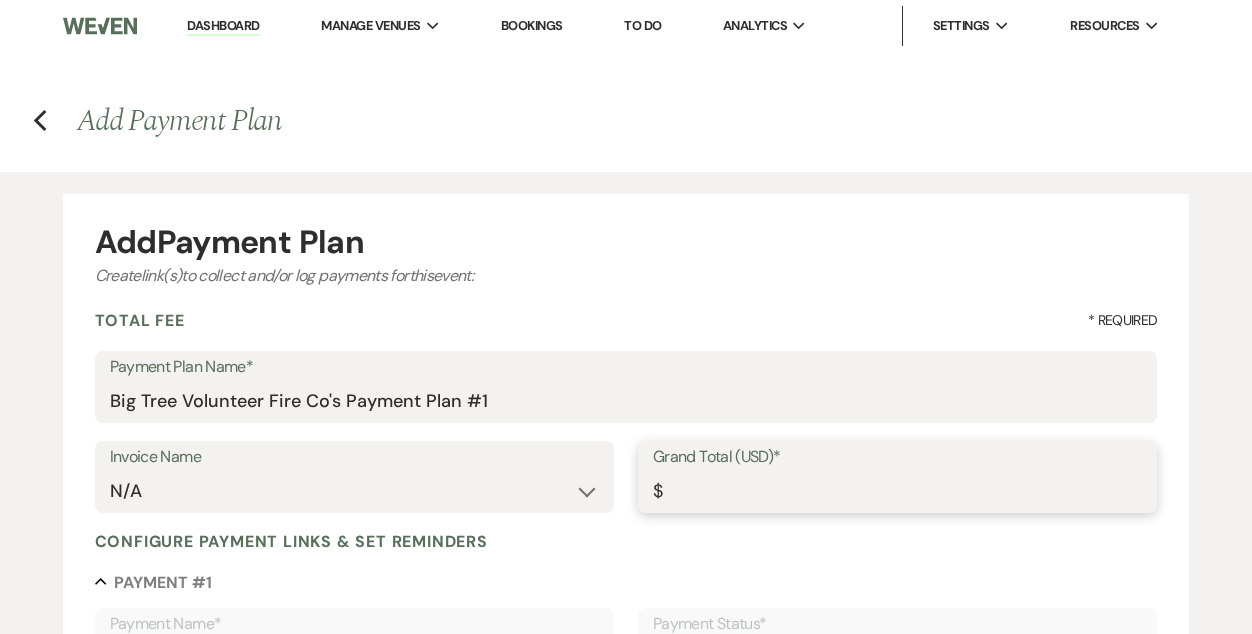 click on "Grand Total (USD)*" at bounding box center [897, 491] 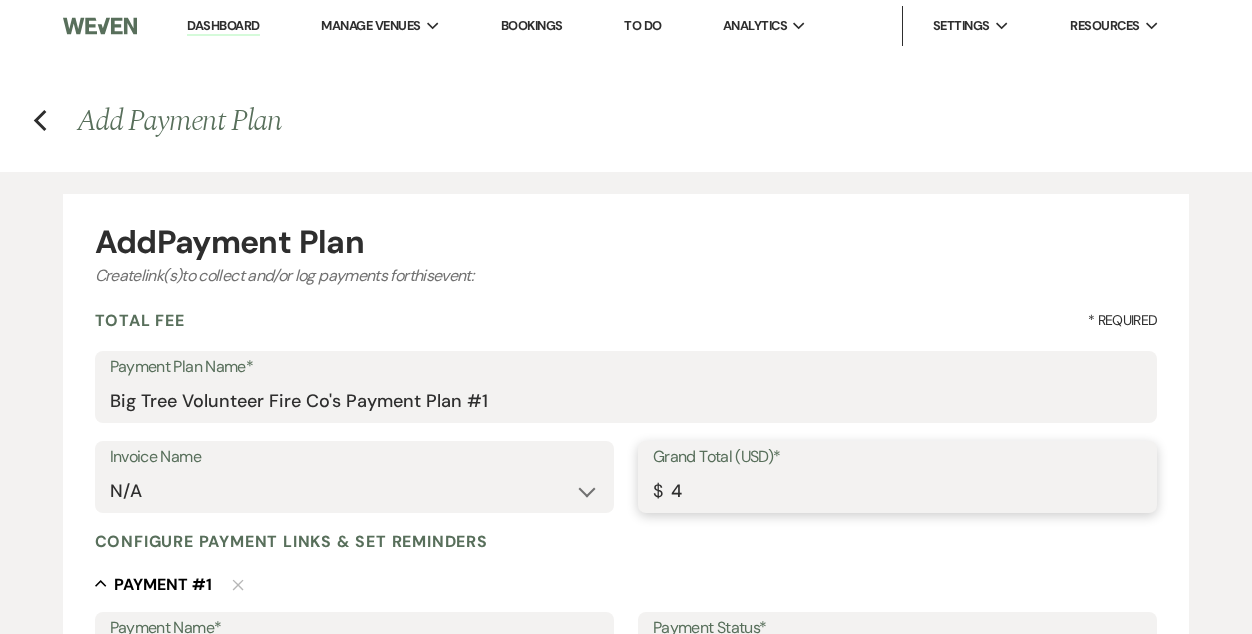 type on "40" 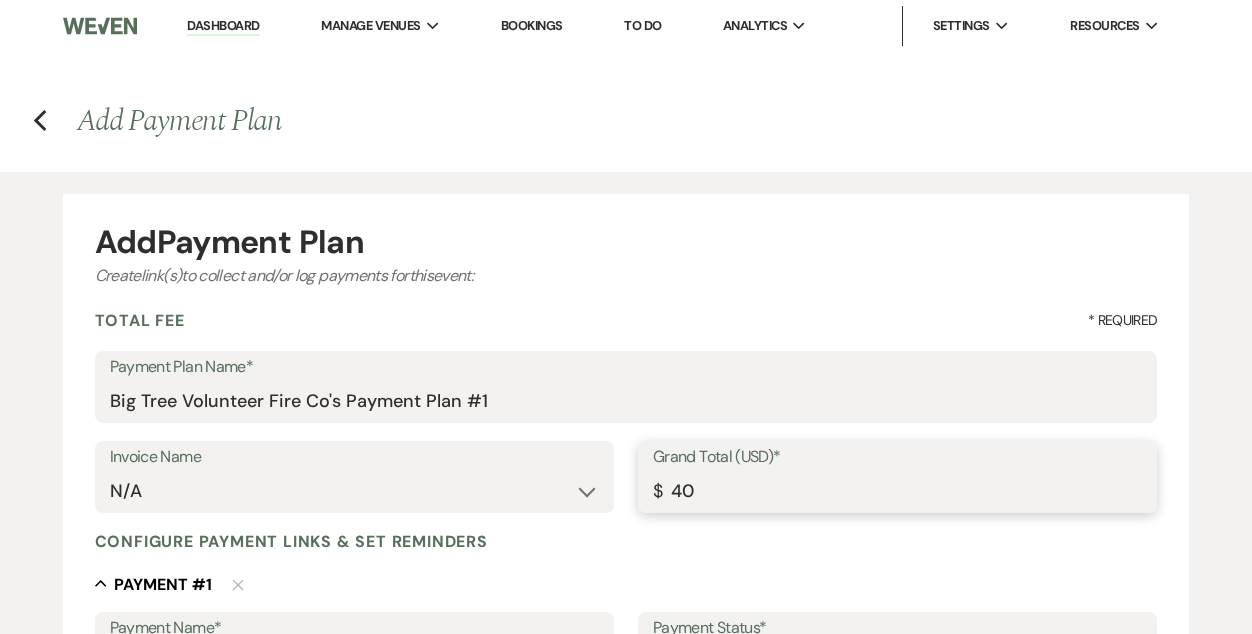 type on "400" 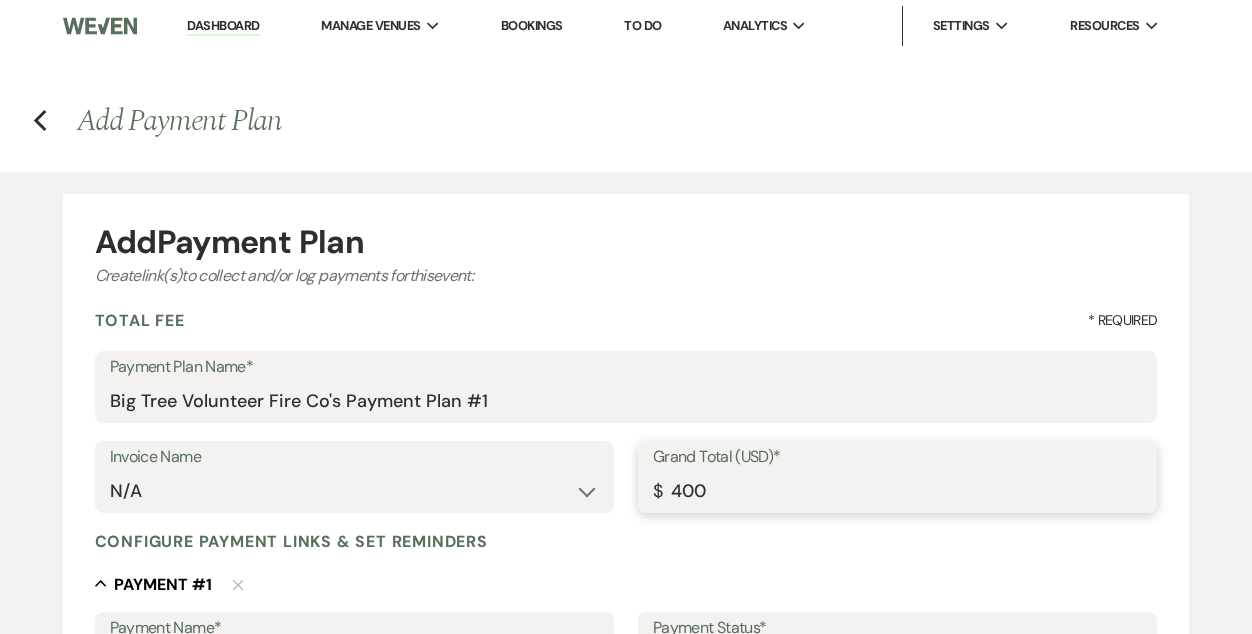 type on "4000" 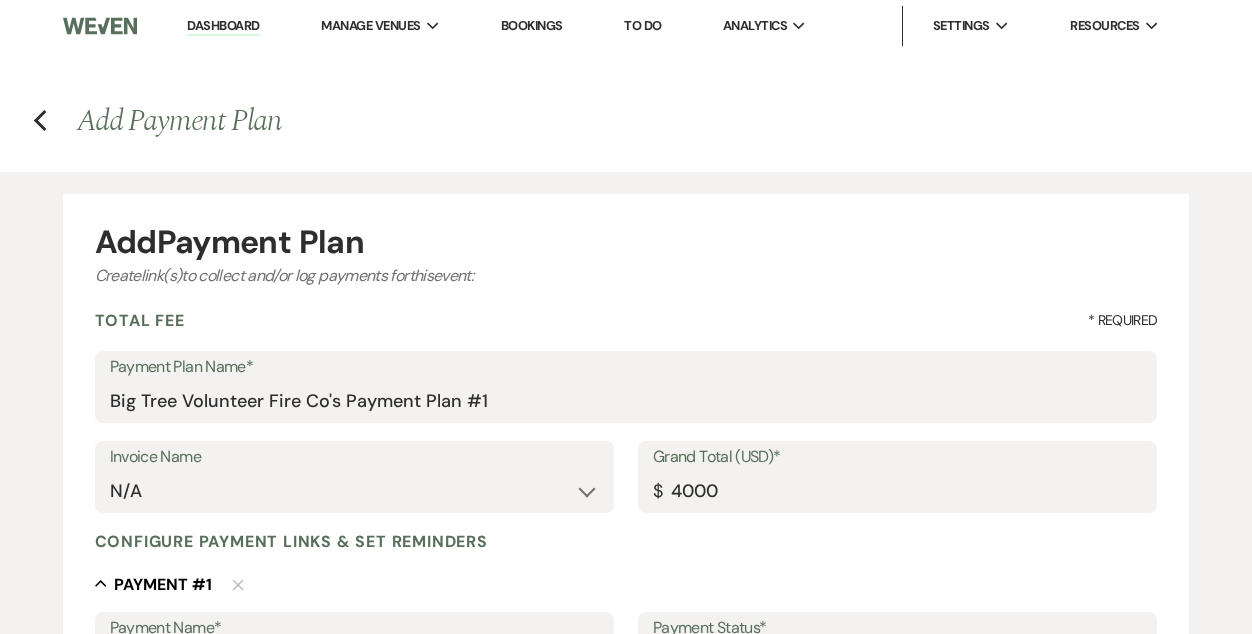 type on "4000.00" 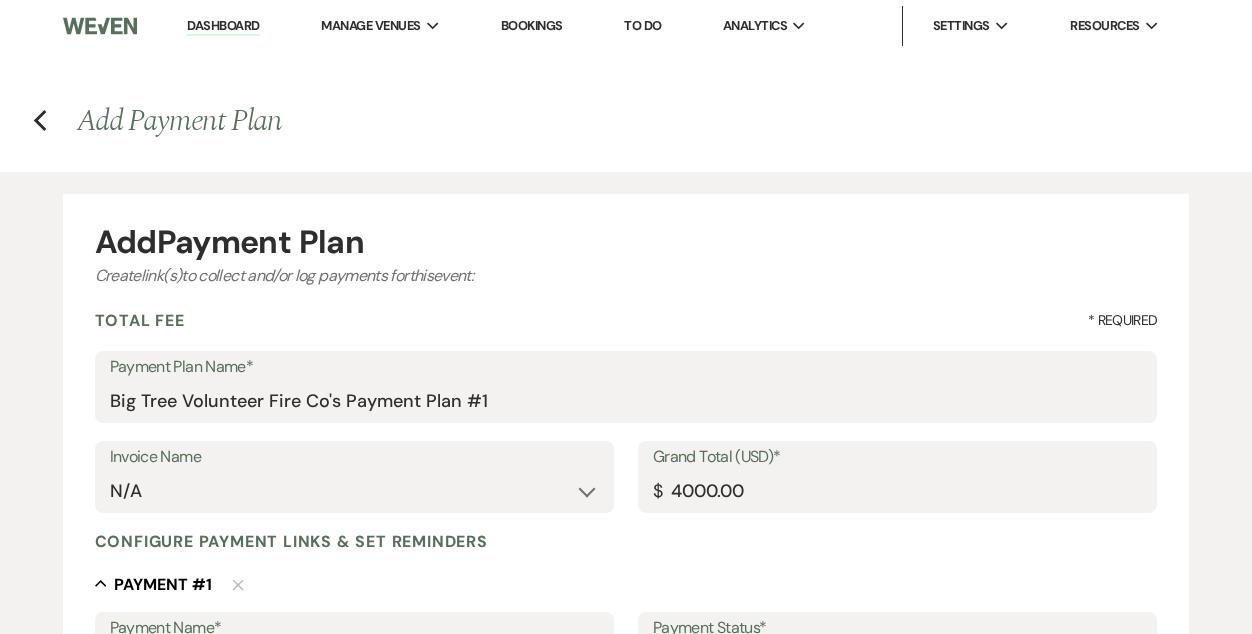click on "Configure payment links & set reminders Collapse Payment # 1 Delete Payment Name* Payment #1 Payment Status* Paid Unpaid Description Type* Dollar Amount Percentage of Grand Total Amount Due (Percentage)* % 100 Amount Due (USD)* $ 4000.00 Due Date* Calendar Select a Date Expand Accepted Payment Method(s)* Stripe: Online bank transfer (ACH) Display in Planning Portal?* Info Yes No Notes Info Payment Reminder Set reminders for this task. Example : weekly |  starting  | 2 | months | before event date |  until  | complete Who would you like to remind?* client venue both Frequency* once daily weekly monthly Number* 1 Unit* days weeks months Timeframe* before due date after due date on due date on custom date Delete + Add  Another  Reminder" at bounding box center [626, 914] 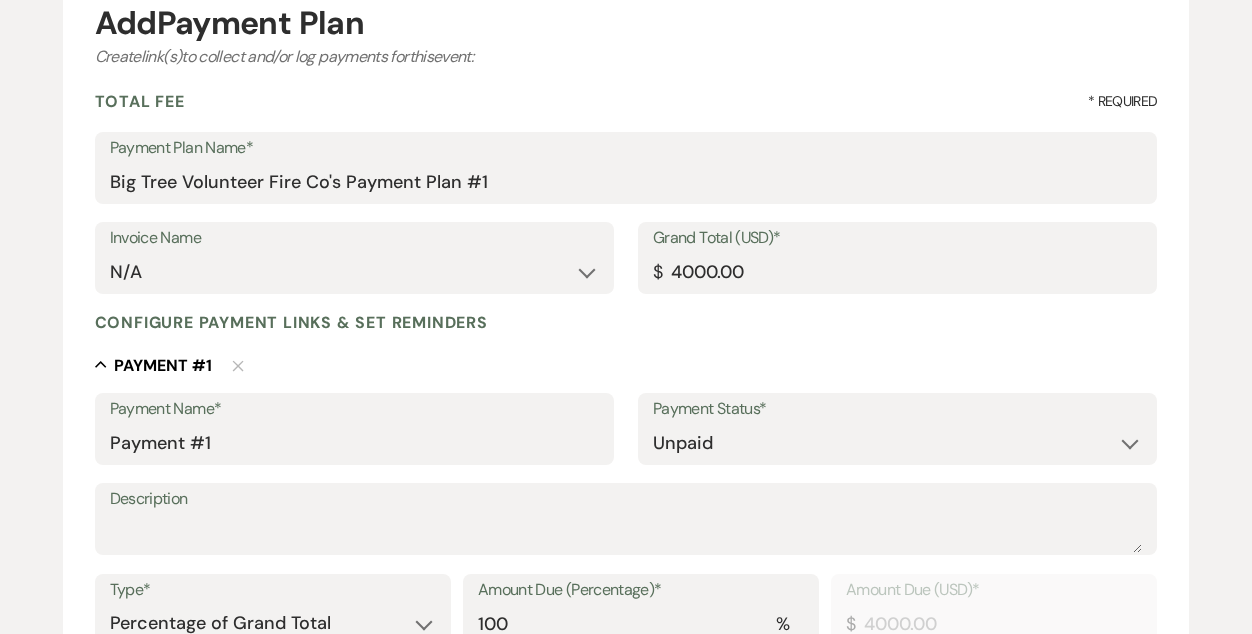 scroll, scrollTop: 295, scrollLeft: 0, axis: vertical 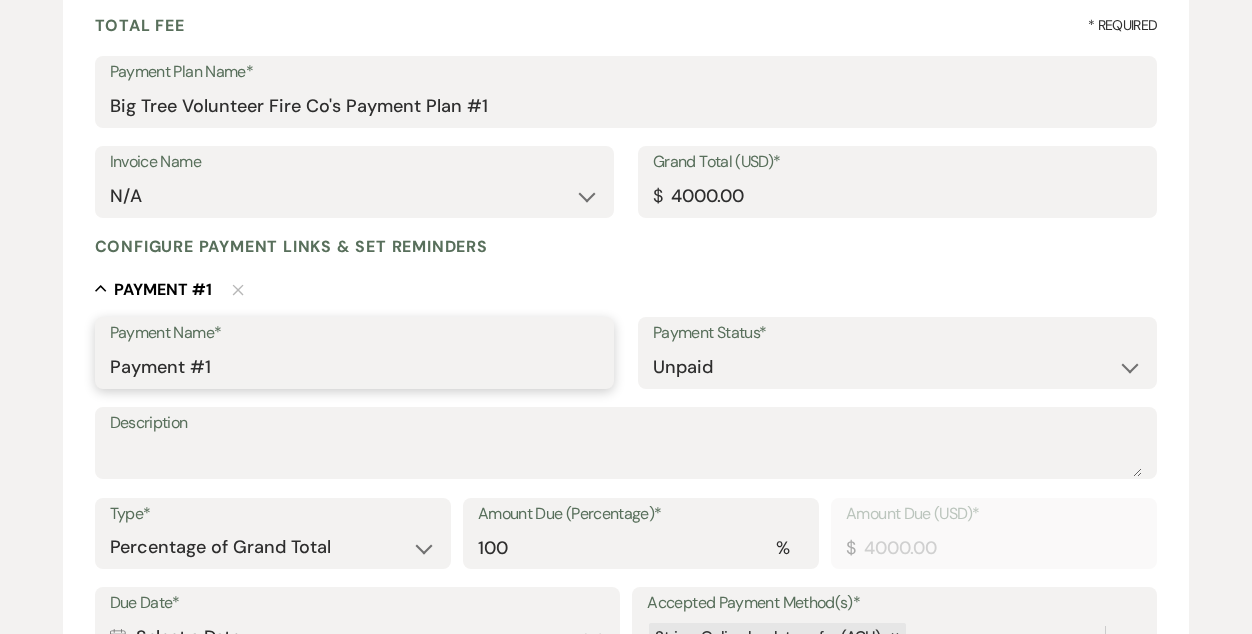 click on "Payment #1" at bounding box center [354, 367] 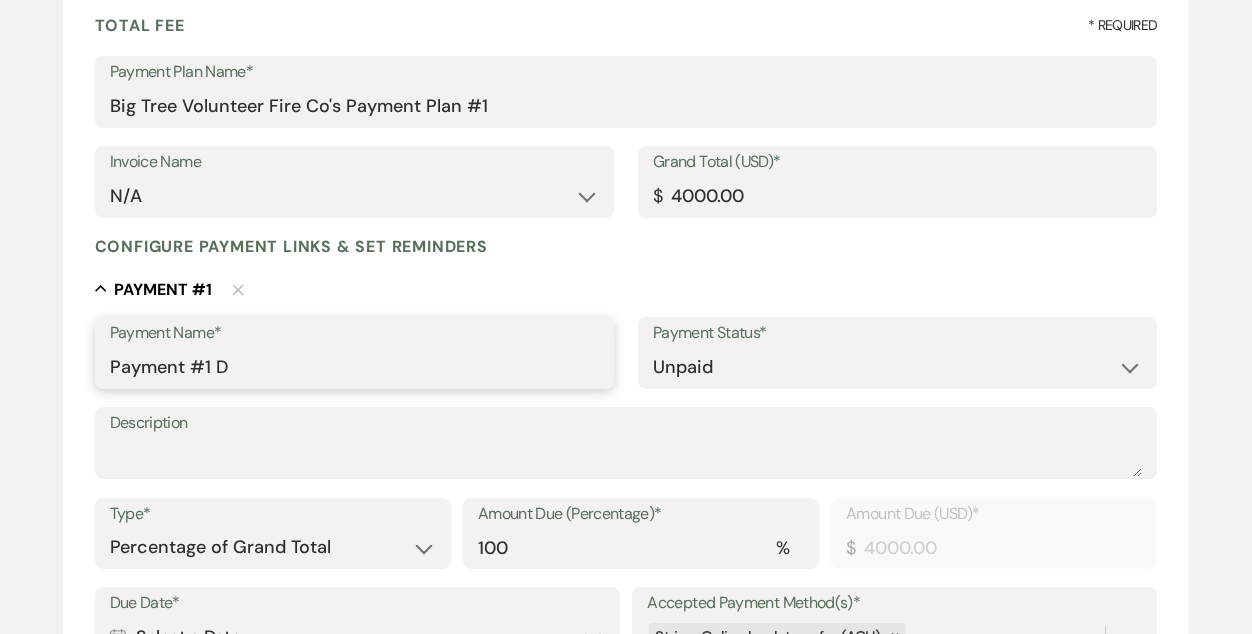 type on "Payment #1 Date Reservation Payment" 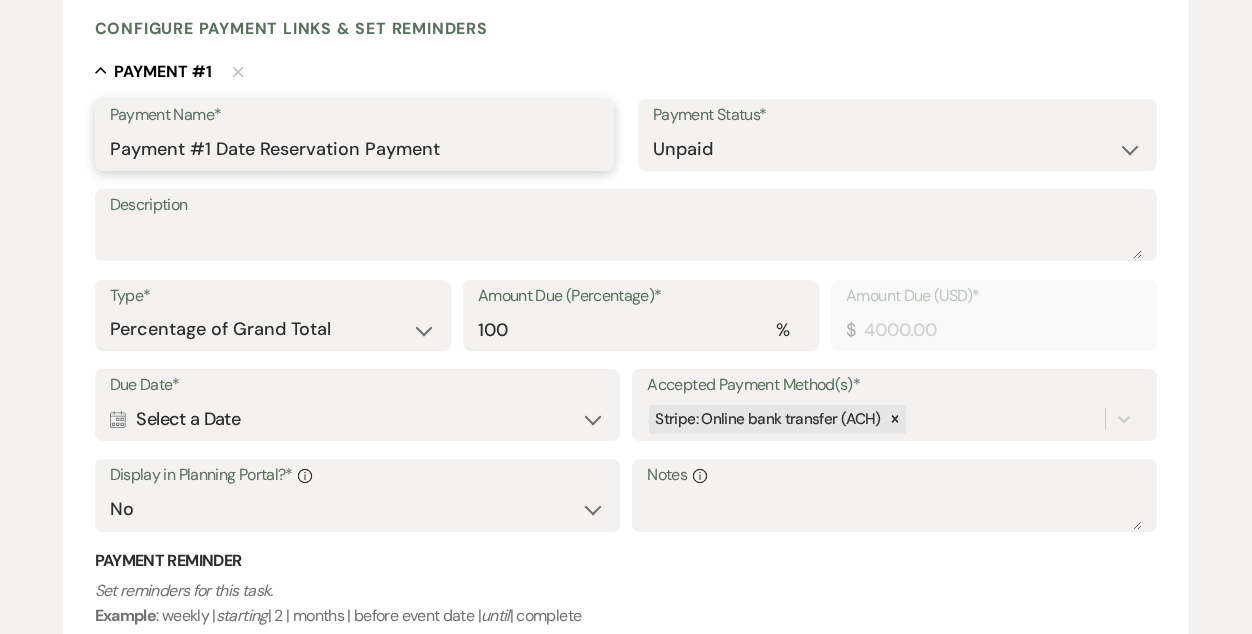 scroll, scrollTop: 618, scrollLeft: 0, axis: vertical 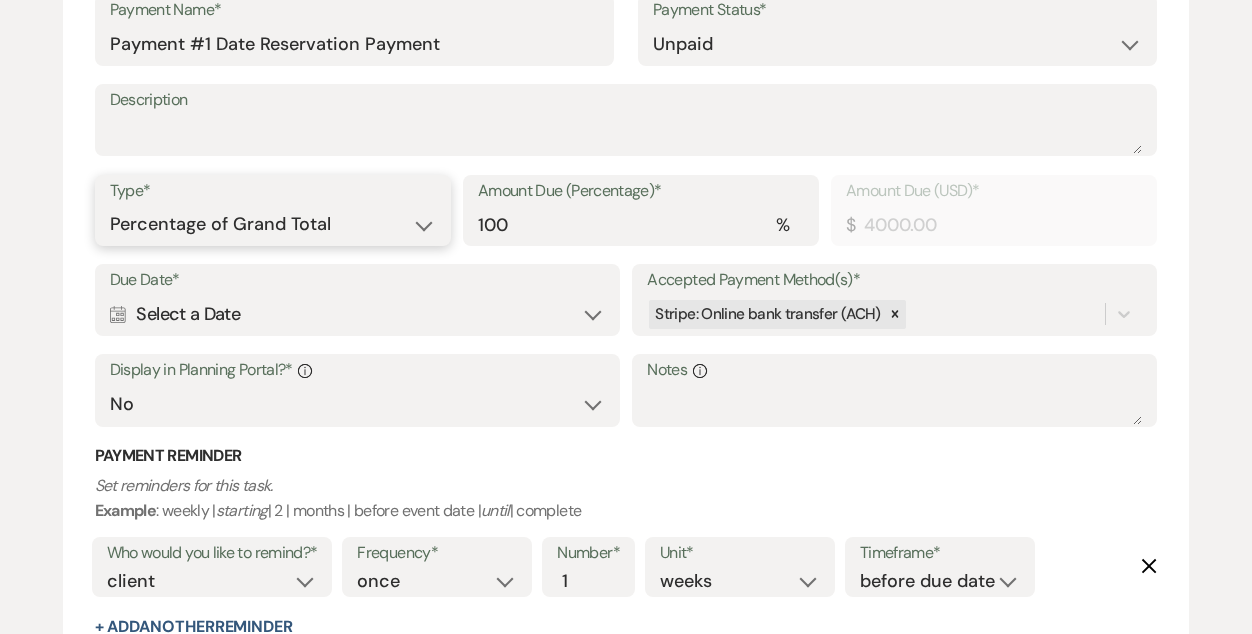 click on "Dollar Amount Percentage of Grand Total" at bounding box center [273, 224] 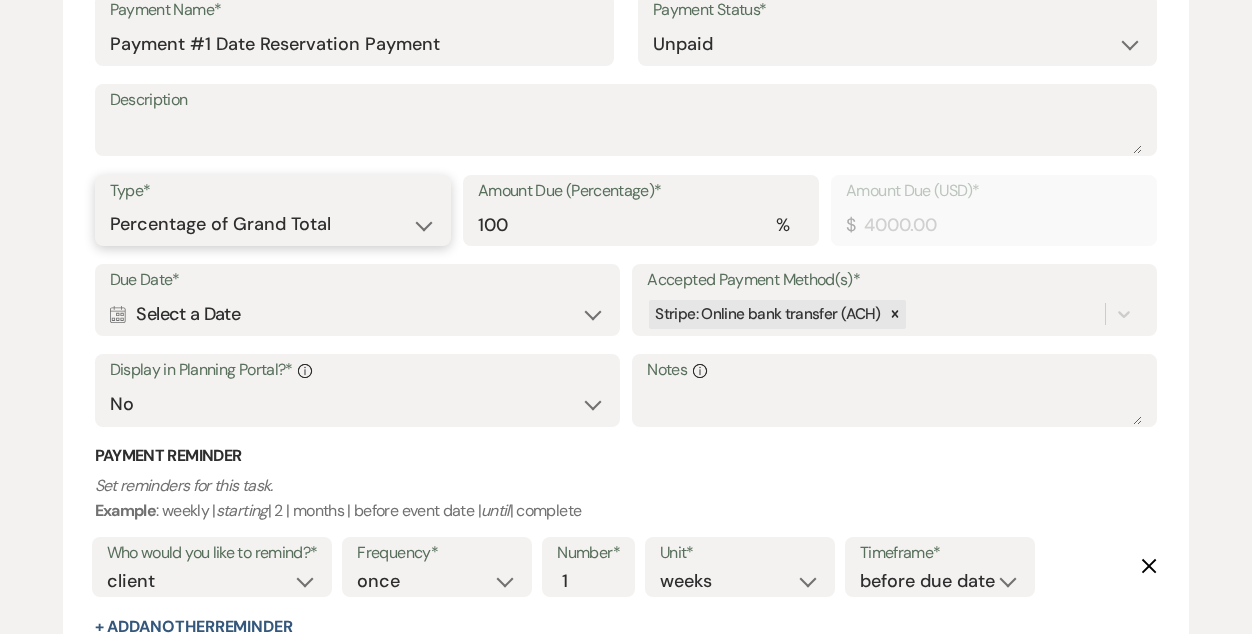 select on "flat" 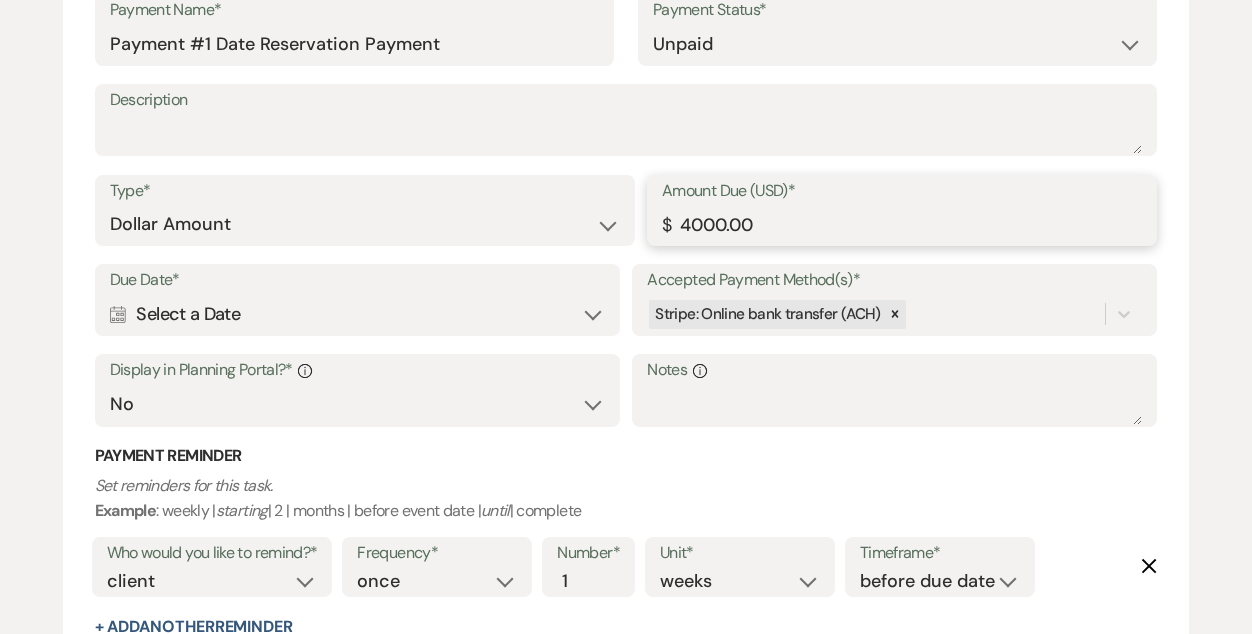click on "4000.00" at bounding box center [902, 224] 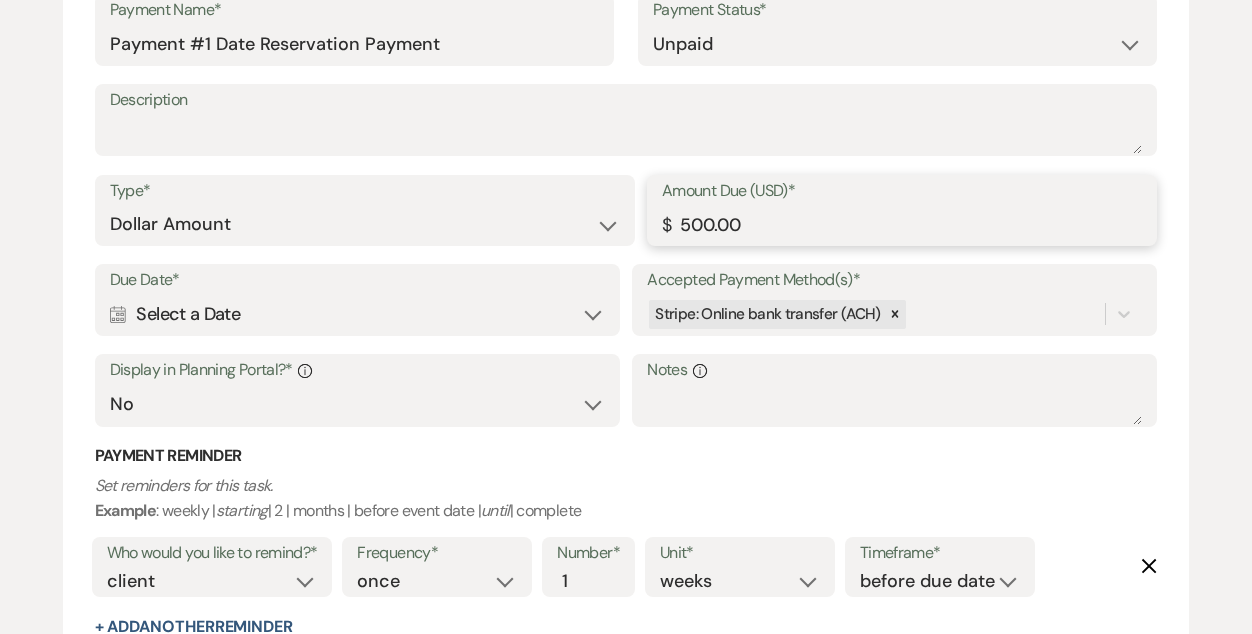 type on "500.00" 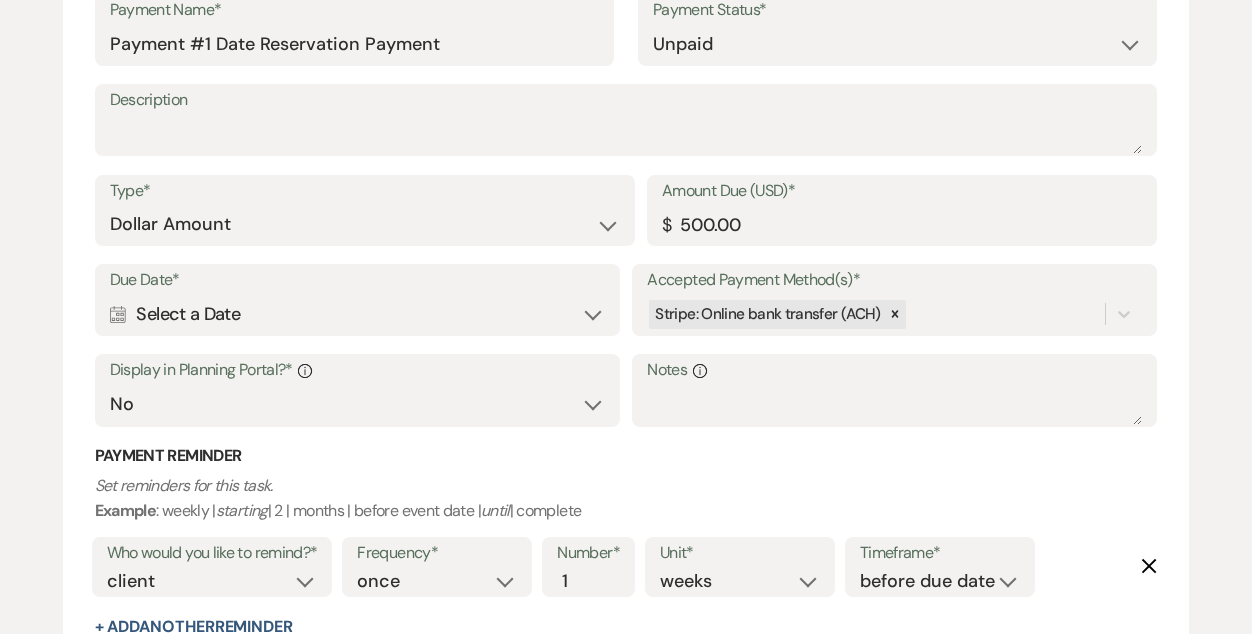 click on "Calendar Select a Date Expand" at bounding box center (357, 314) 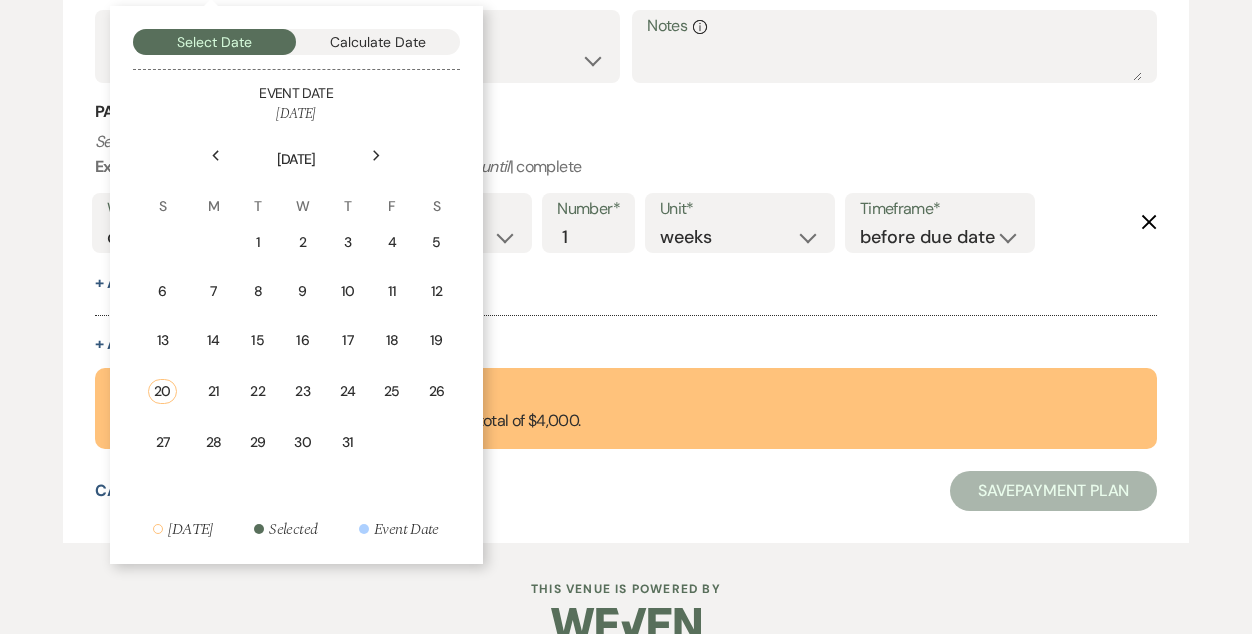 scroll, scrollTop: 960, scrollLeft: 0, axis: vertical 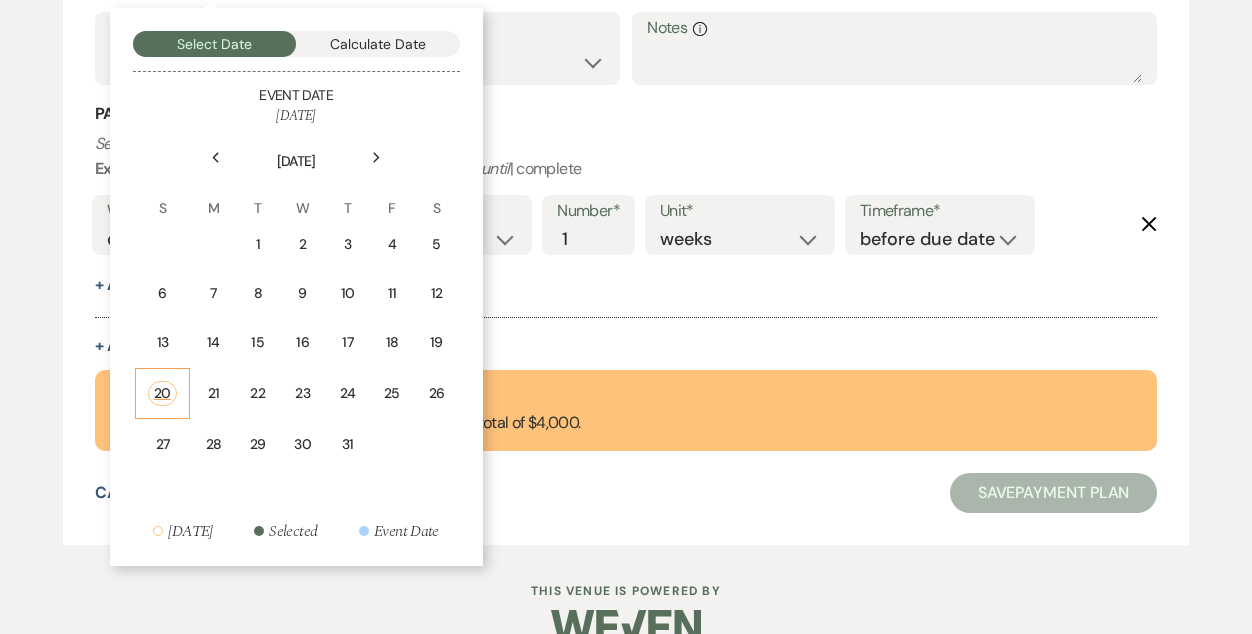 click on "20" at bounding box center (163, 393) 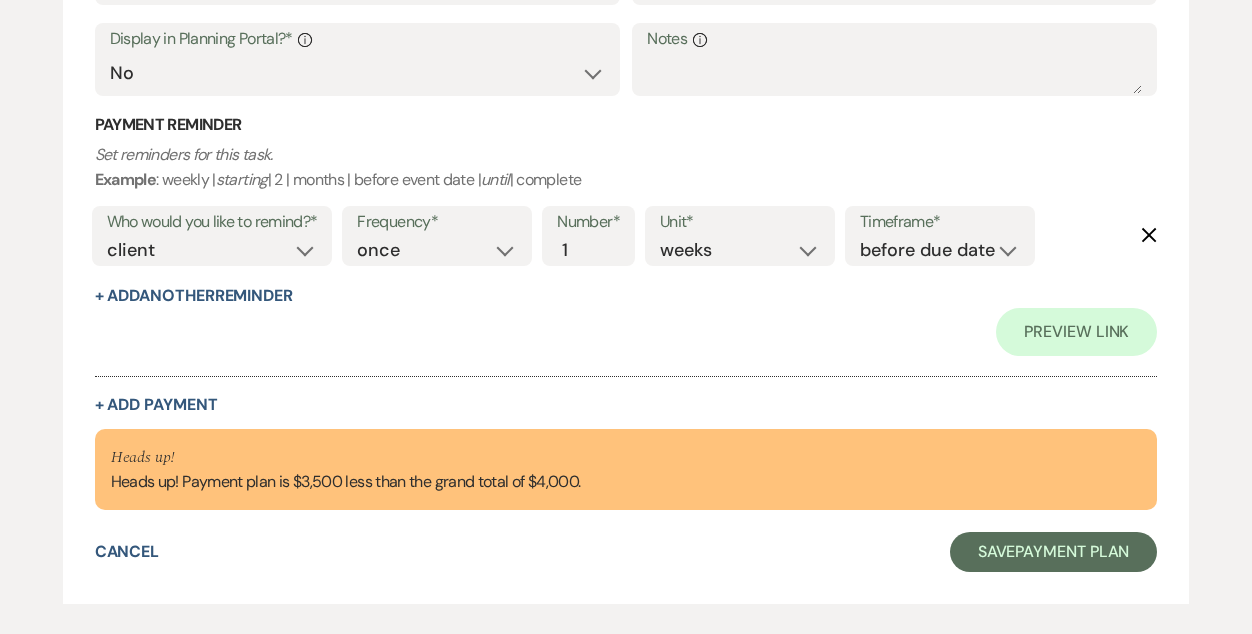 scroll, scrollTop: 958, scrollLeft: 0, axis: vertical 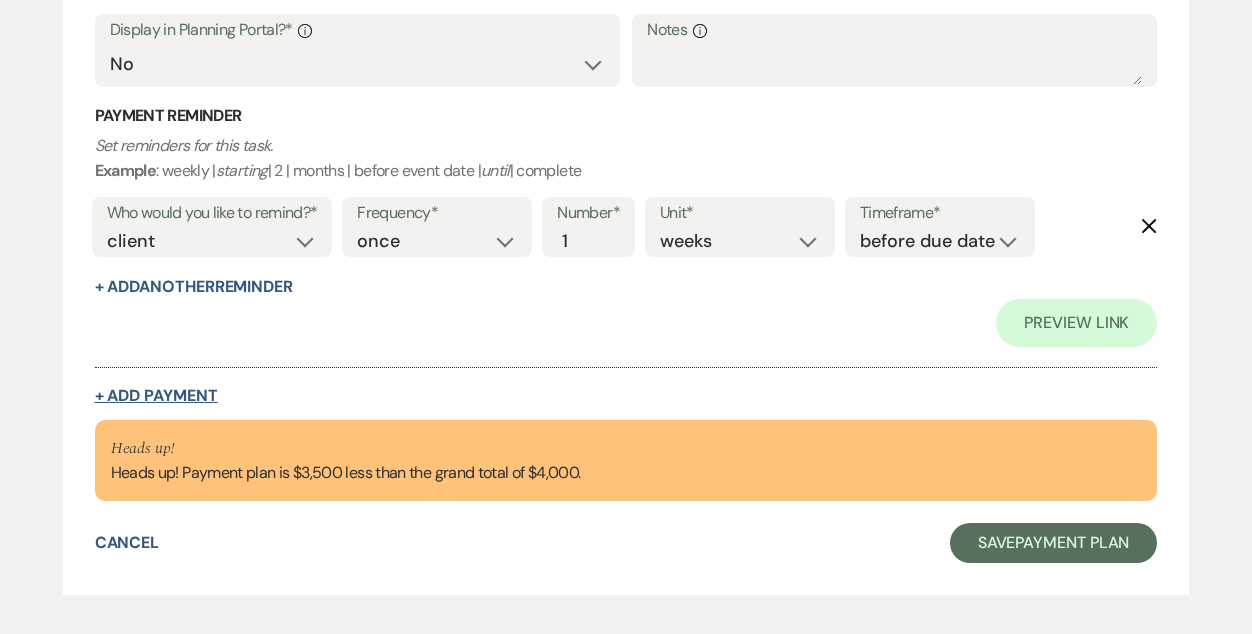 click on "+ Add Payment" at bounding box center [156, 396] 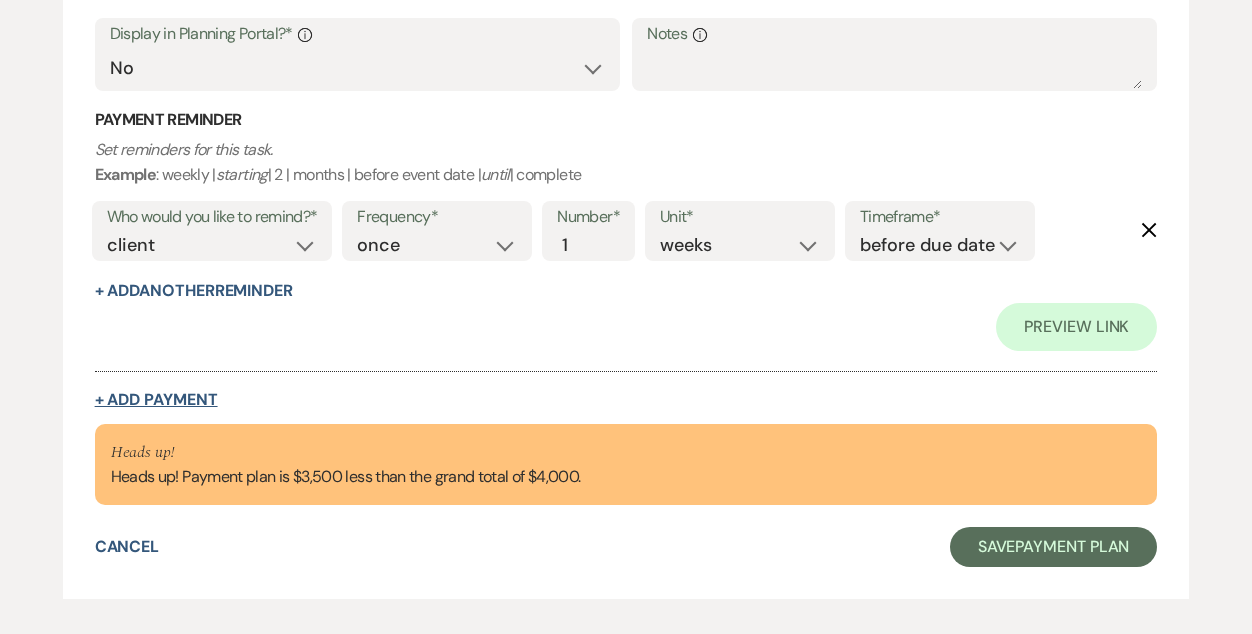 select on "2" 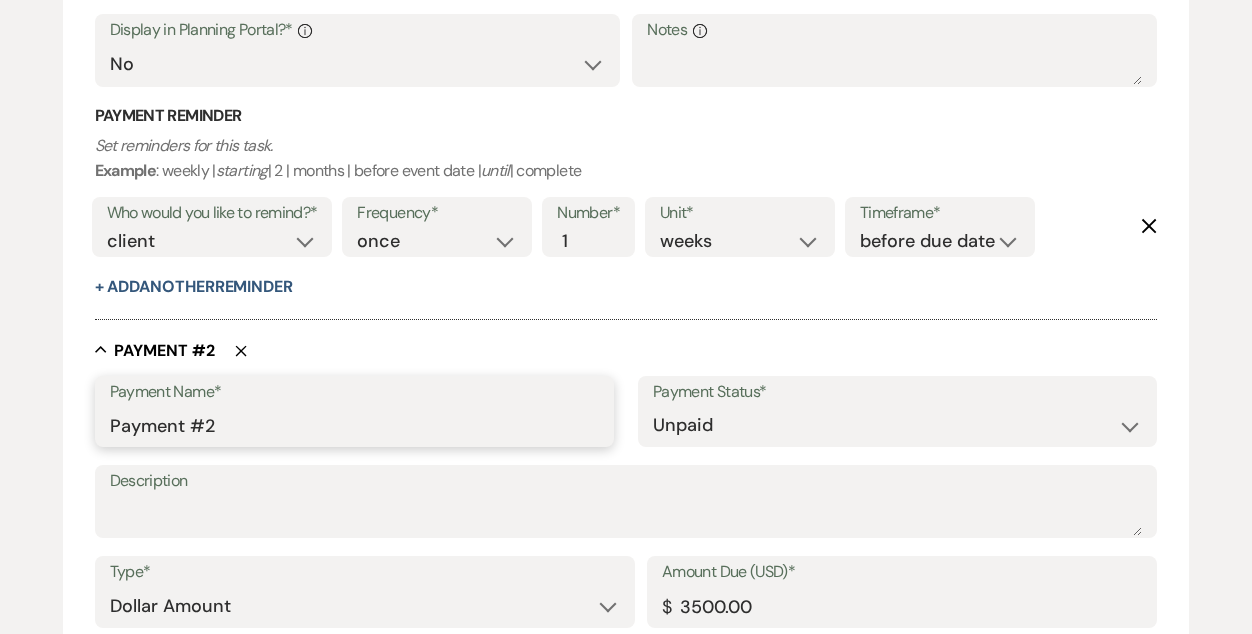 click on "Payment #2" at bounding box center (354, 425) 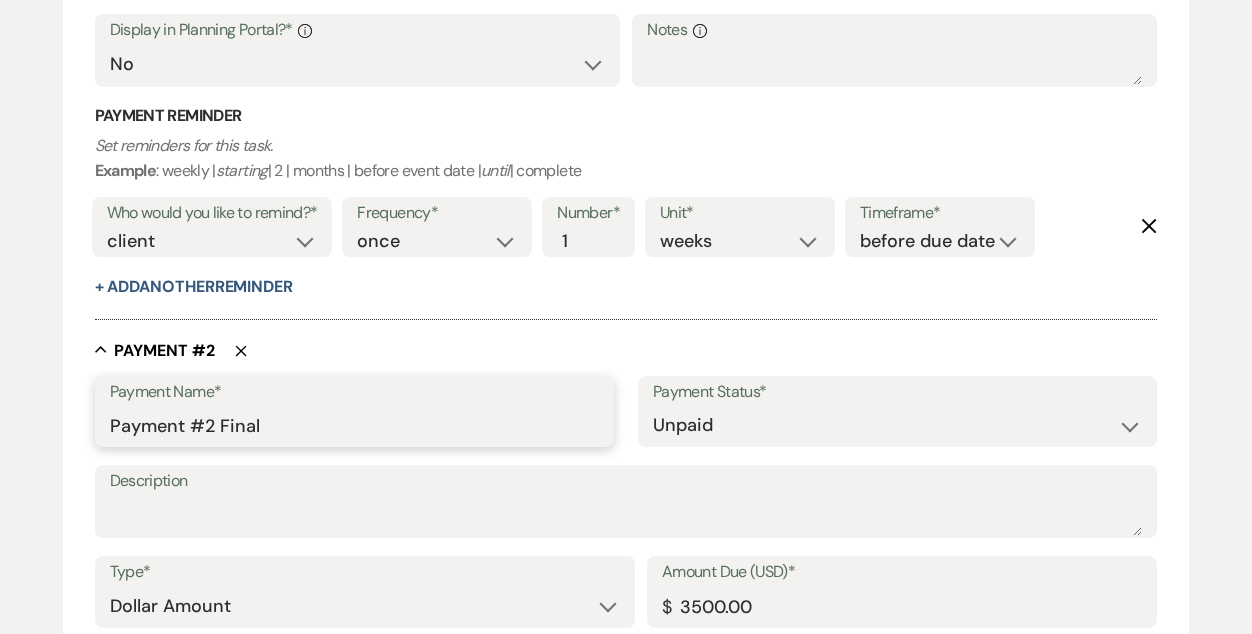 type on "Payment #2 Final payment" 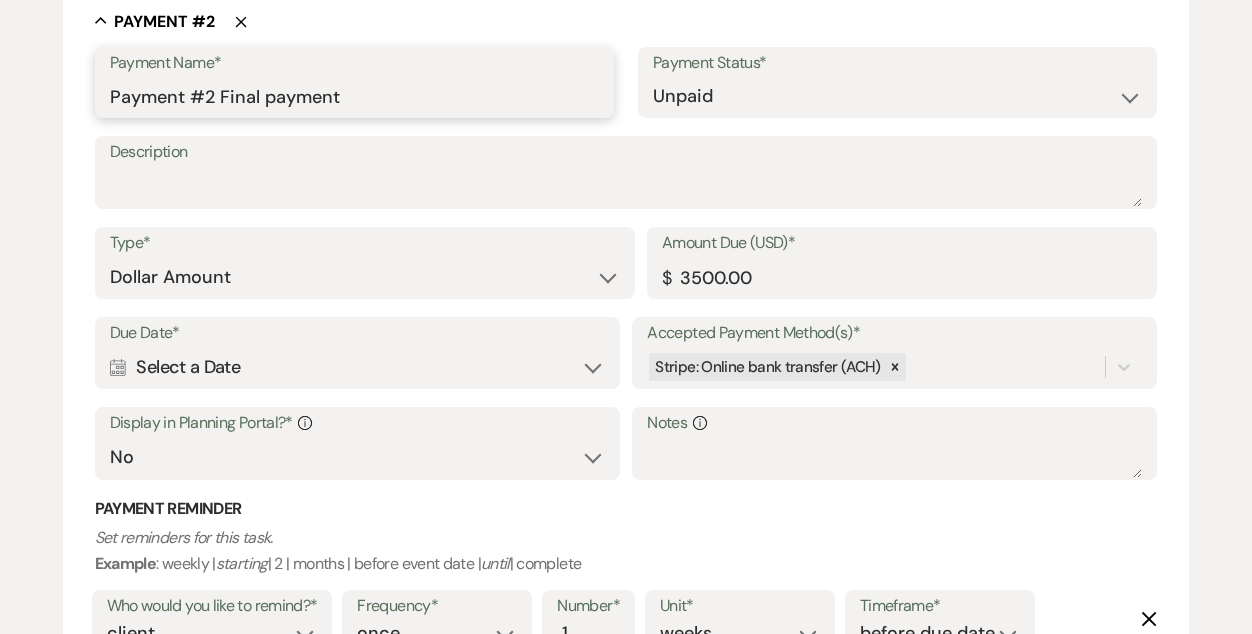 scroll, scrollTop: 1286, scrollLeft: 0, axis: vertical 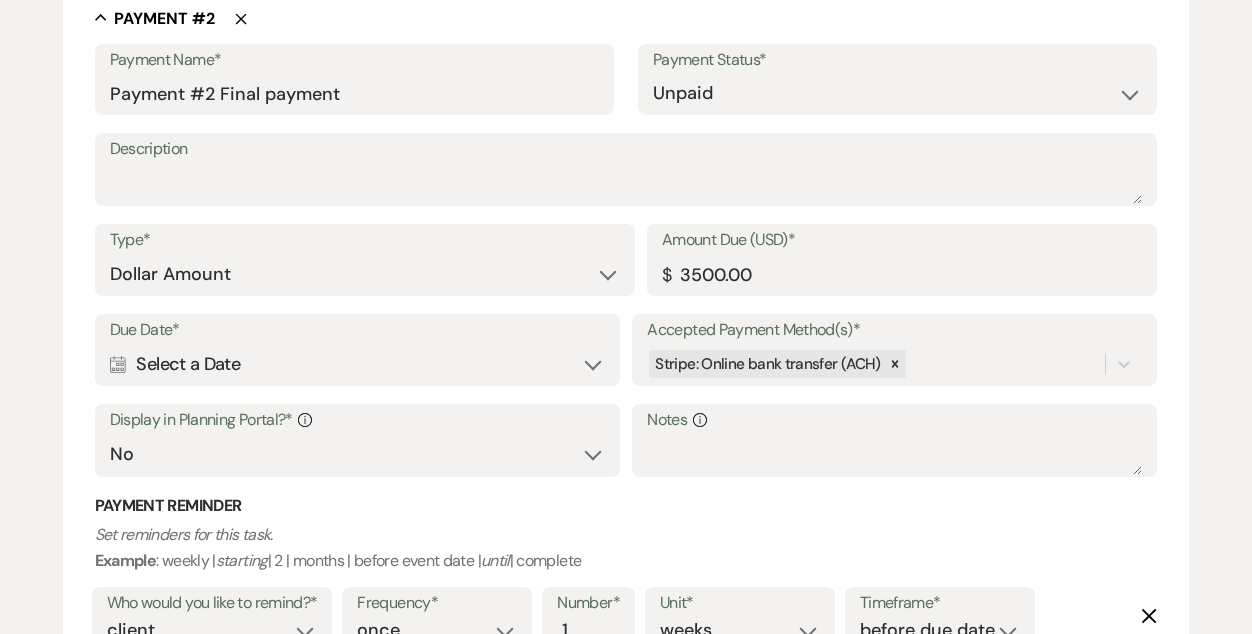 click on "Calendar Select a Date Expand" at bounding box center [357, 364] 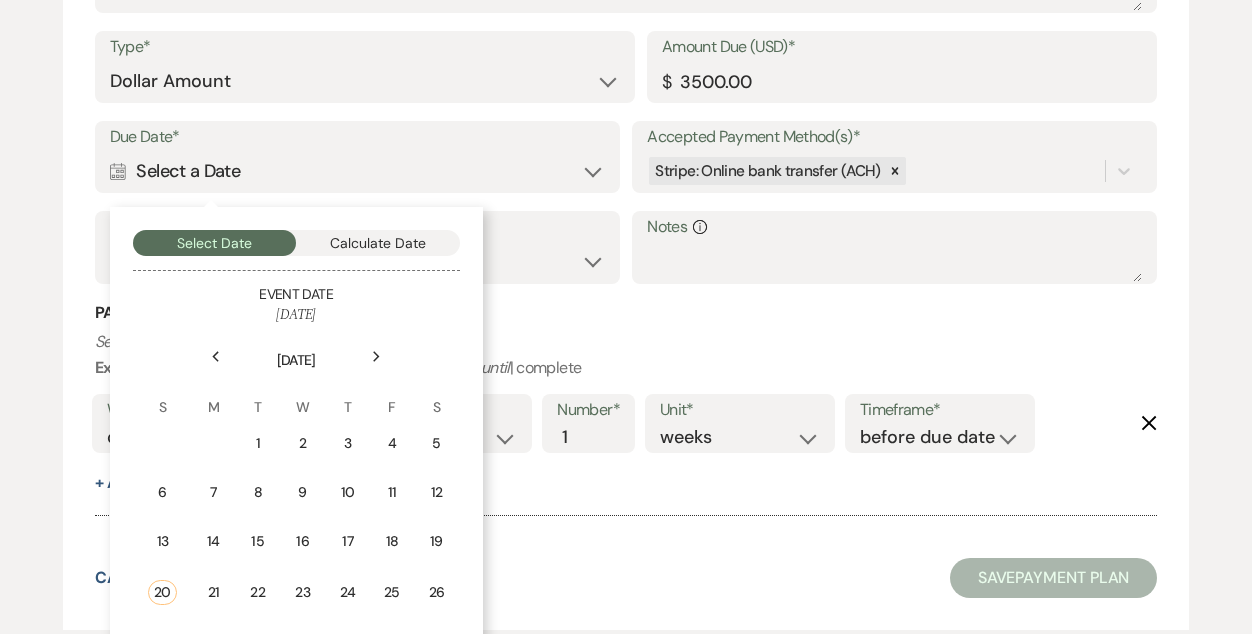 scroll, scrollTop: 1484, scrollLeft: 0, axis: vertical 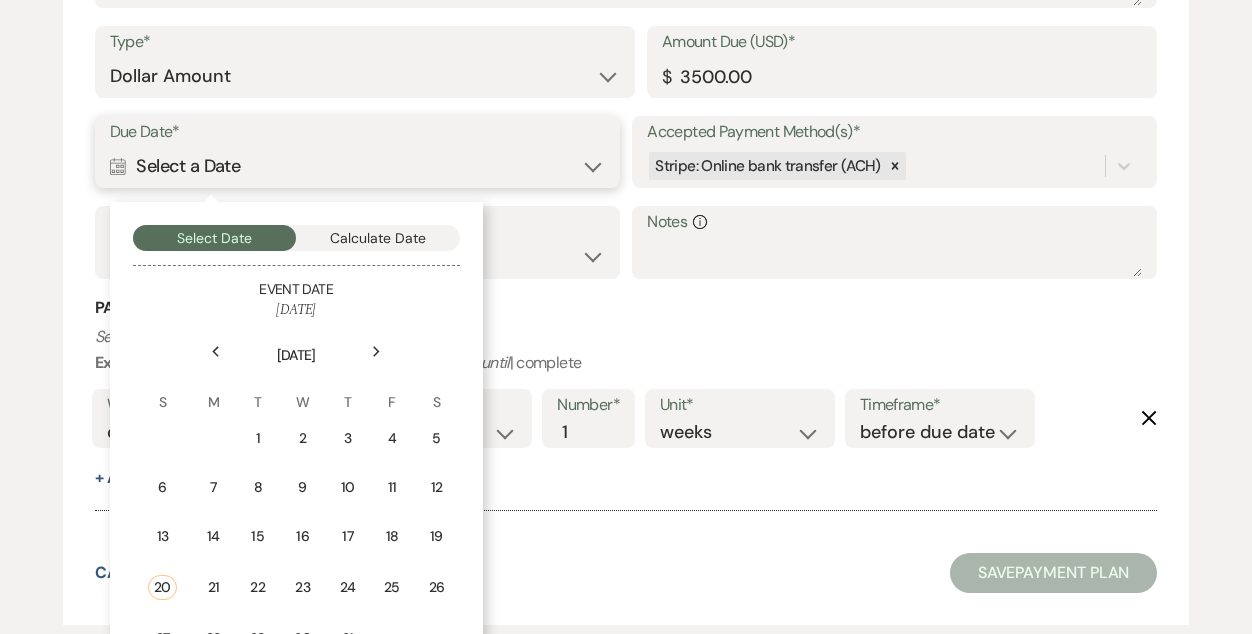 click on "Calculate Date" at bounding box center [378, 238] 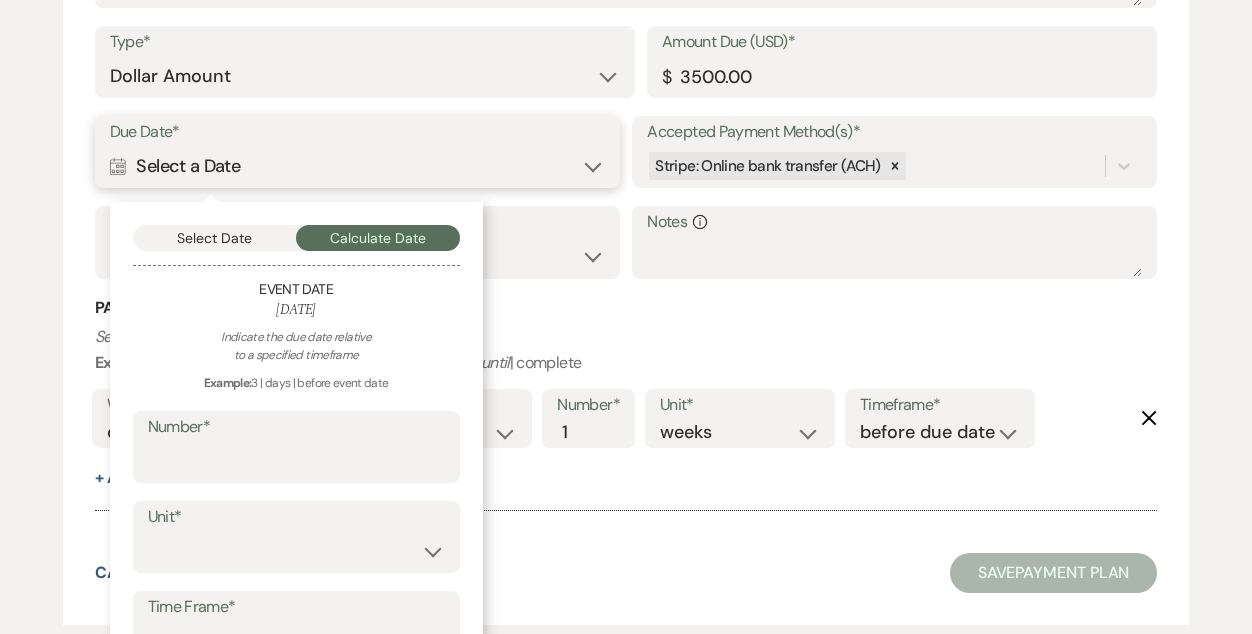 scroll, scrollTop: 1603, scrollLeft: 0, axis: vertical 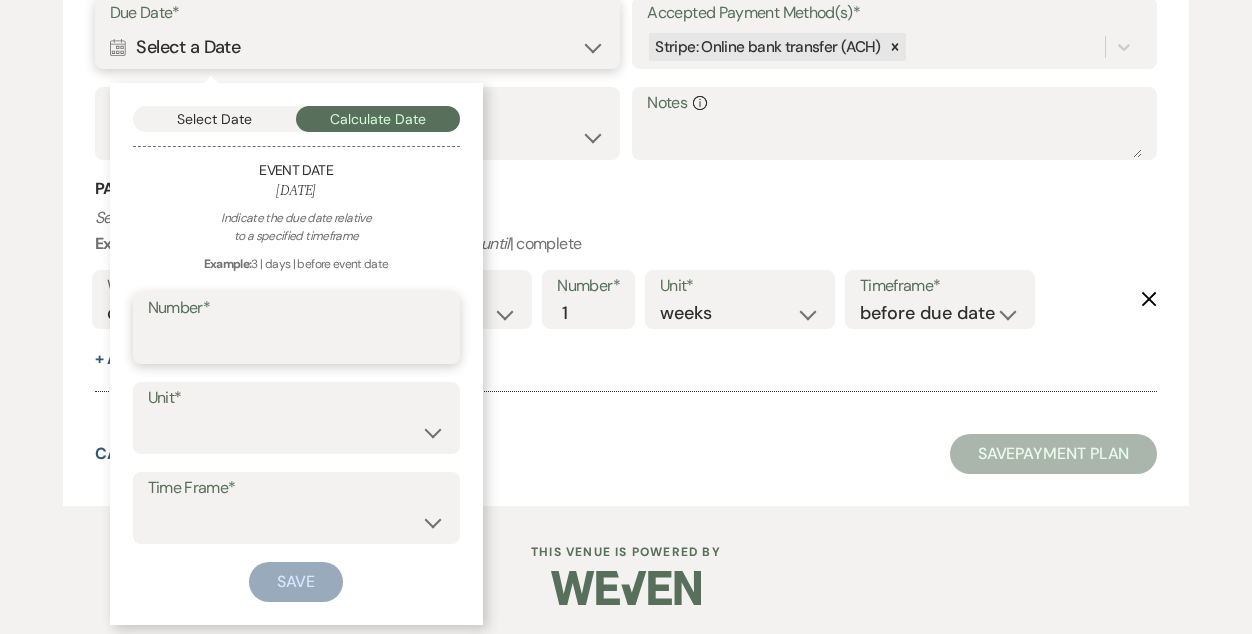 click on "Number*" at bounding box center [296, 342] 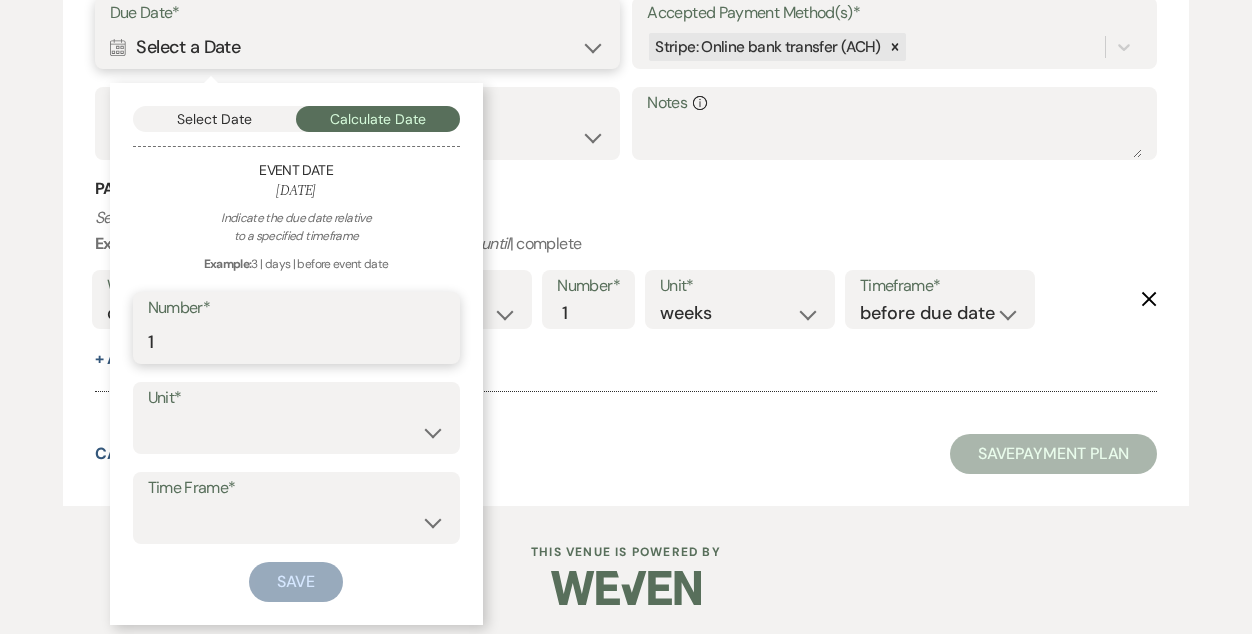 type on "1" 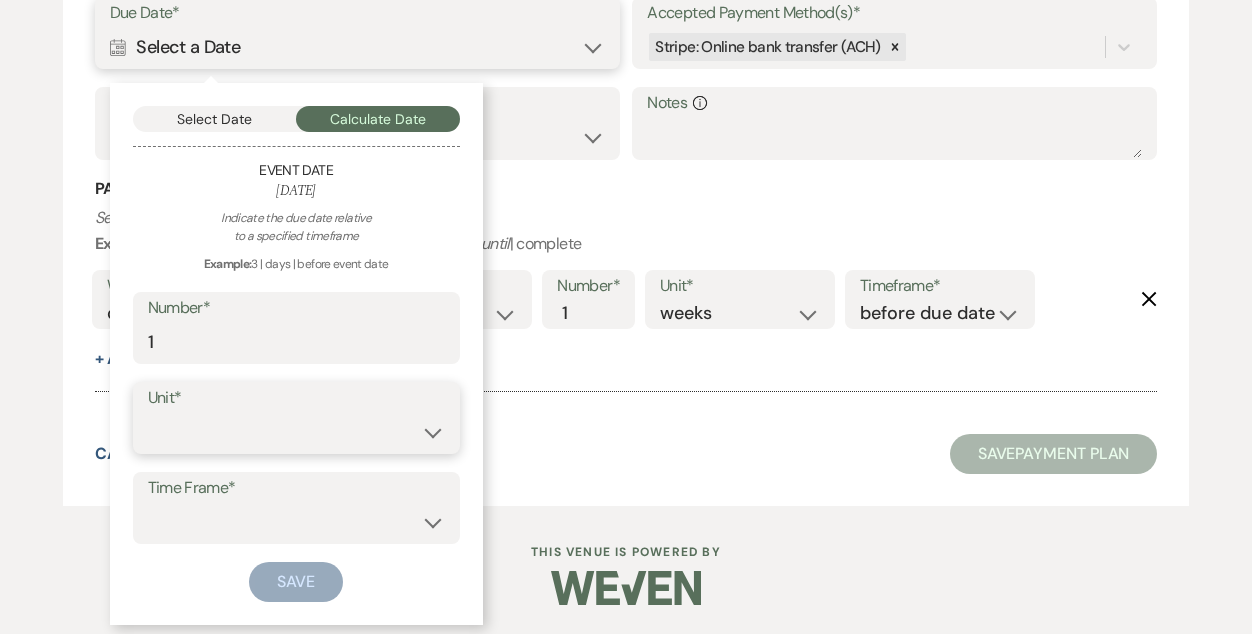 click on "days weeks months" at bounding box center (296, 432) 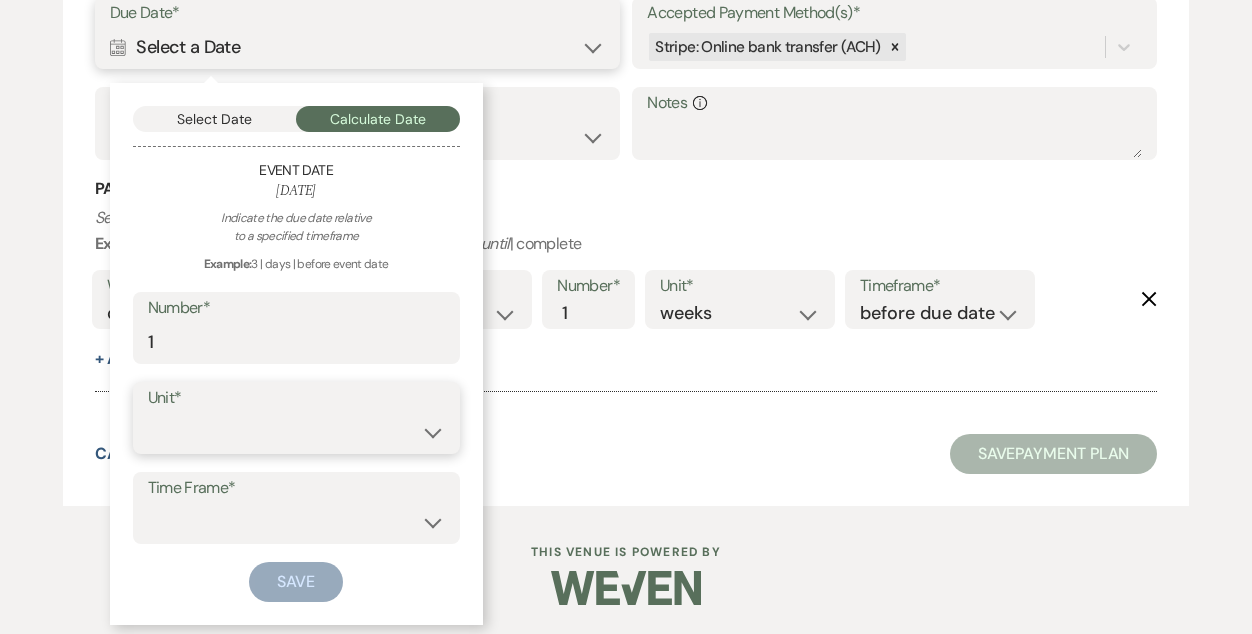 select on "day" 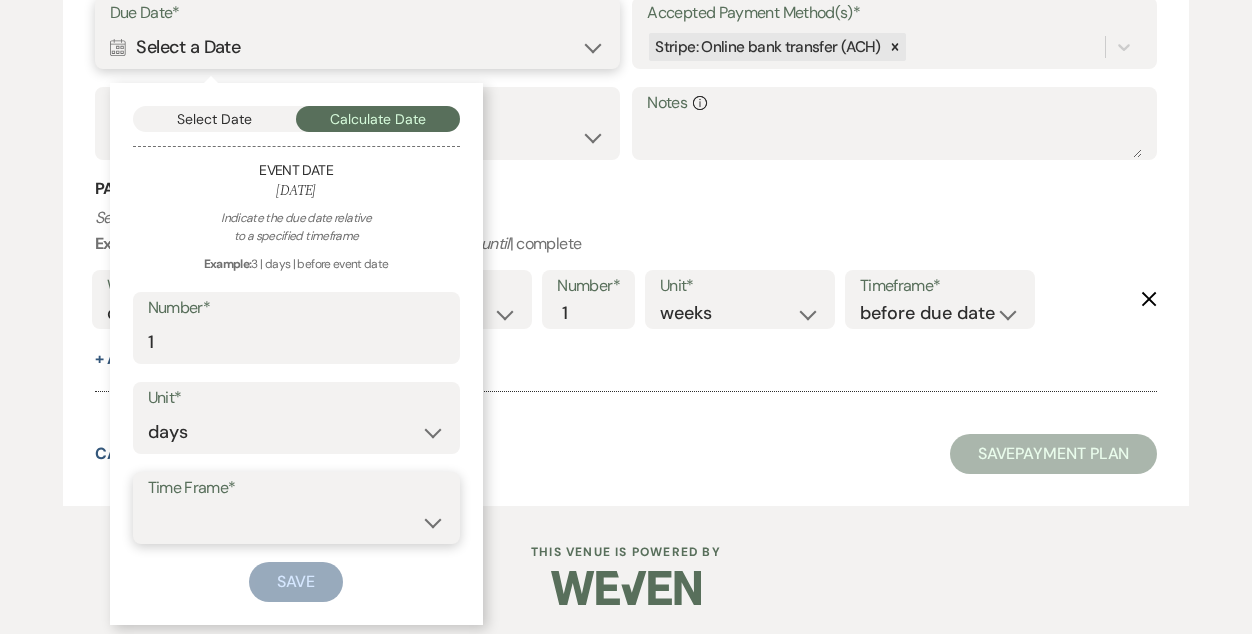 click on "before event date after event date after [DATE] date" at bounding box center [296, 522] 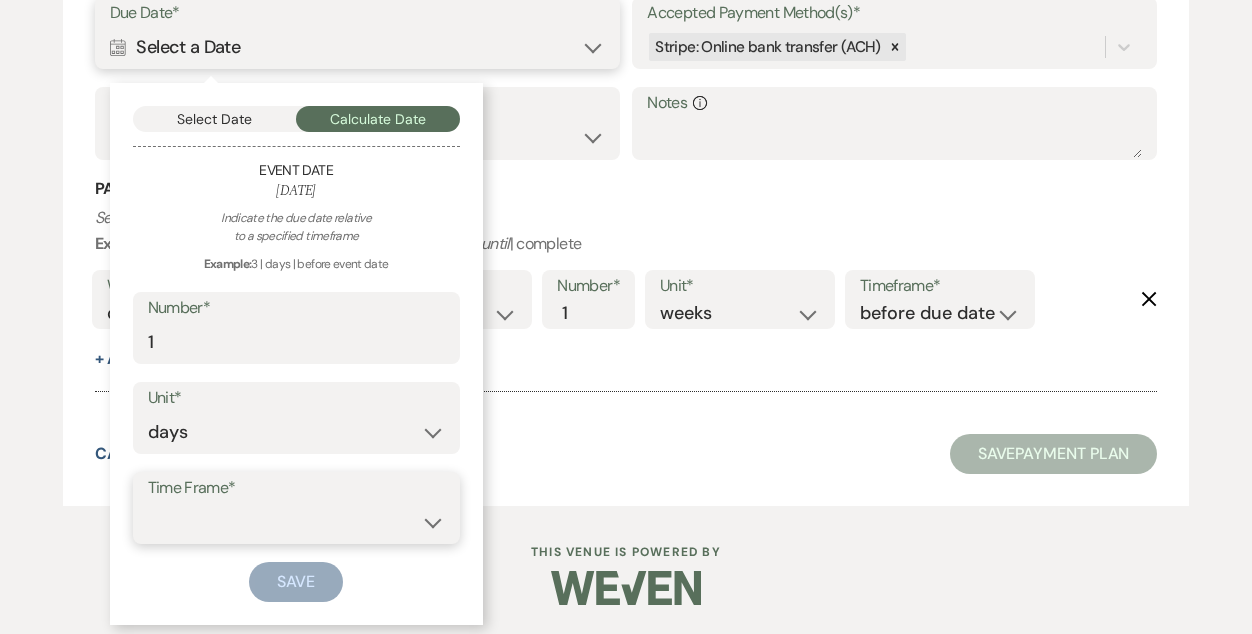 select on "afterEventDate" 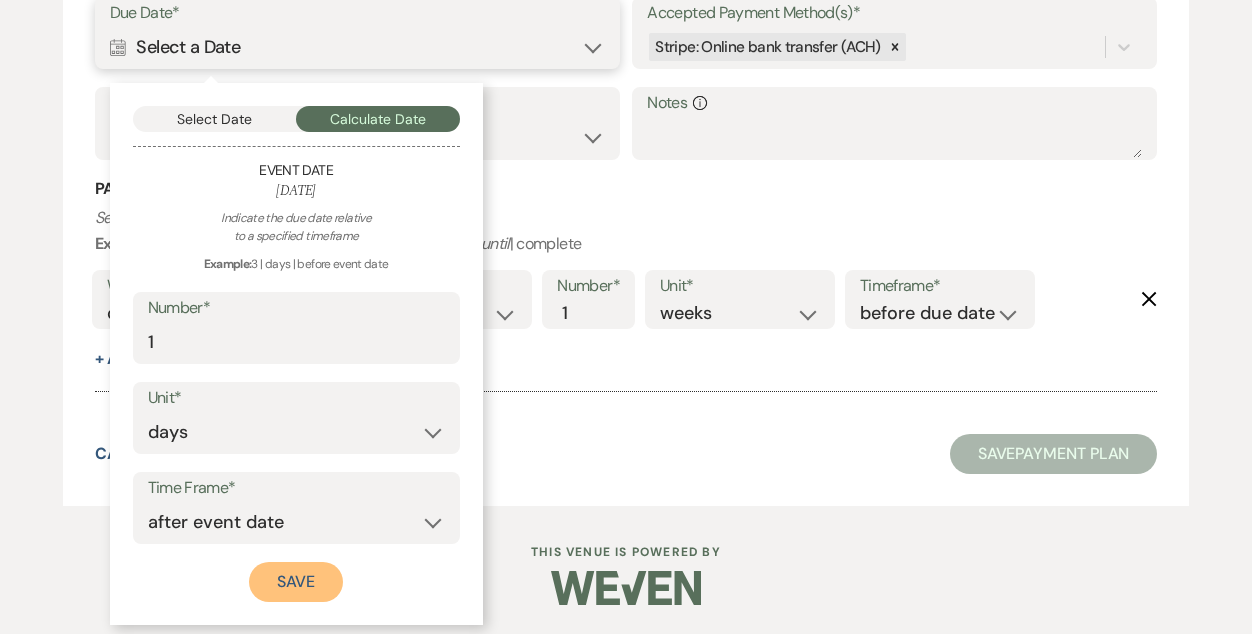 click on "Save" at bounding box center (296, 582) 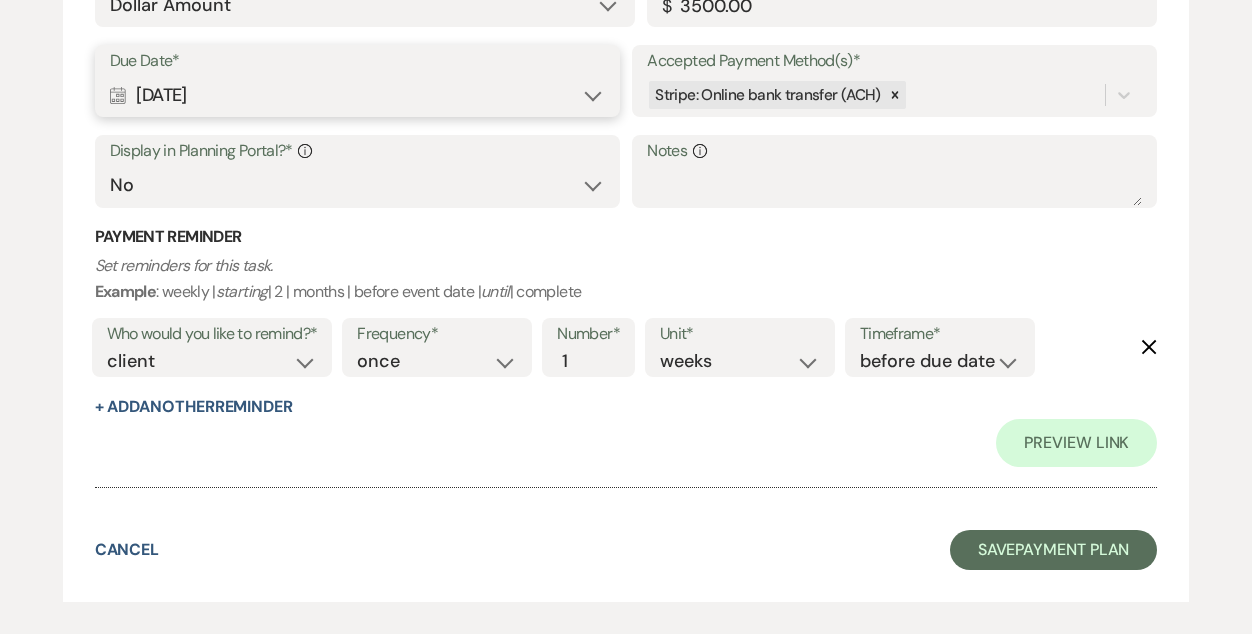 scroll, scrollTop: 1651, scrollLeft: 0, axis: vertical 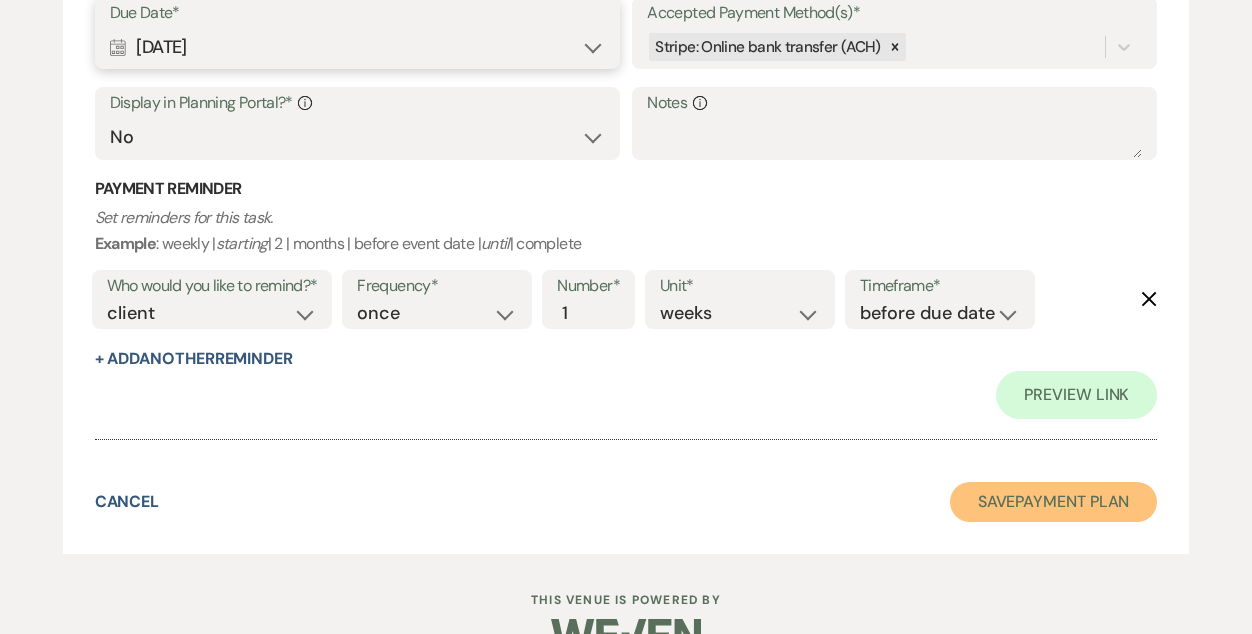 click on "Save  Payment Plan" at bounding box center [1054, 502] 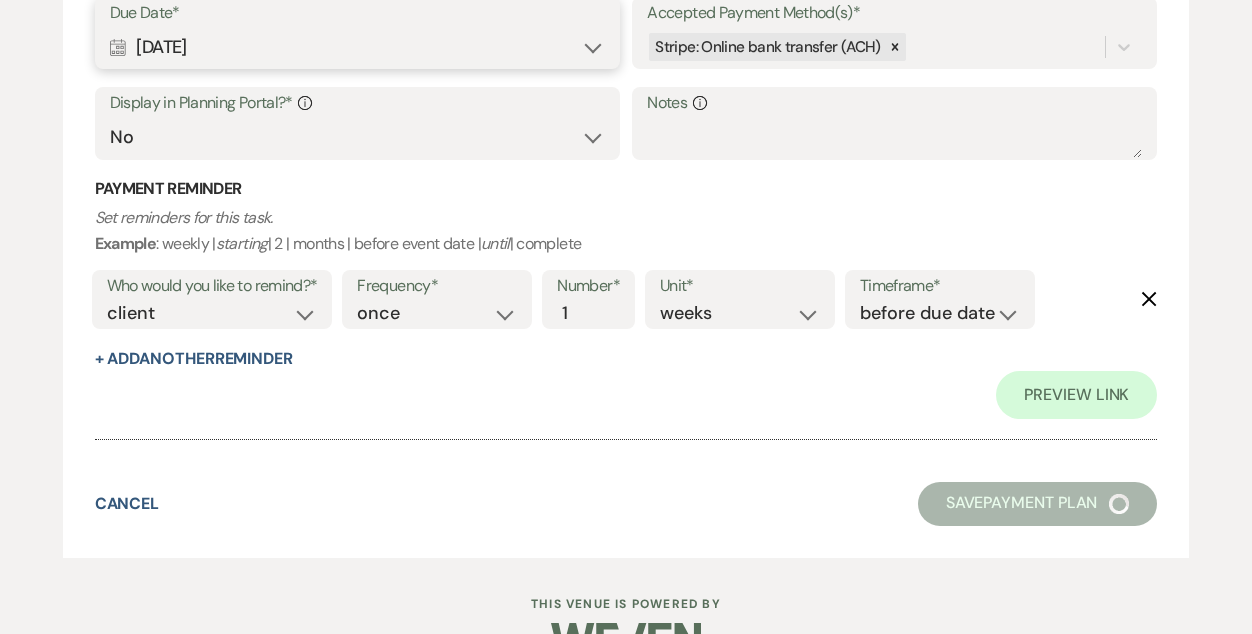 select on "6" 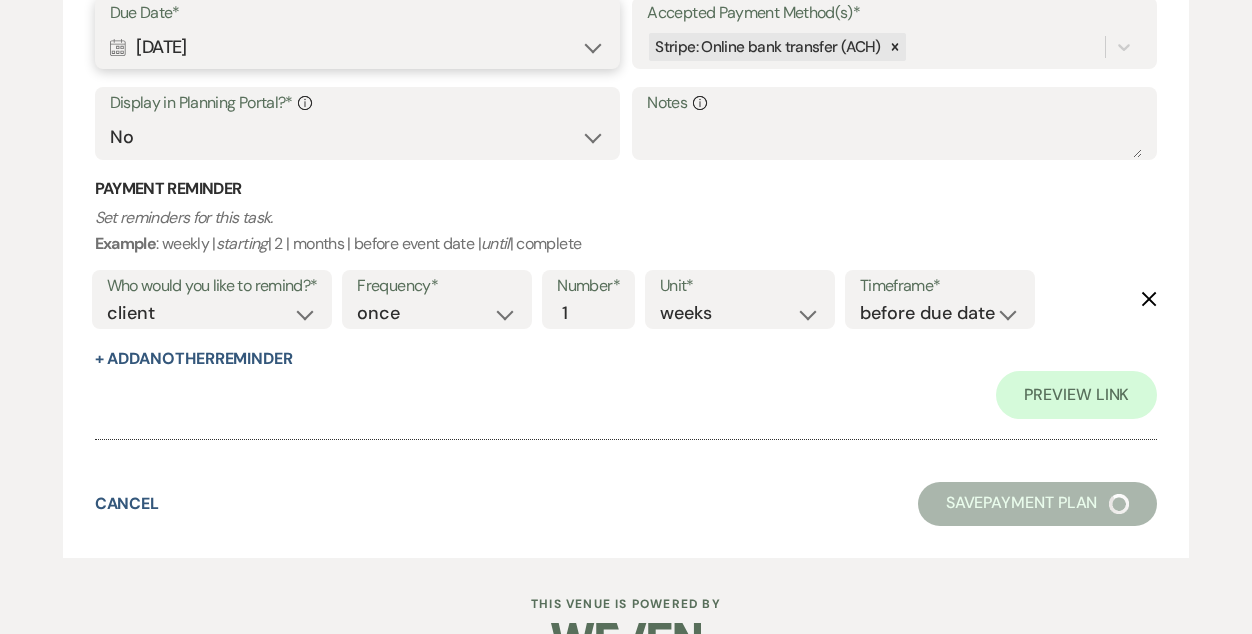 select on "5" 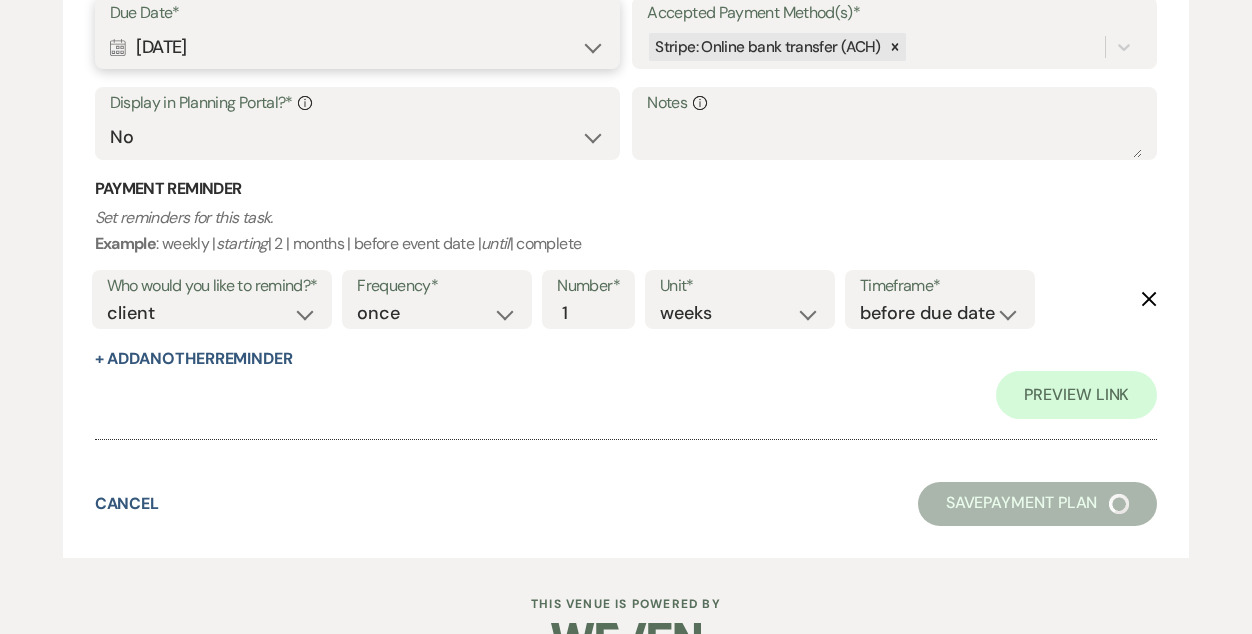 select on "13" 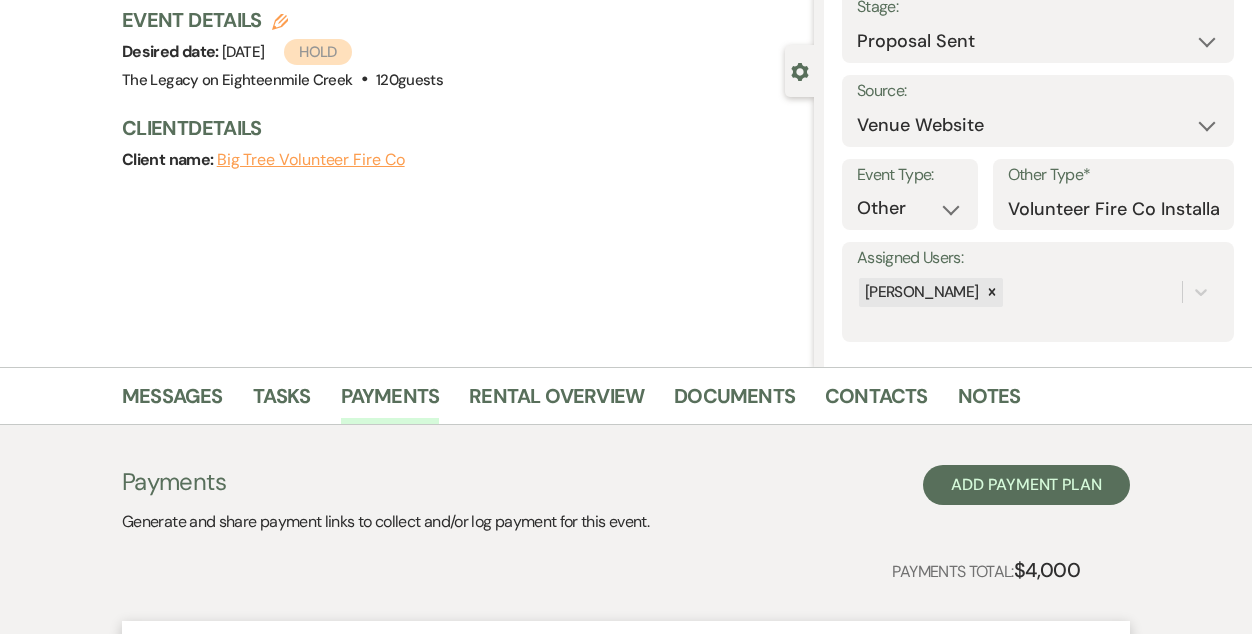 scroll, scrollTop: 734, scrollLeft: 0, axis: vertical 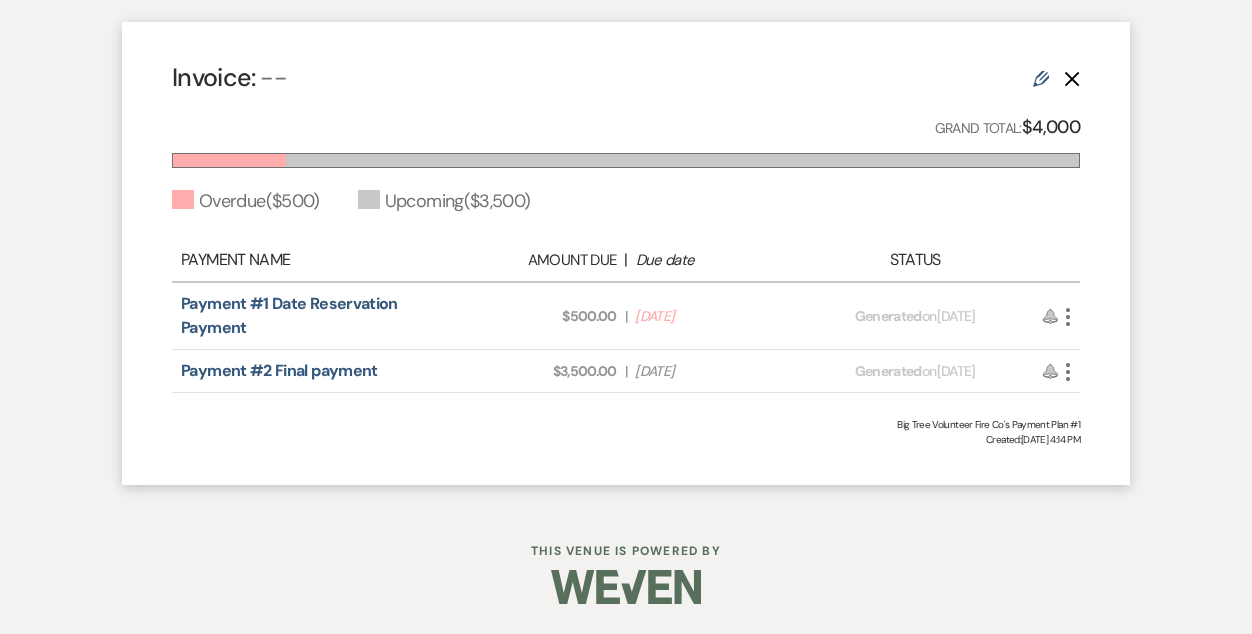 click 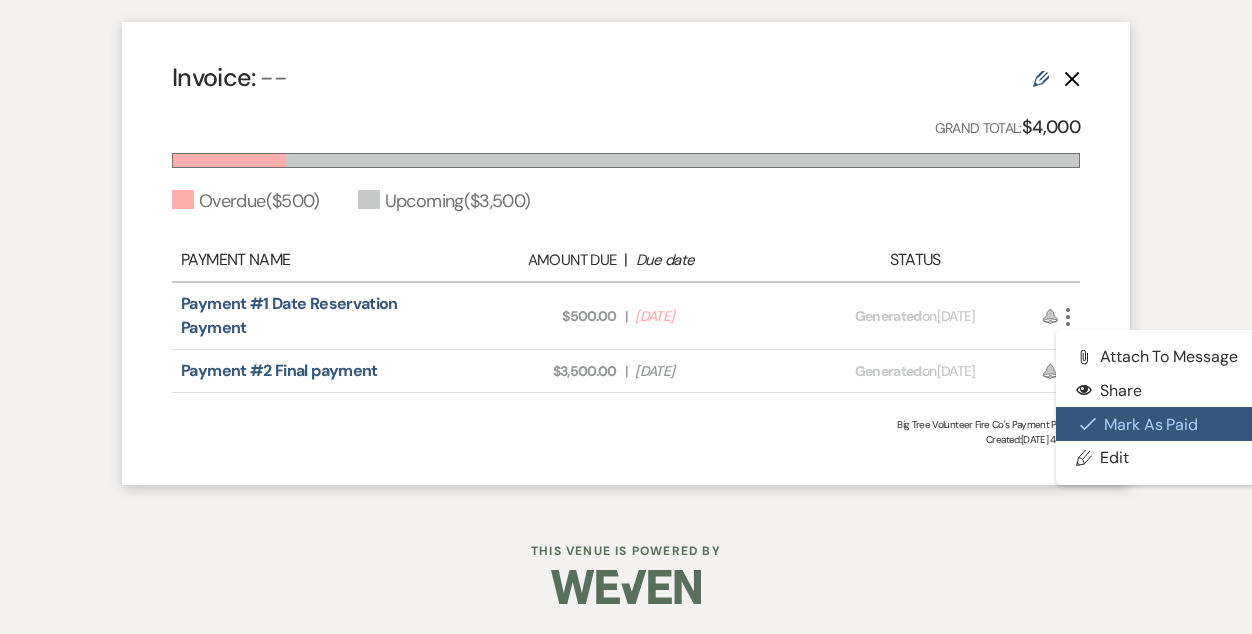 click on "Check [PERSON_NAME] [PERSON_NAME] as Paid" at bounding box center (1157, 424) 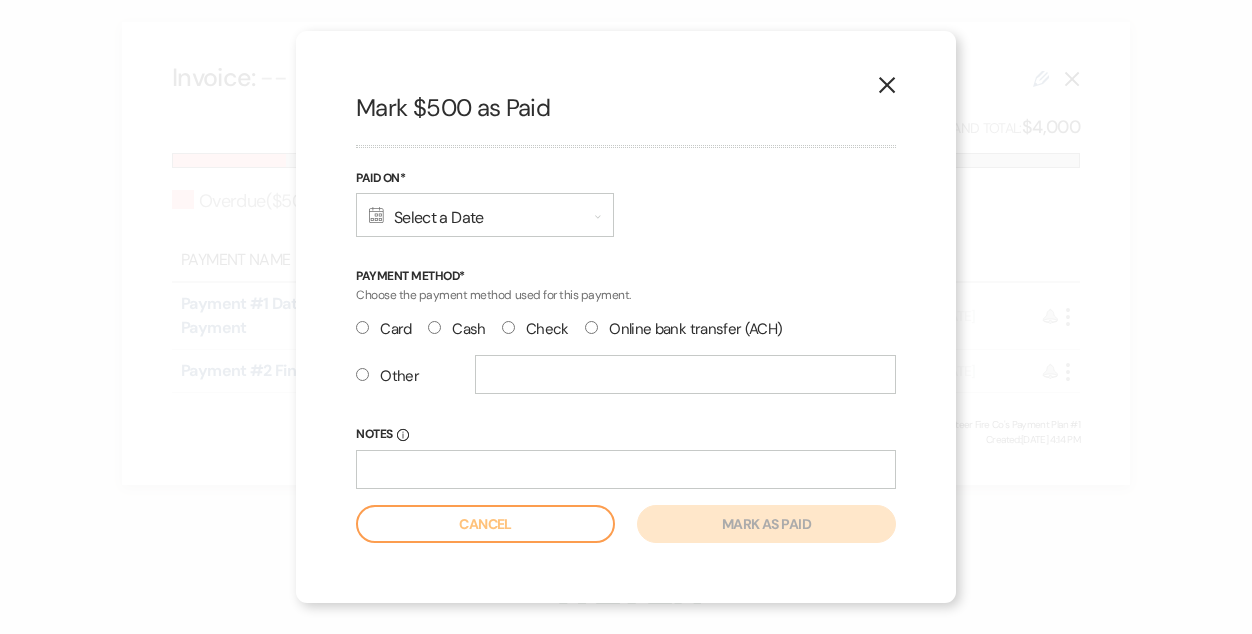 click on "Calendar Select a Date Expand" at bounding box center [485, 215] 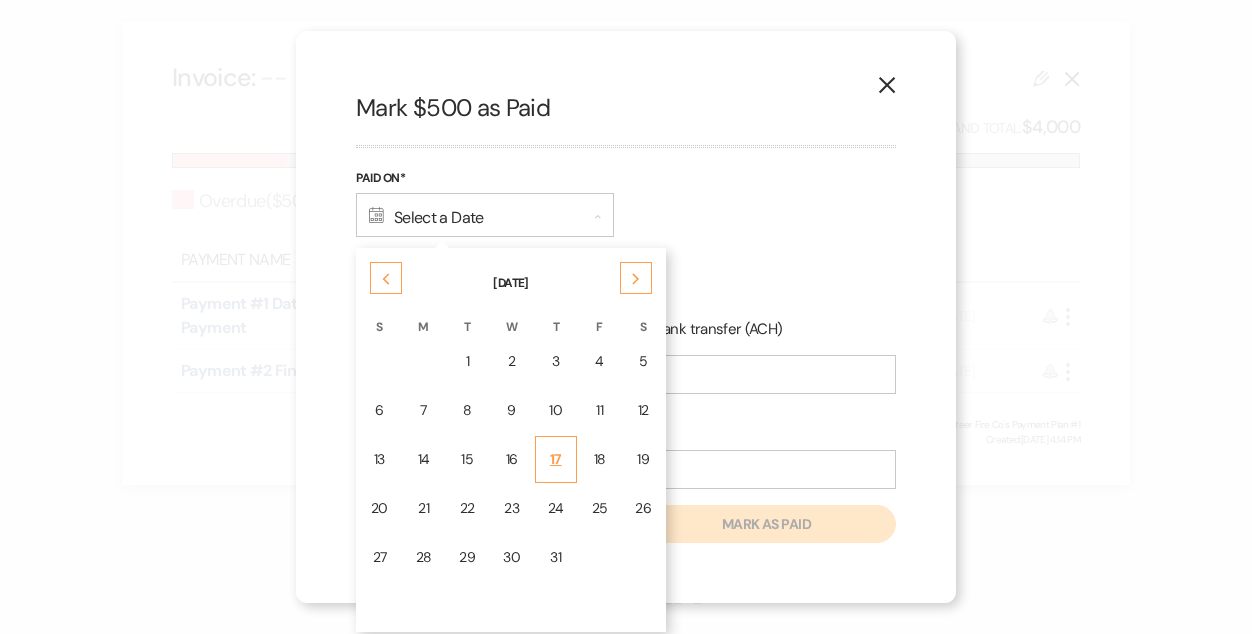 click on "17" at bounding box center (556, 459) 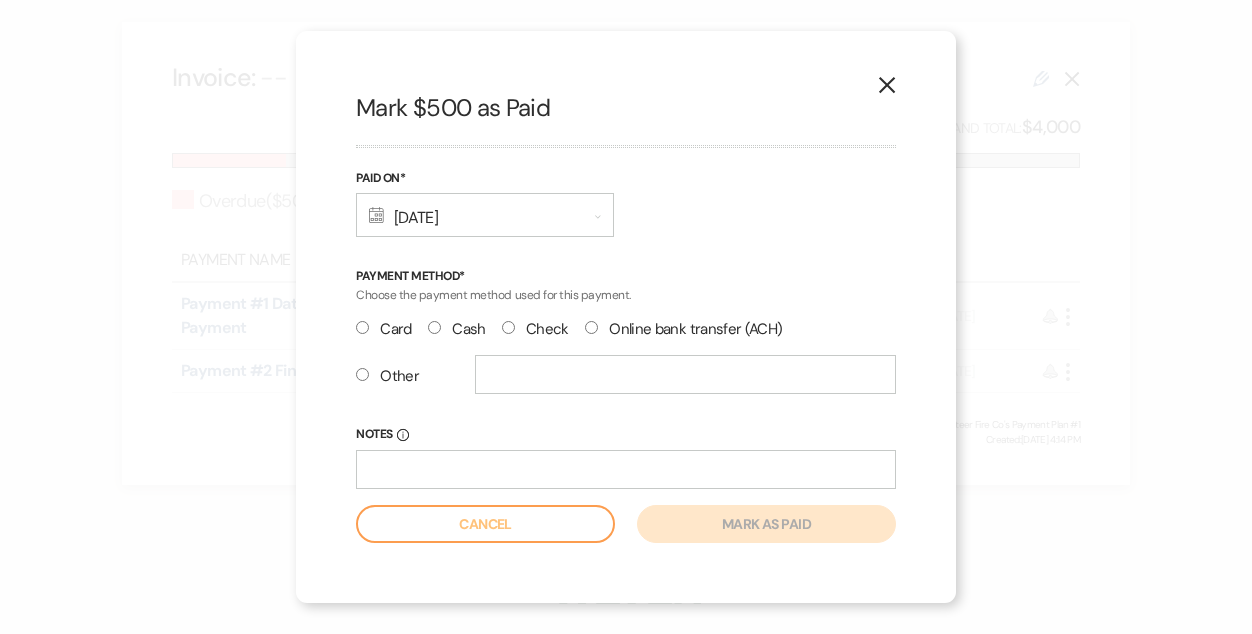 click on "Check" at bounding box center [508, 327] 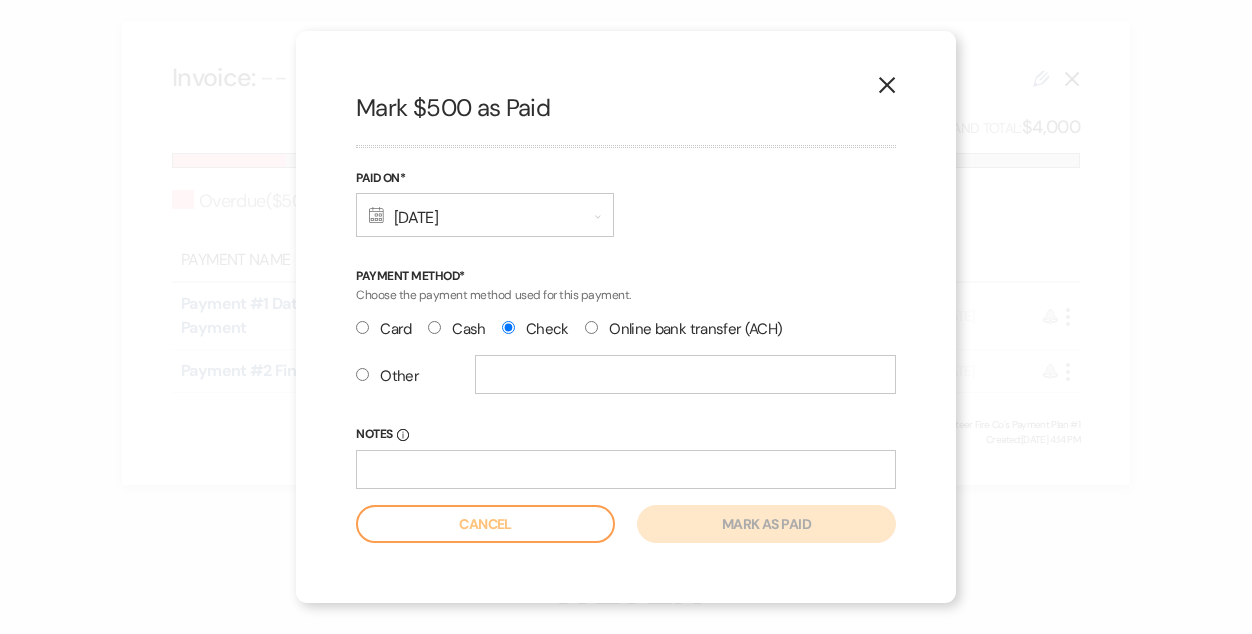 radio on "true" 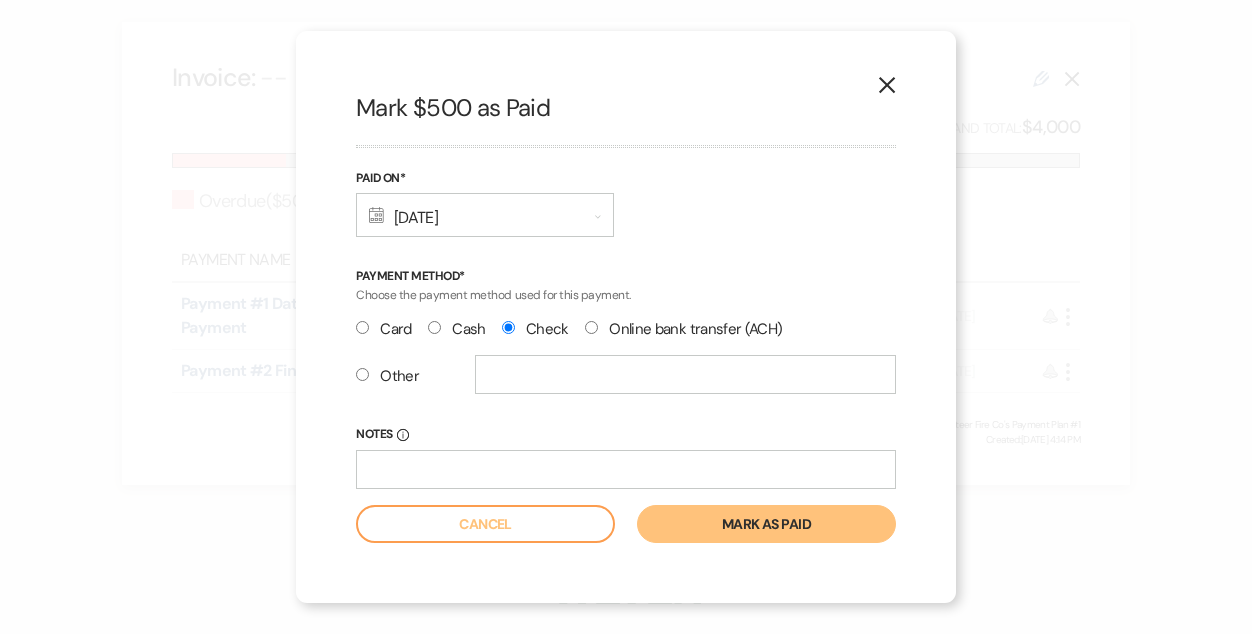 click on "Mark as paid" at bounding box center [766, 524] 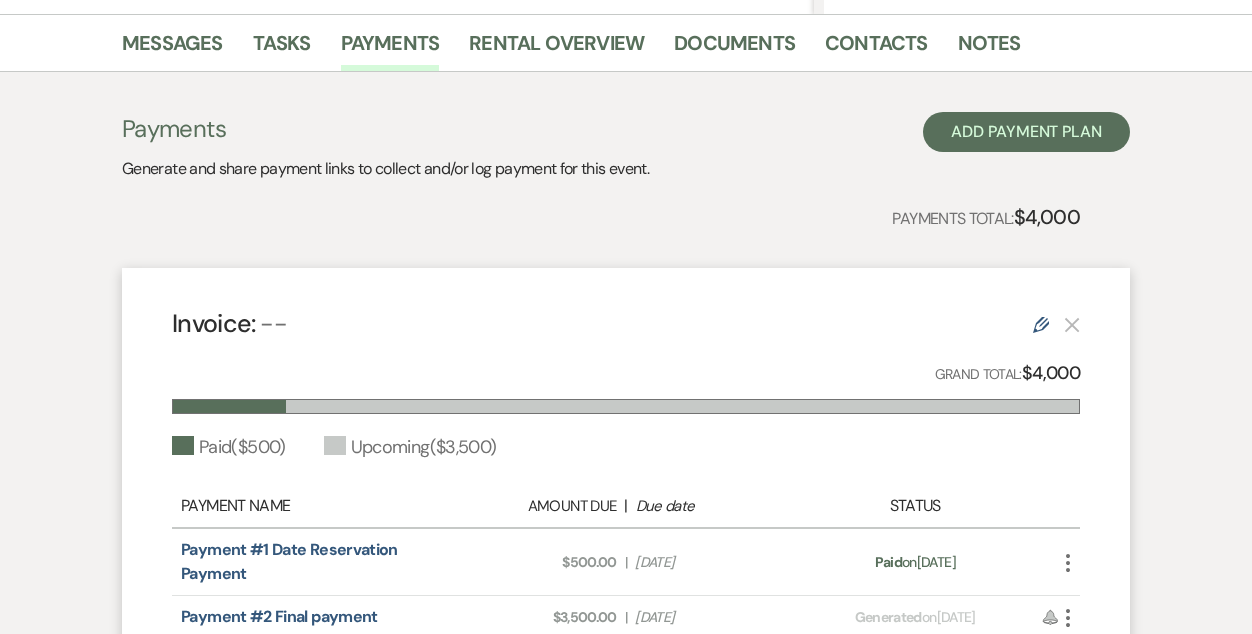 scroll, scrollTop: 0, scrollLeft: 0, axis: both 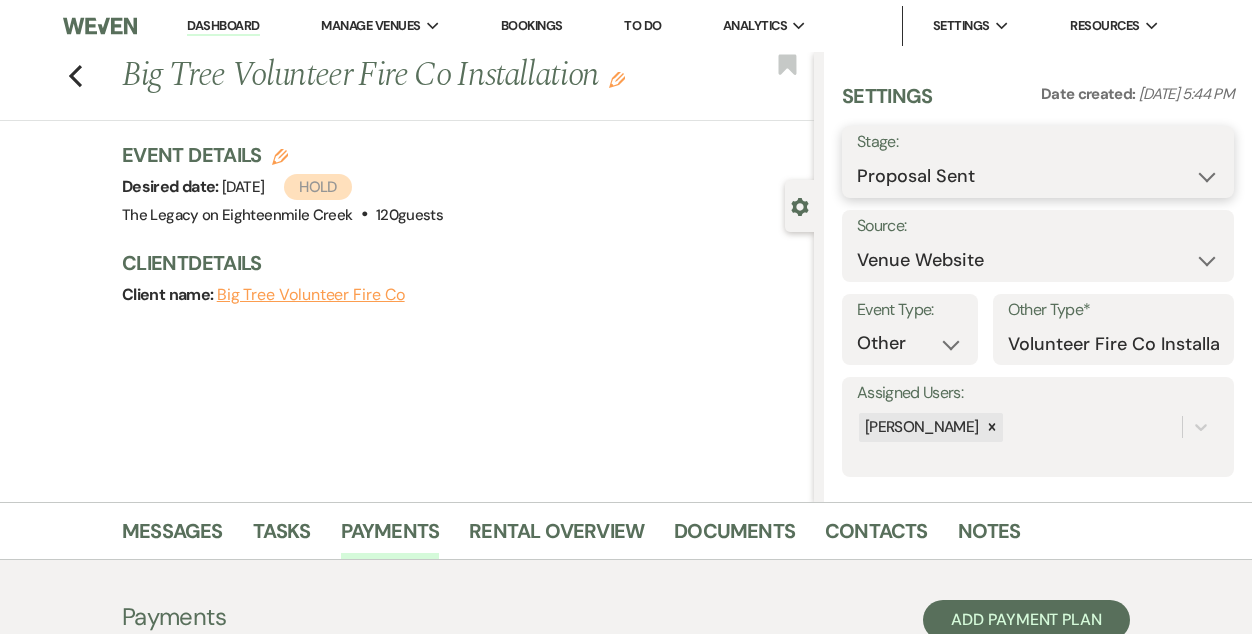 click on "Inquiry Follow Up Tour Requested Tour Confirmed Toured Proposal Sent Booked Lost" at bounding box center [1038, 176] 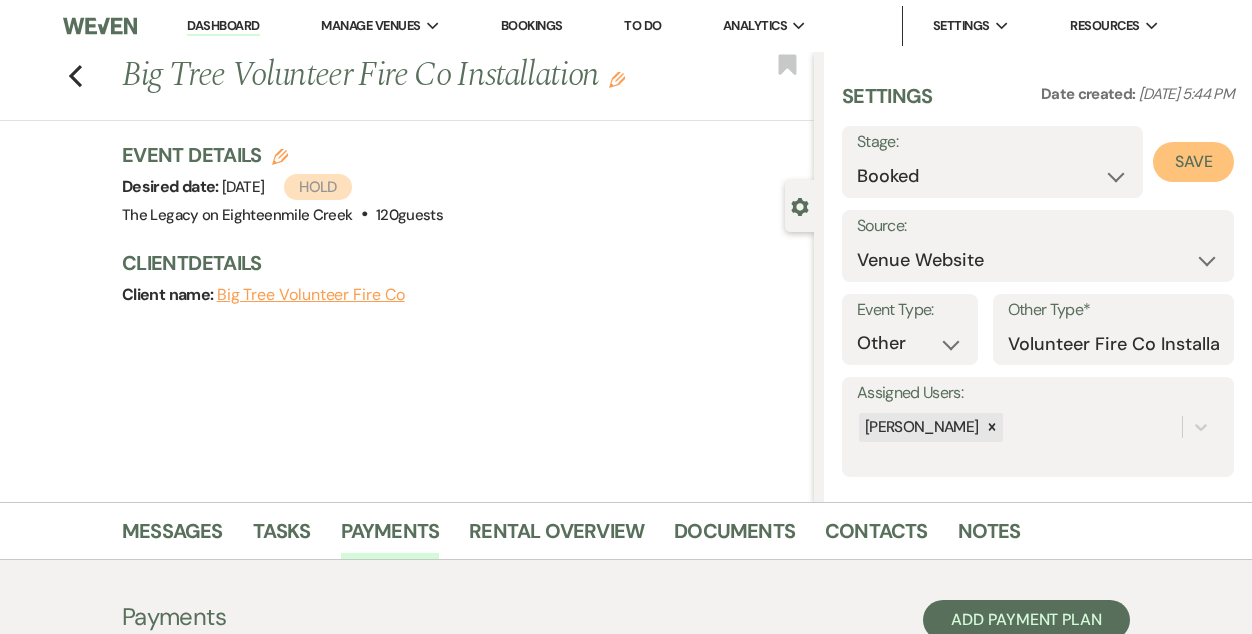 click on "Save" at bounding box center [1193, 162] 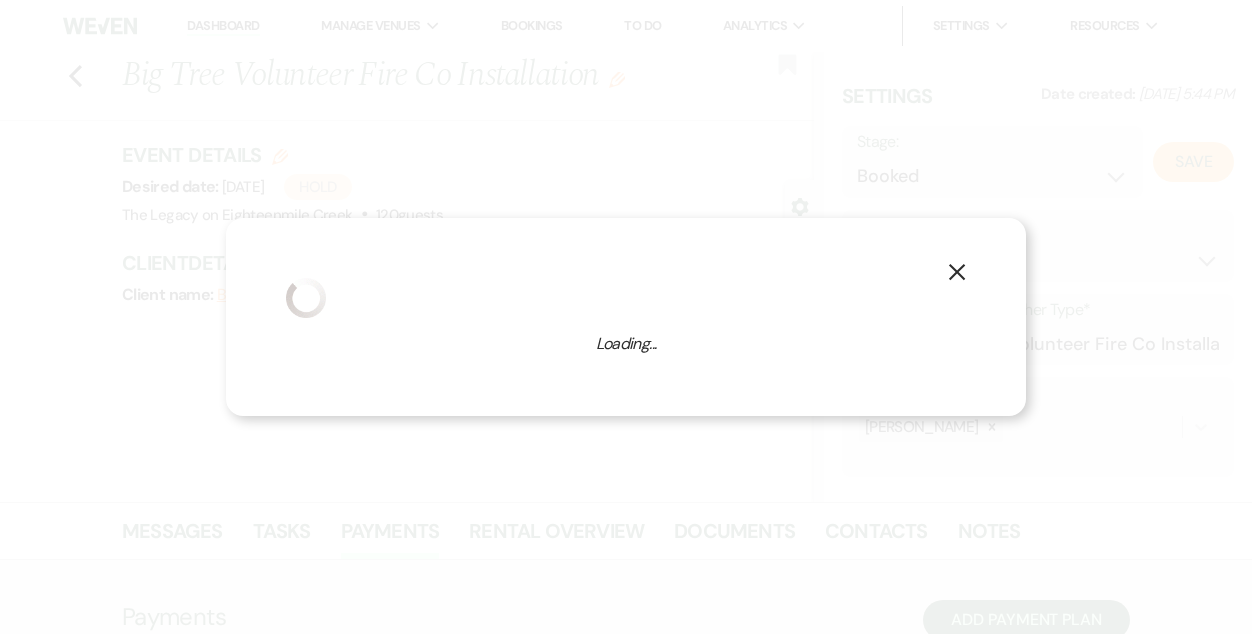 select on "13" 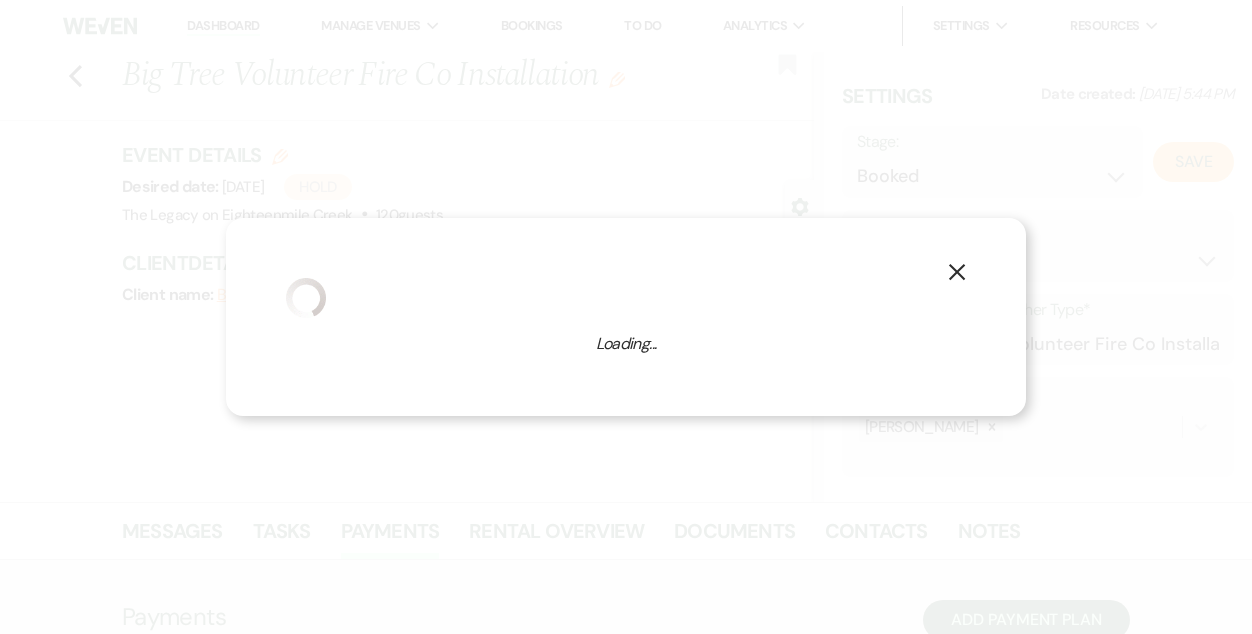 select on "532" 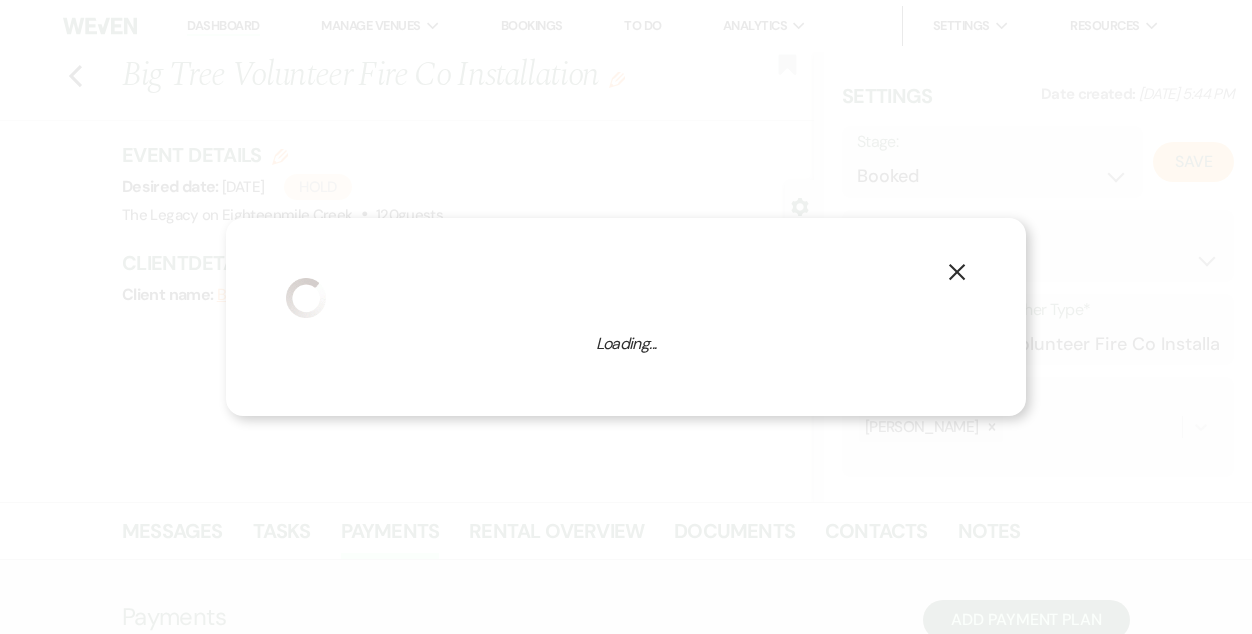 select on "false" 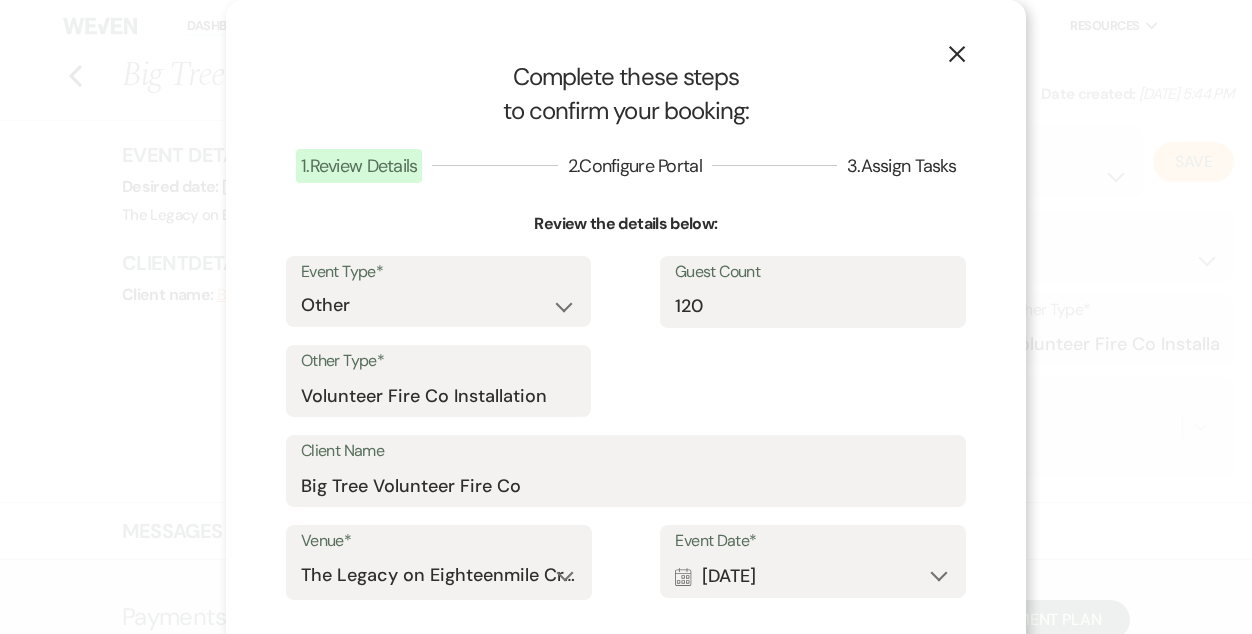 scroll, scrollTop: 338, scrollLeft: 0, axis: vertical 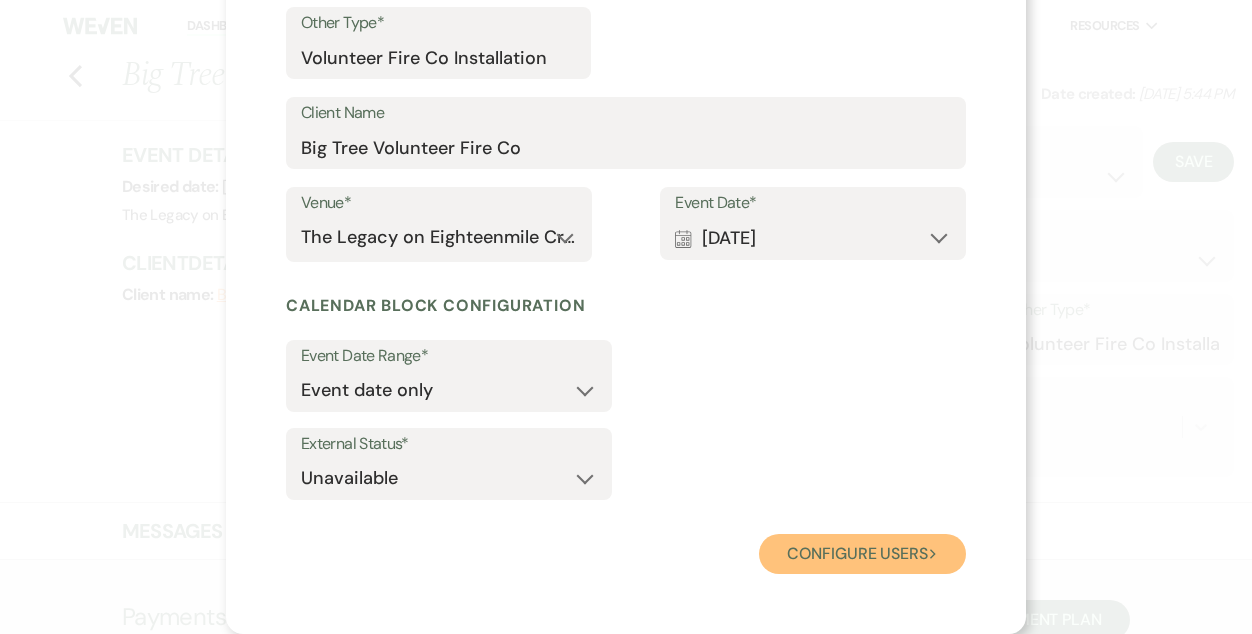 click on "Configure users  Next" at bounding box center [862, 554] 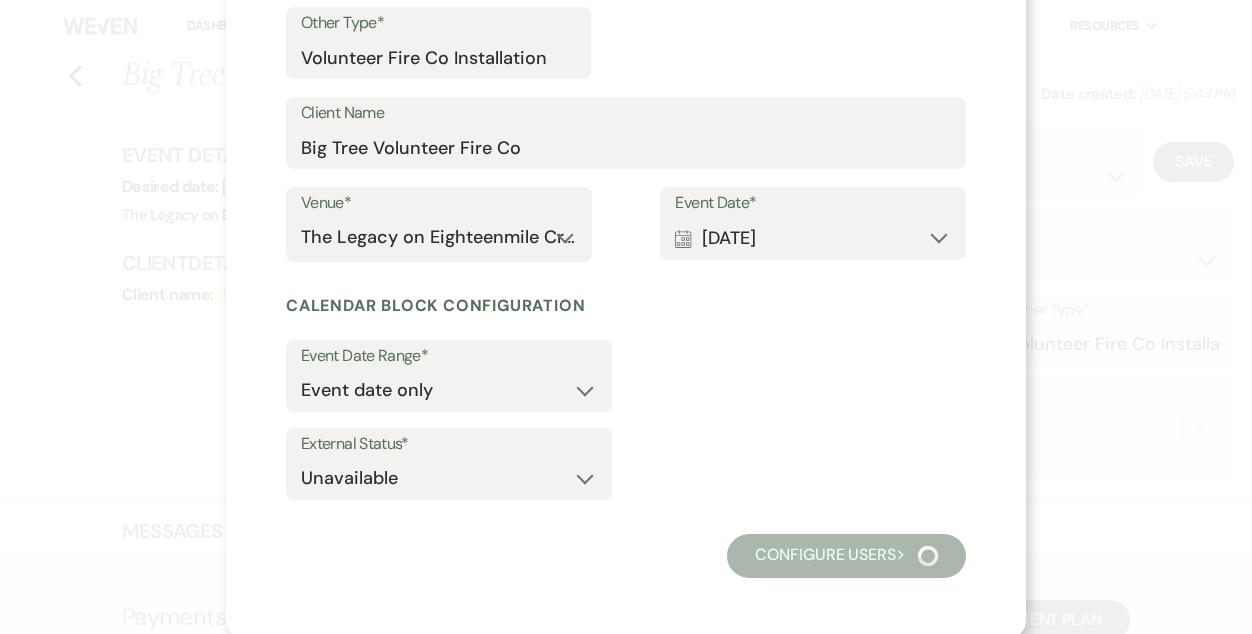 scroll, scrollTop: 222, scrollLeft: 0, axis: vertical 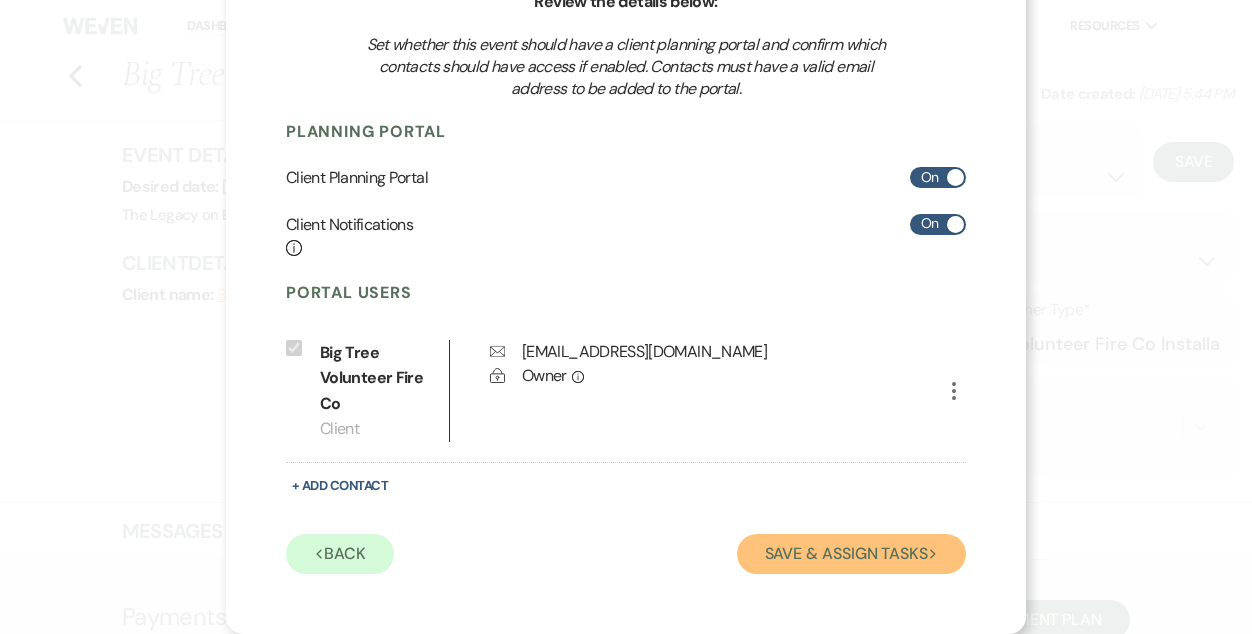 click on "Save & Assign Tasks  Next" at bounding box center (851, 554) 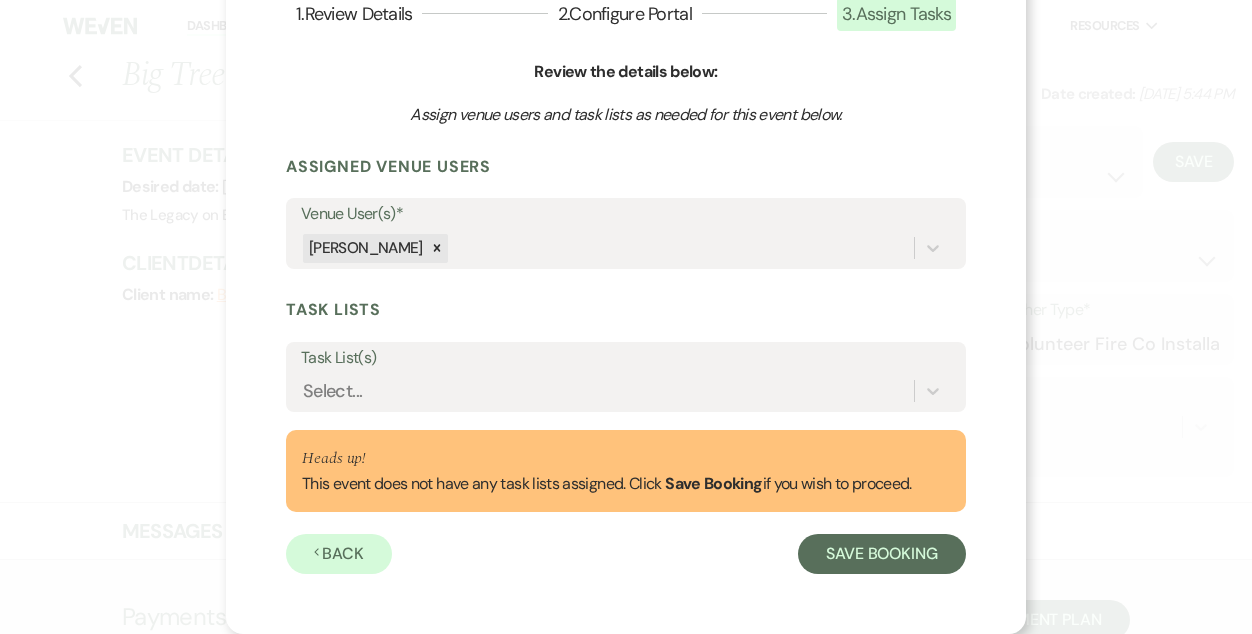 scroll, scrollTop: 152, scrollLeft: 0, axis: vertical 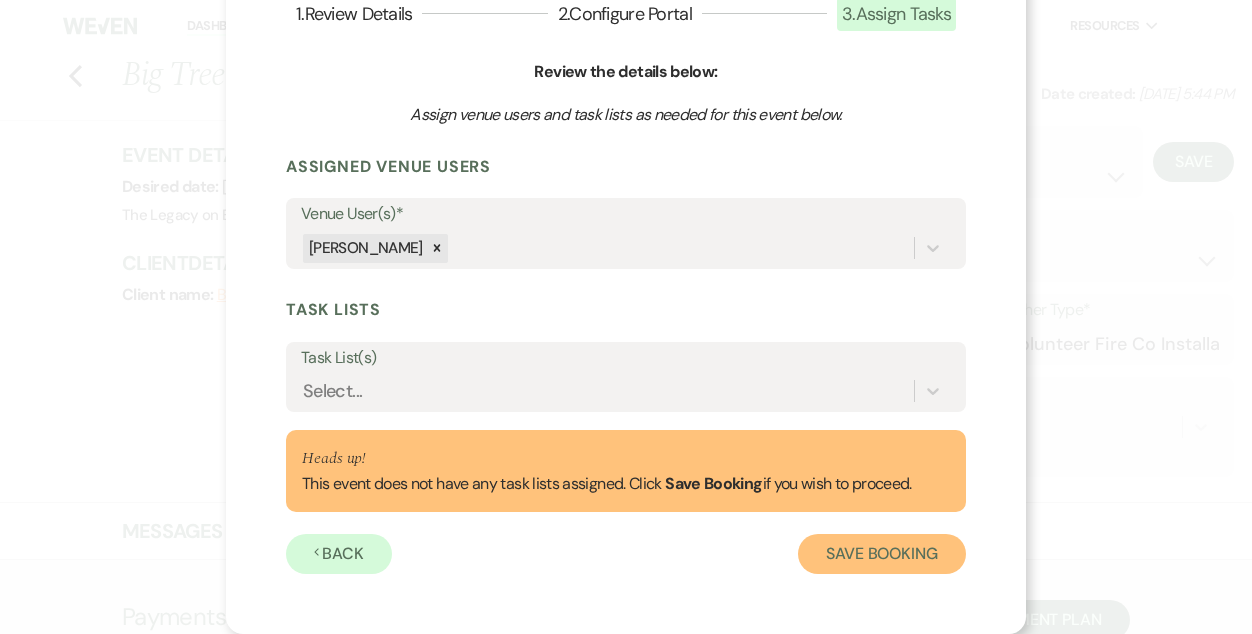 click on "Save Booking" at bounding box center (882, 554) 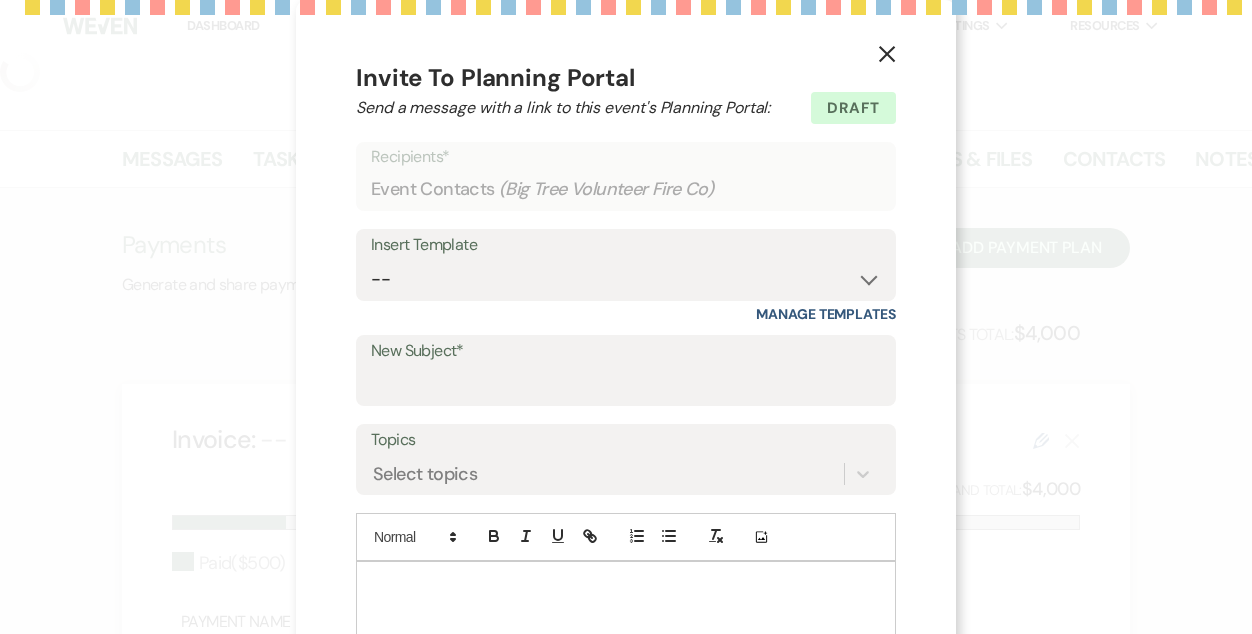select on "5" 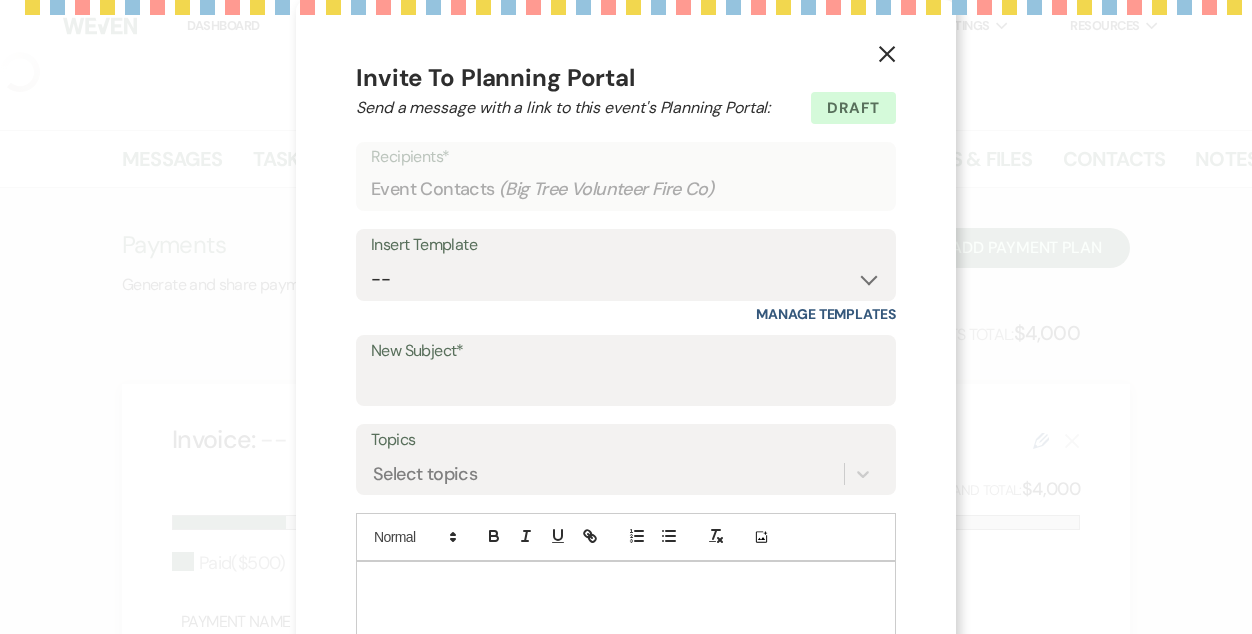 select on "13" 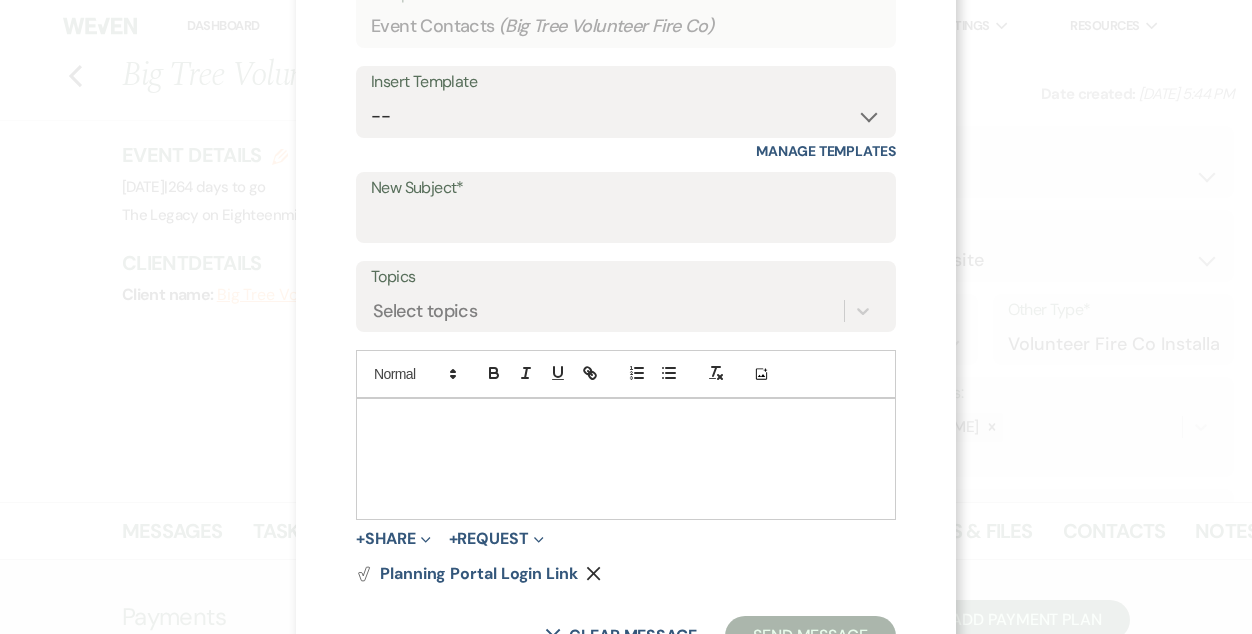 scroll, scrollTop: 0, scrollLeft: 0, axis: both 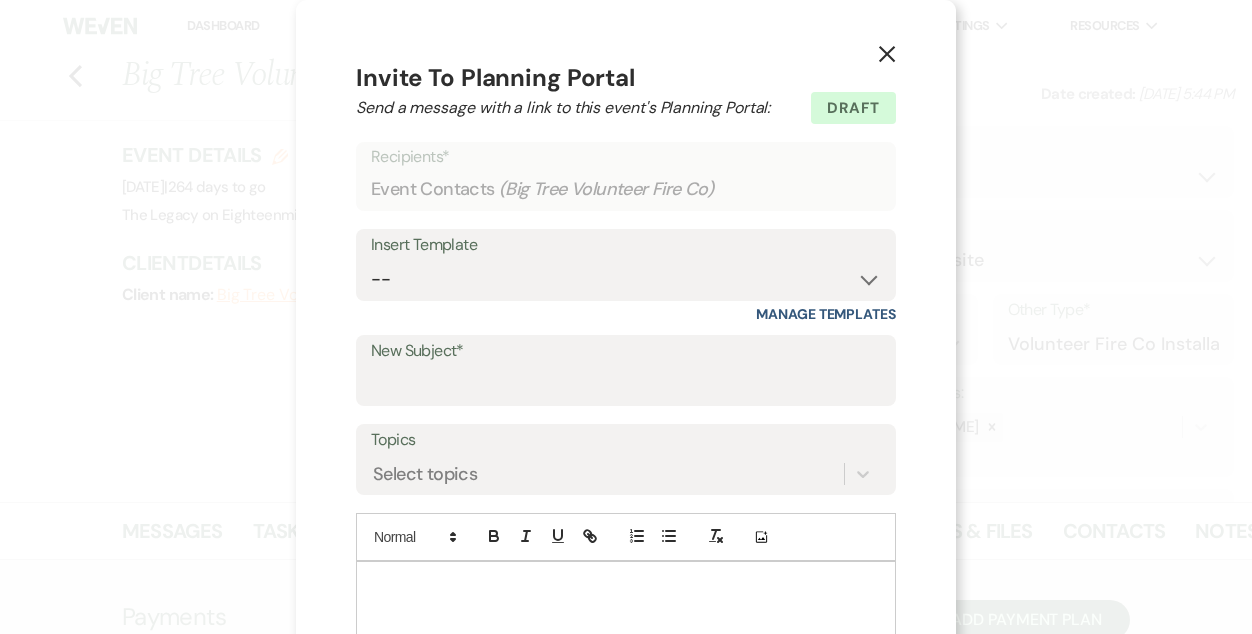 click 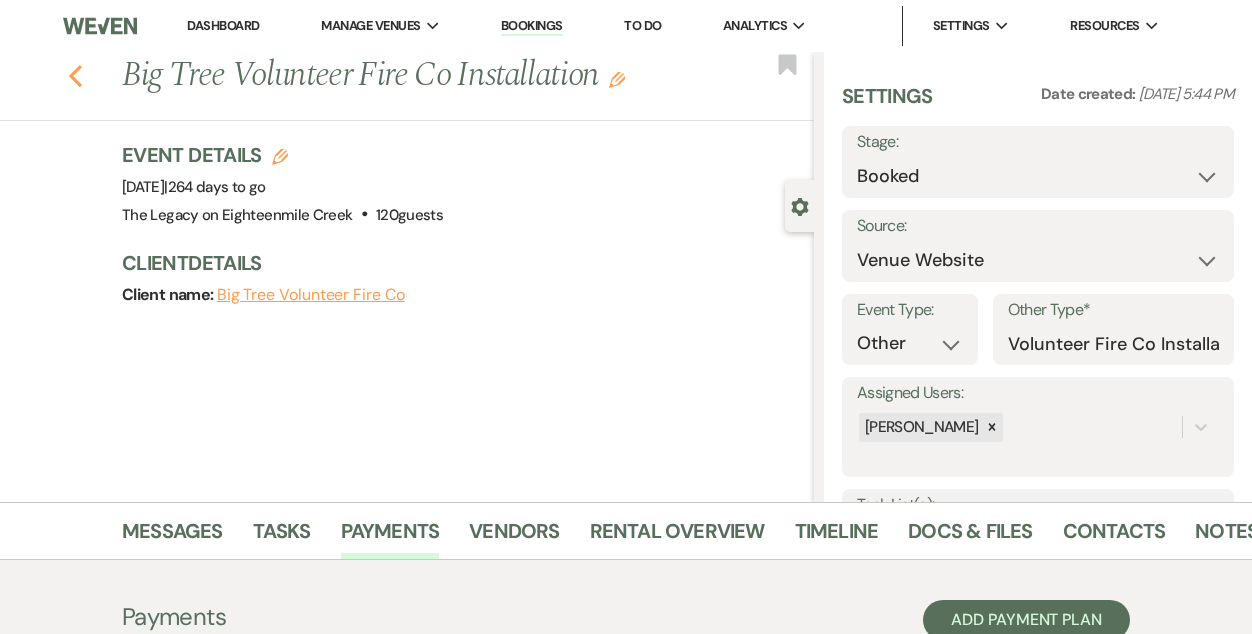 click on "Previous" 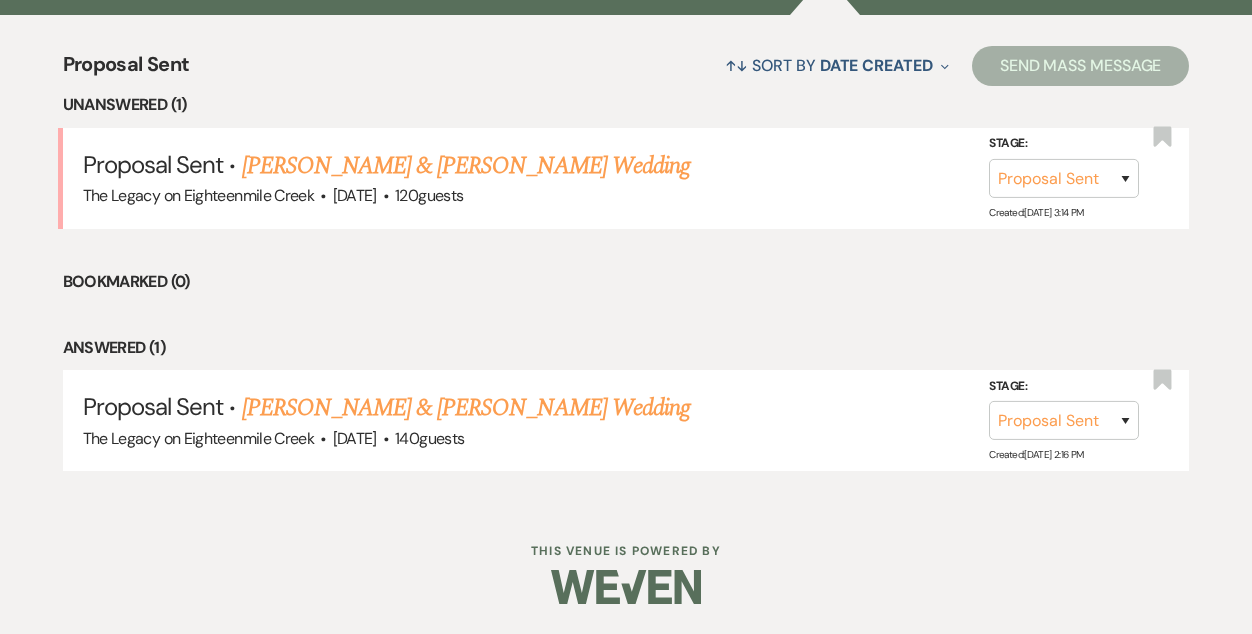 scroll, scrollTop: 752, scrollLeft: 0, axis: vertical 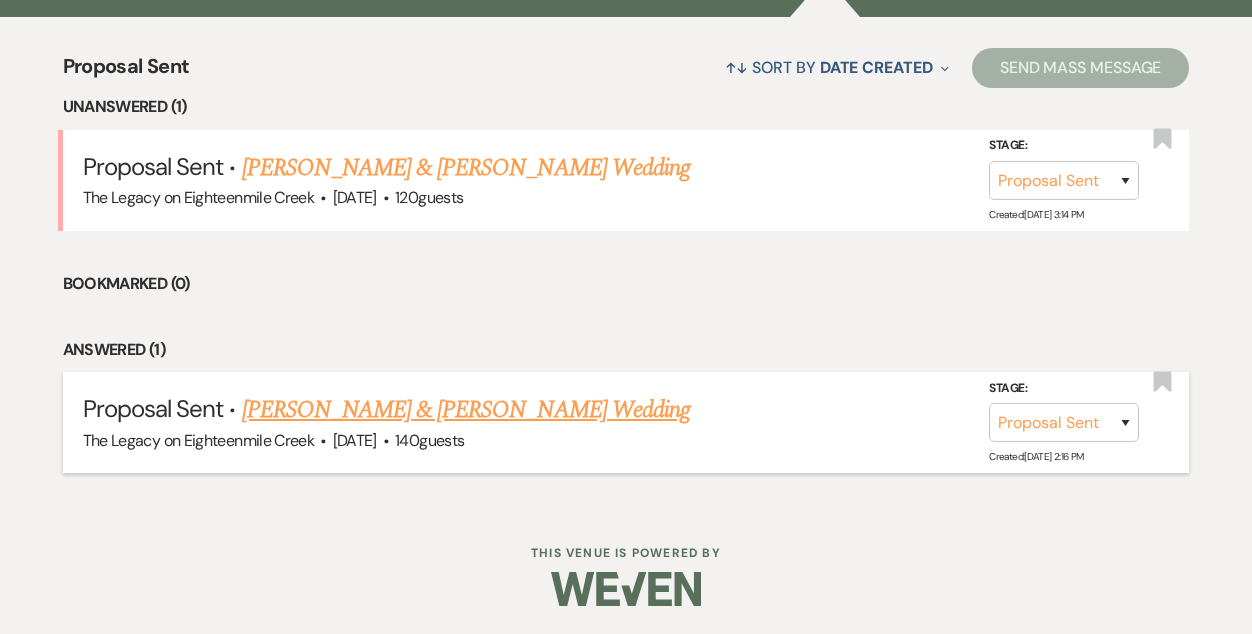 click on "[PERSON_NAME] & [PERSON_NAME] Wedding" at bounding box center [466, 410] 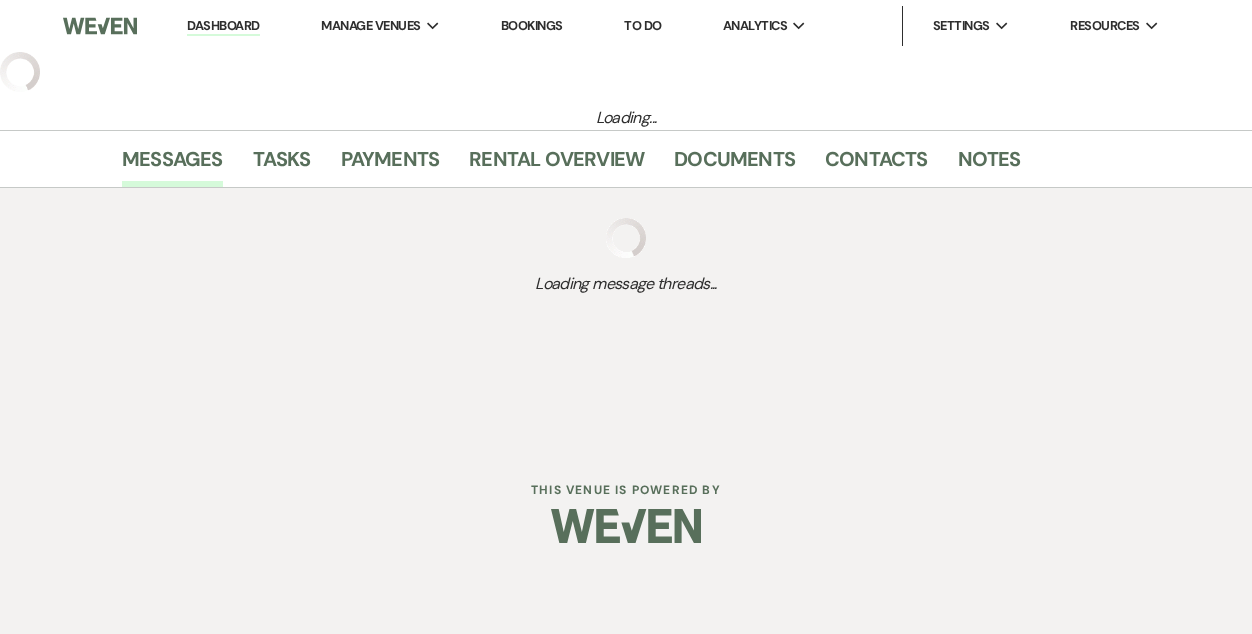 select on "6" 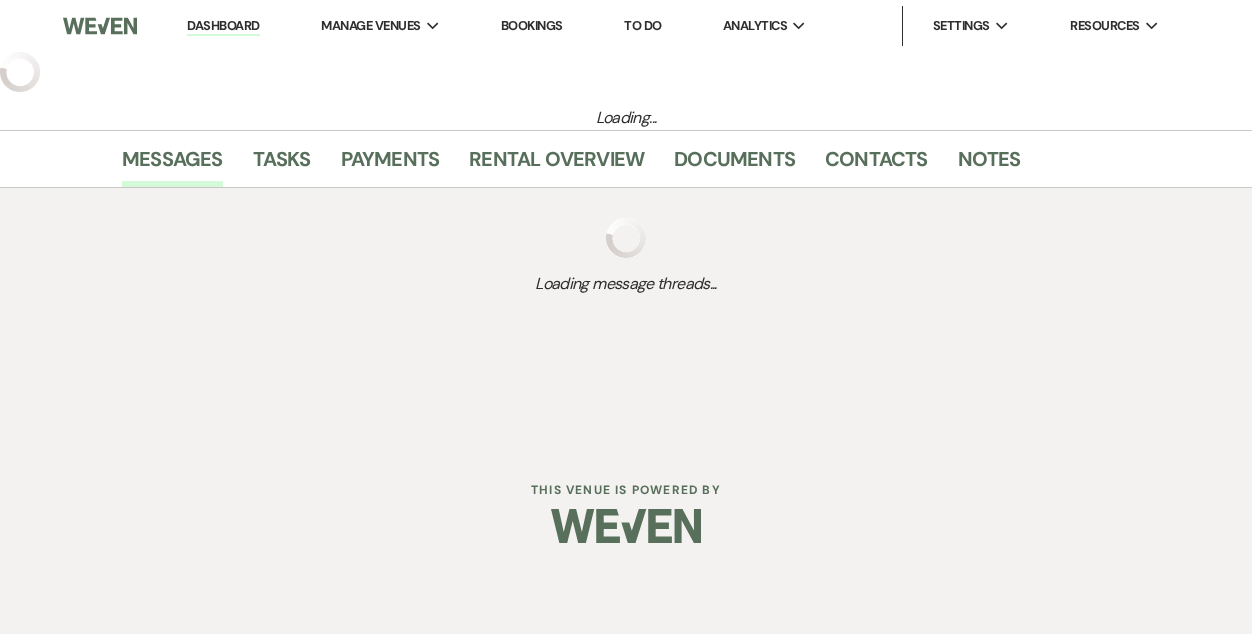 select on "5" 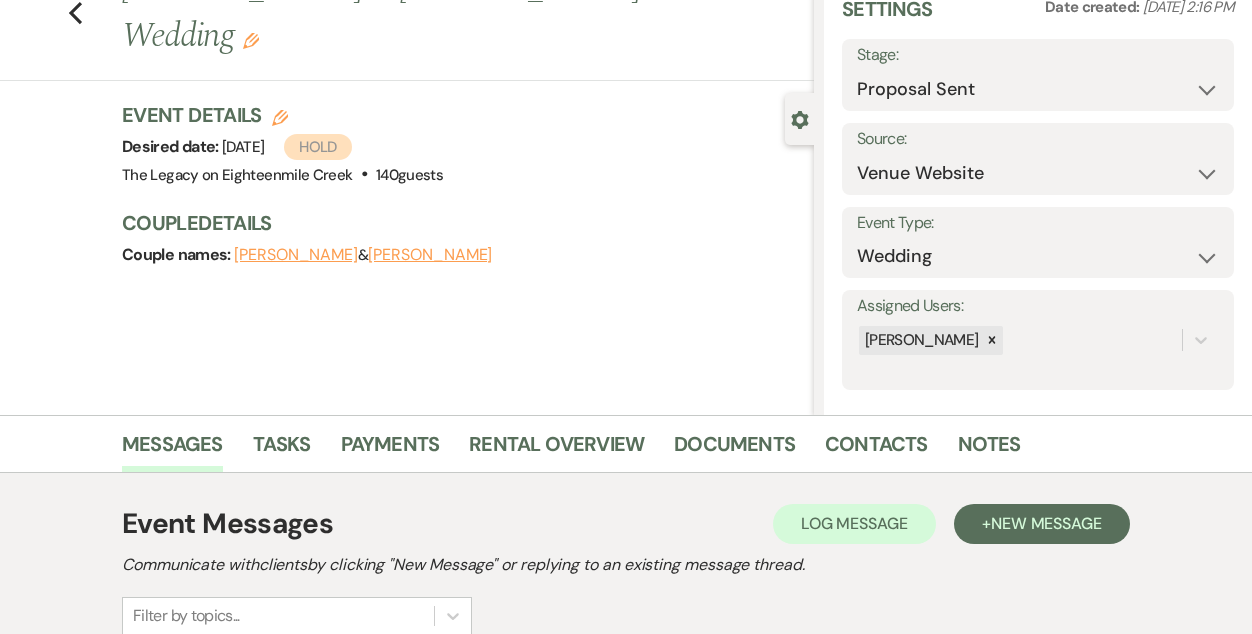 scroll, scrollTop: 0, scrollLeft: 0, axis: both 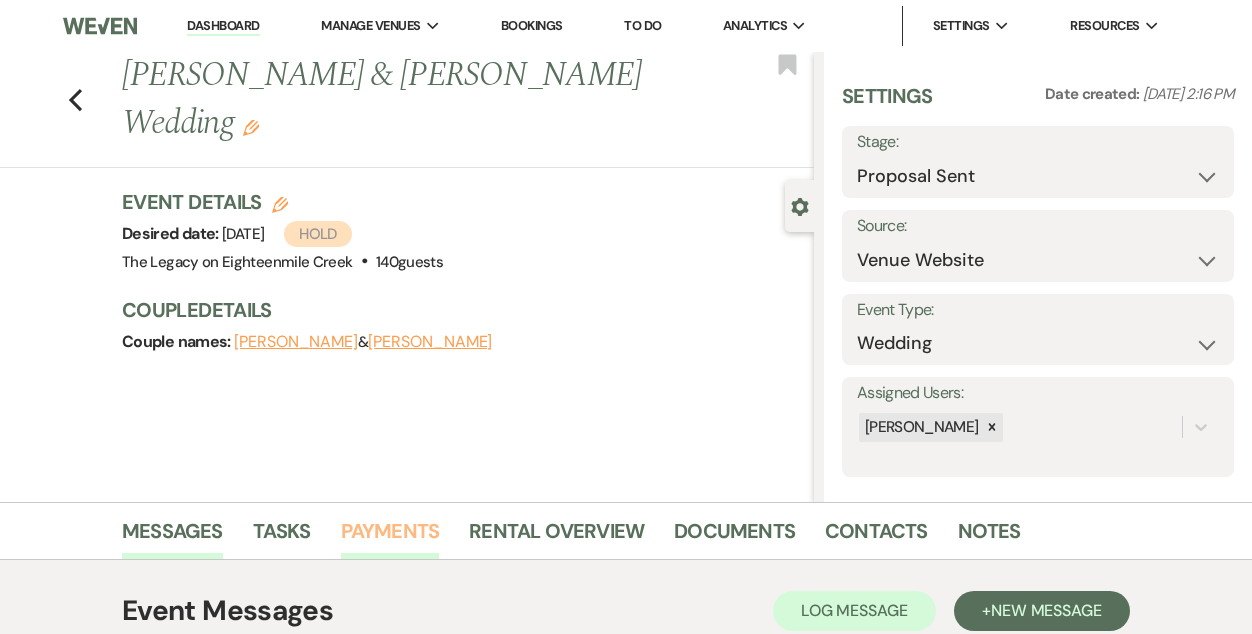 click on "Payments" at bounding box center (390, 537) 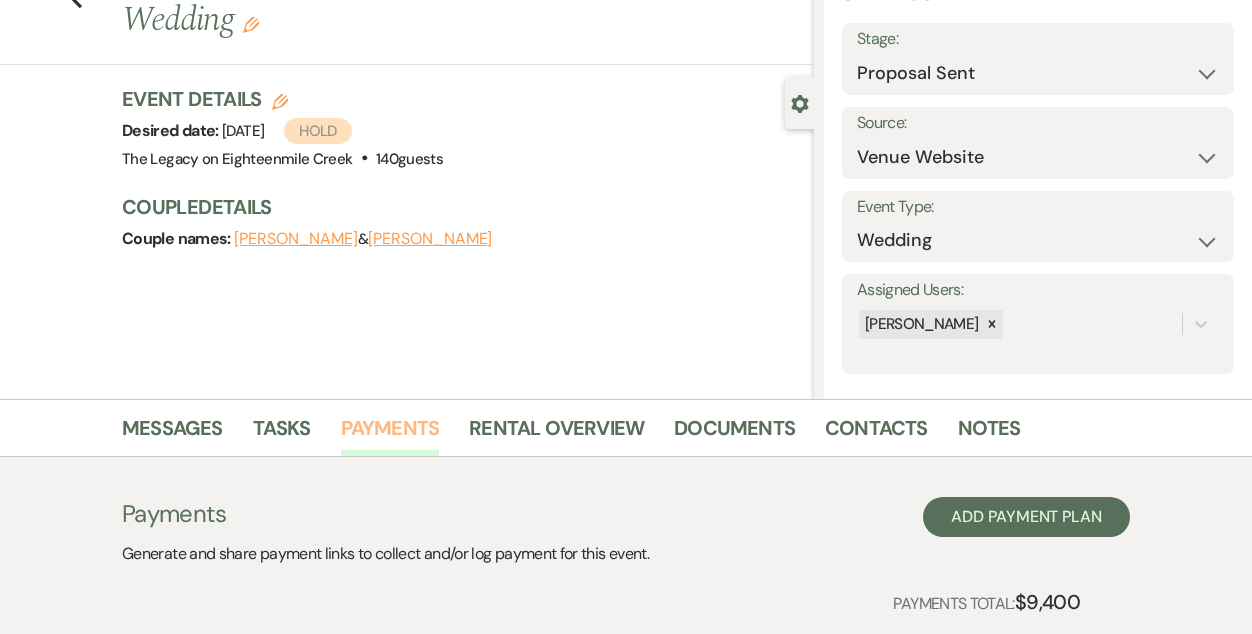 scroll, scrollTop: 0, scrollLeft: 0, axis: both 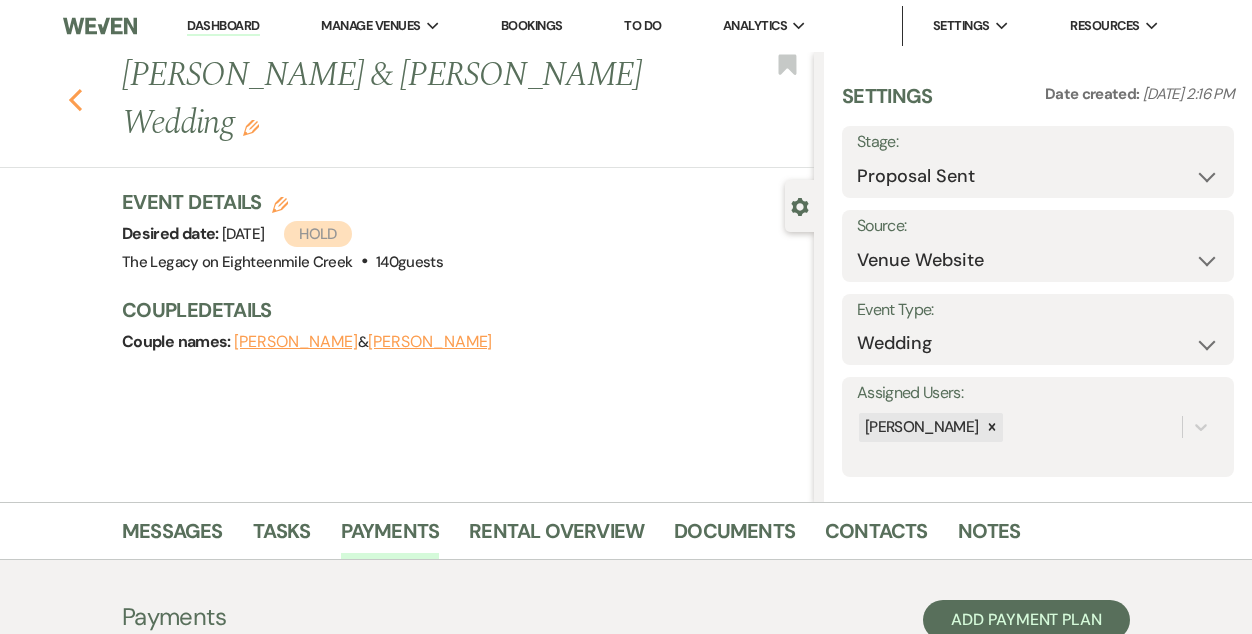 click 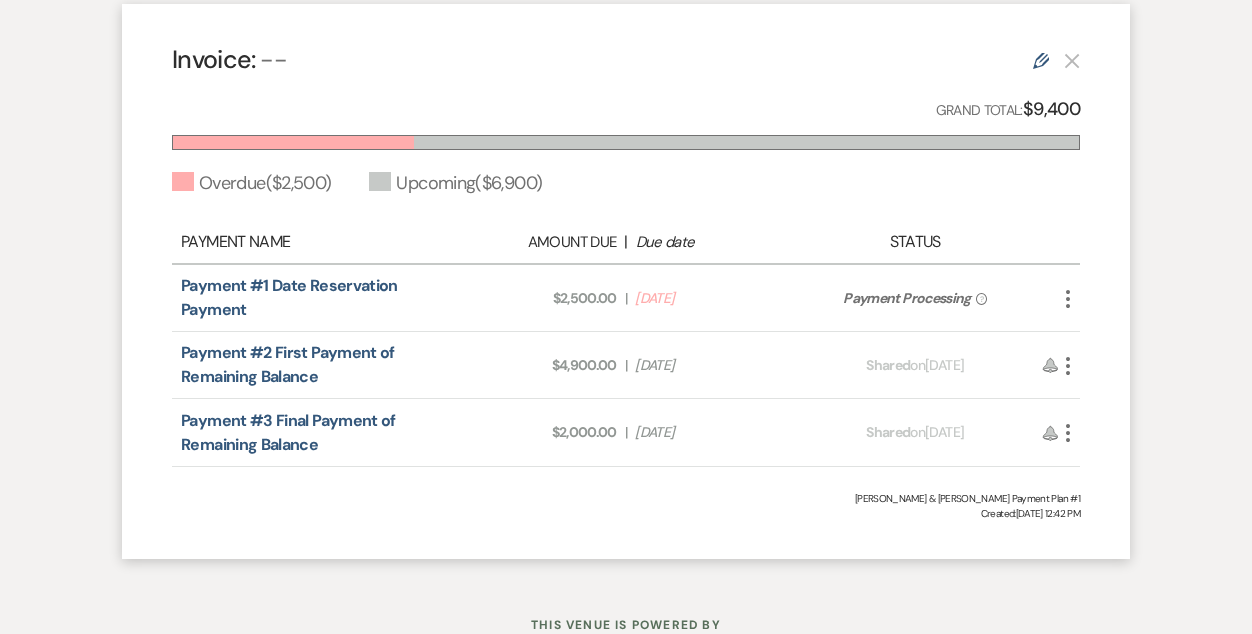 select on "6" 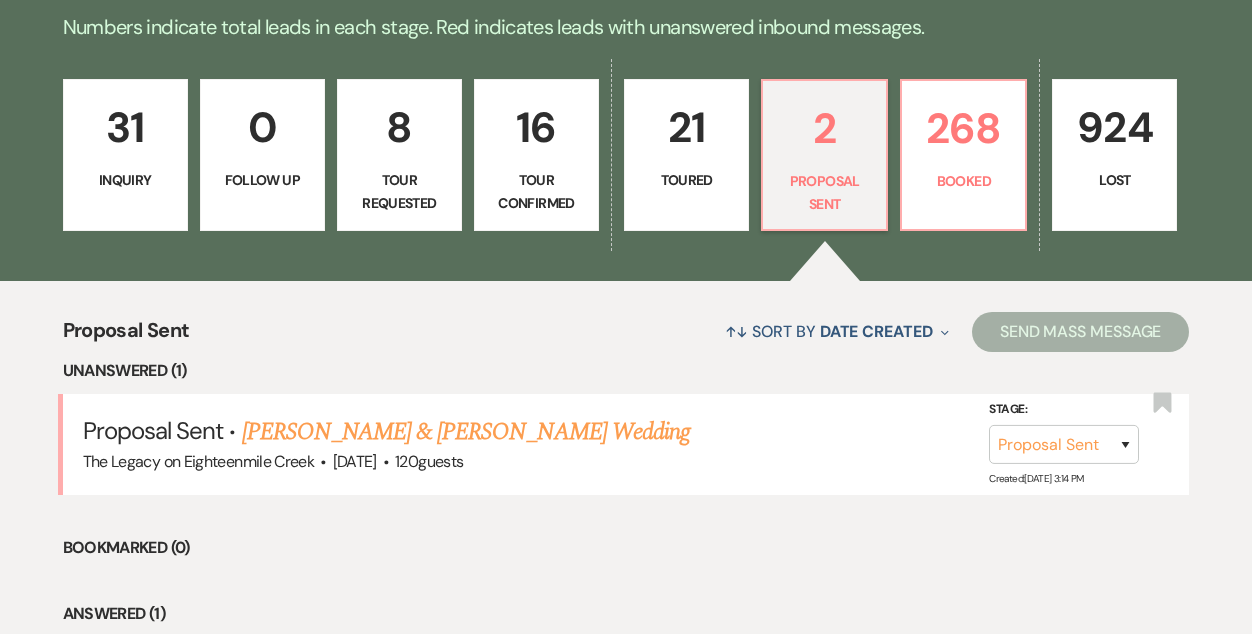 scroll, scrollTop: 486, scrollLeft: 0, axis: vertical 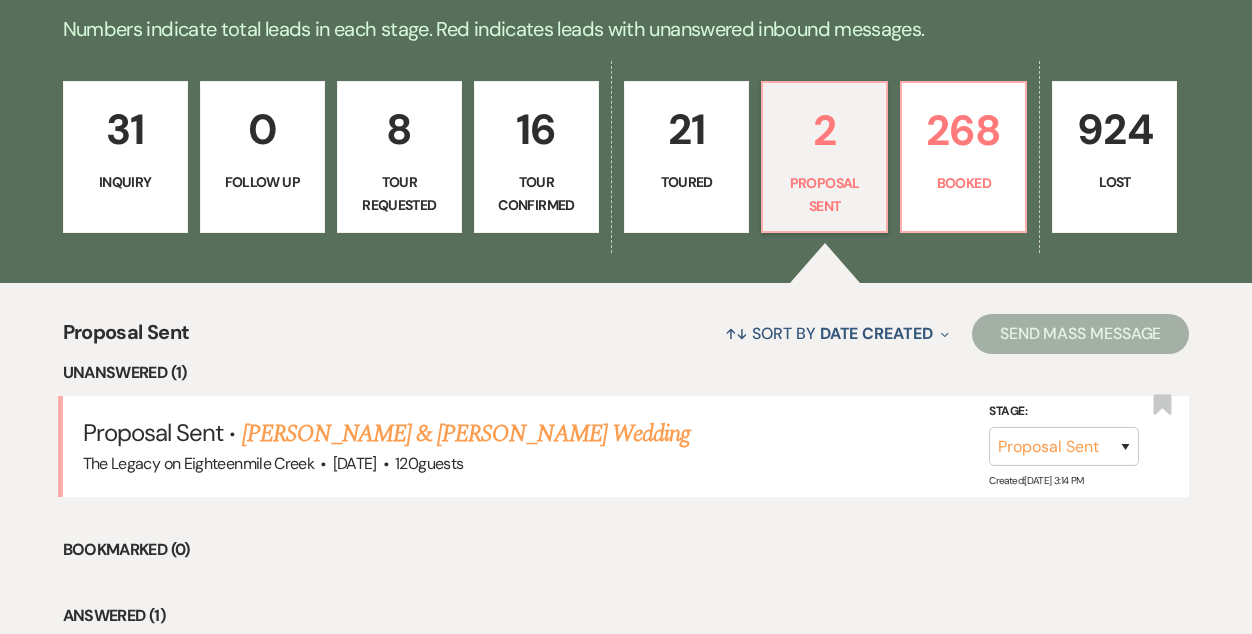 click on "21" at bounding box center [686, 129] 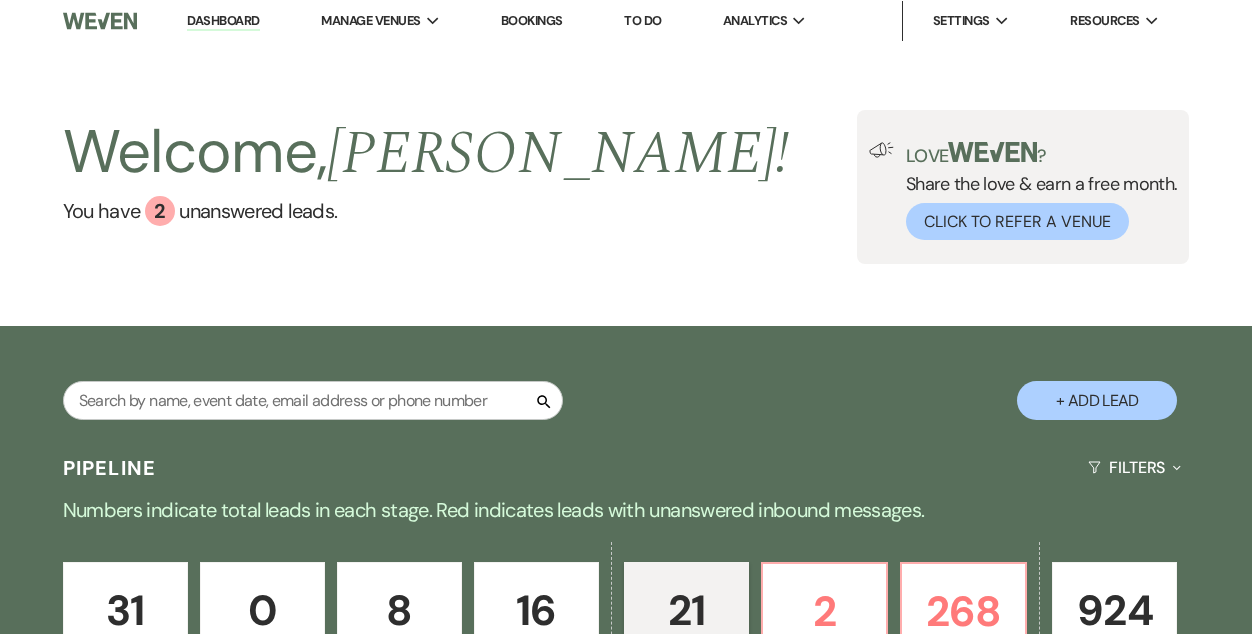 scroll, scrollTop: 0, scrollLeft: 0, axis: both 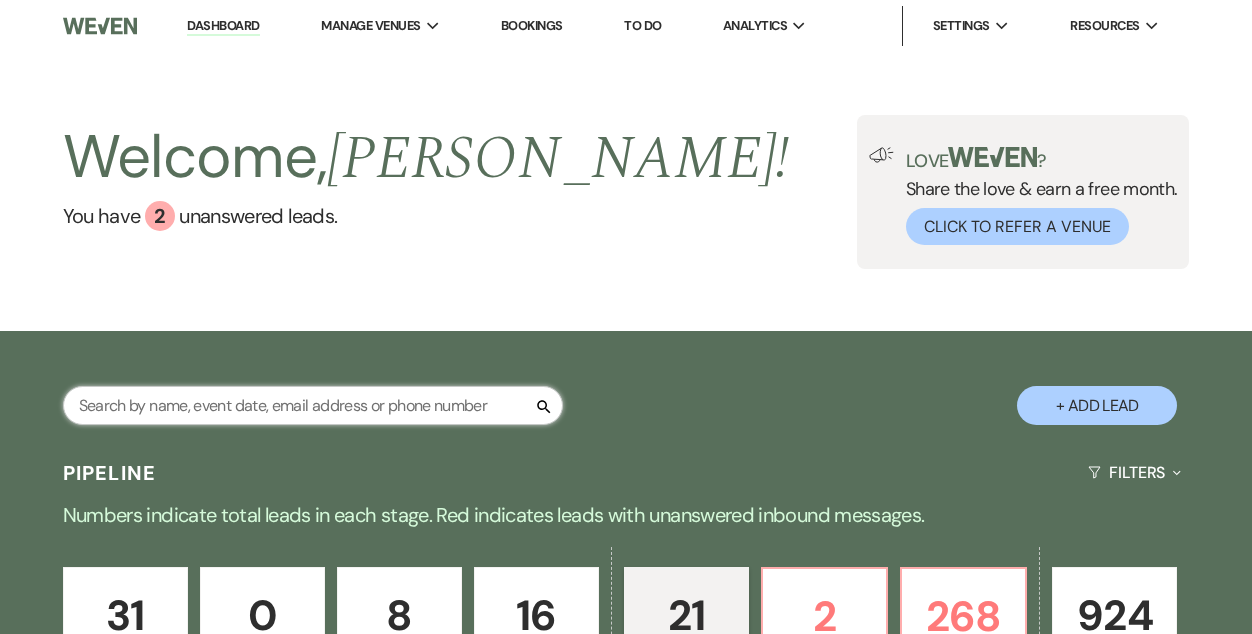 click at bounding box center [313, 405] 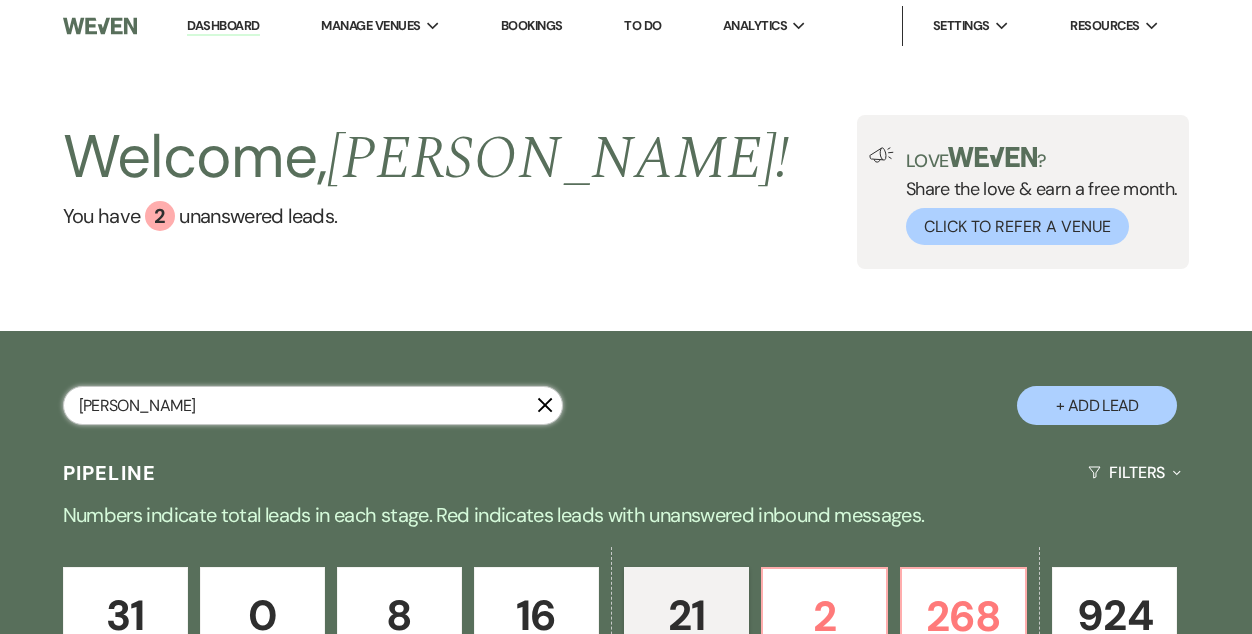 type on "[PERSON_NAME]" 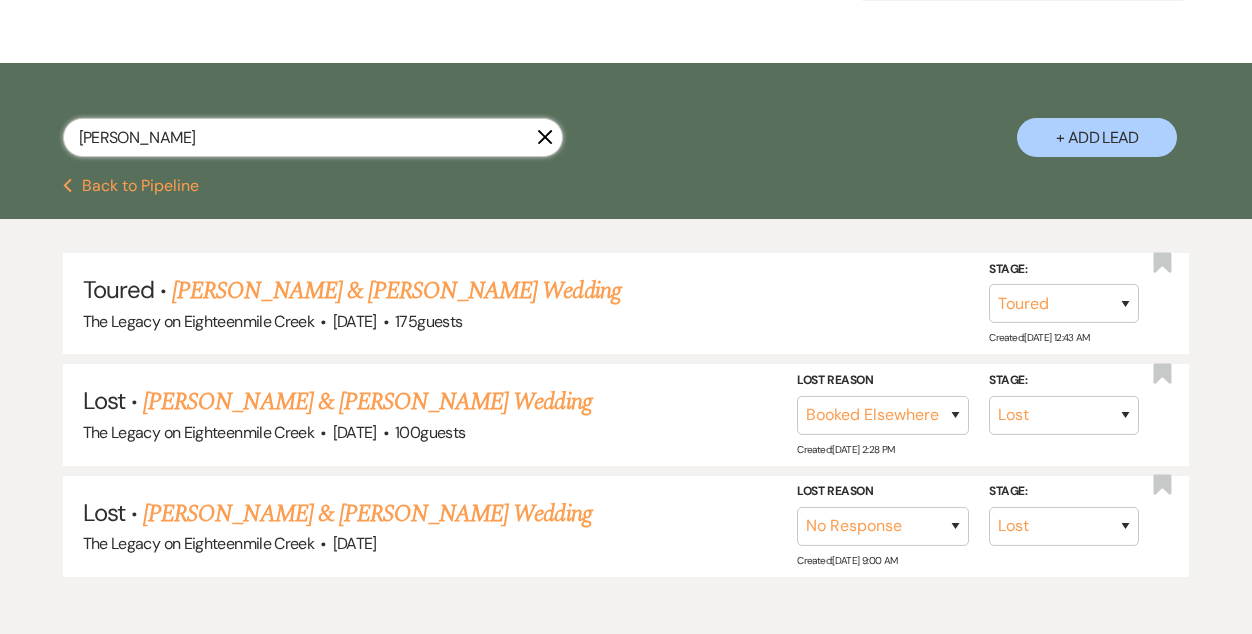 scroll, scrollTop: 267, scrollLeft: 0, axis: vertical 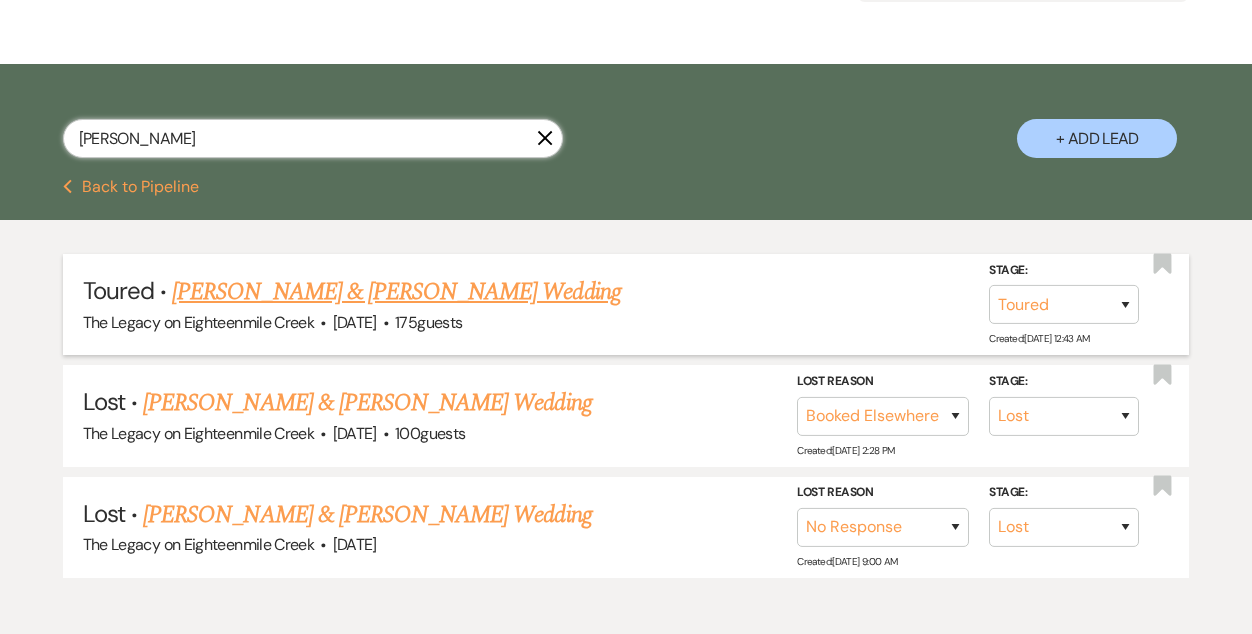 type on "[PERSON_NAME]" 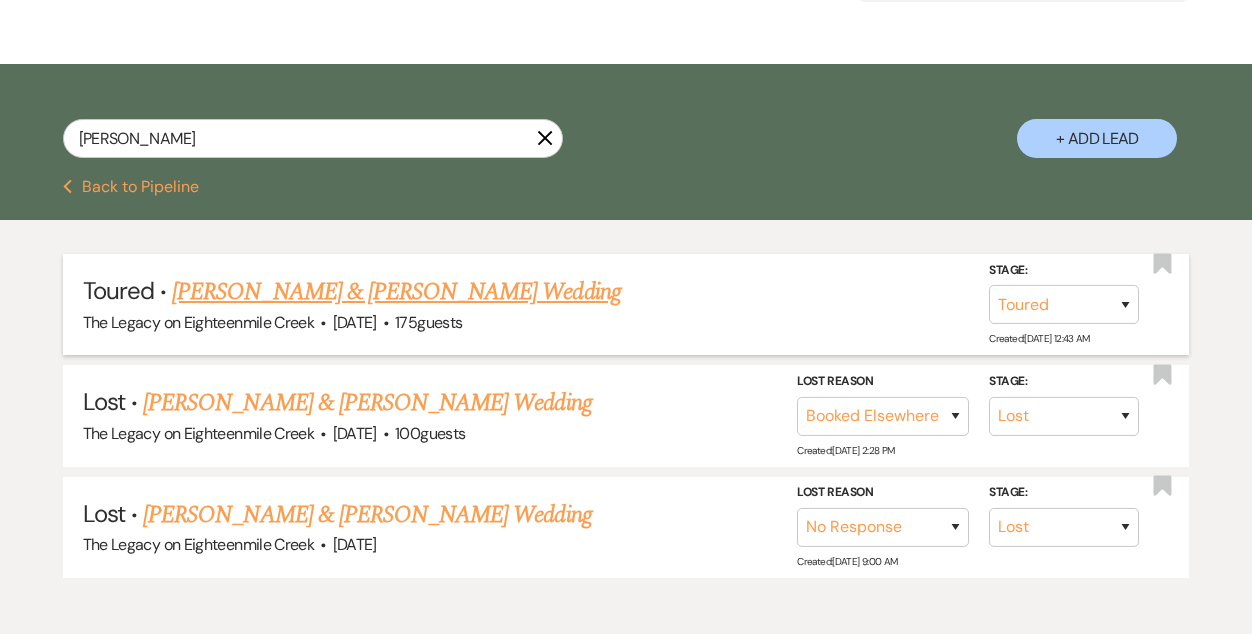 click on "[PERSON_NAME] & [PERSON_NAME] Wedding" at bounding box center (396, 292) 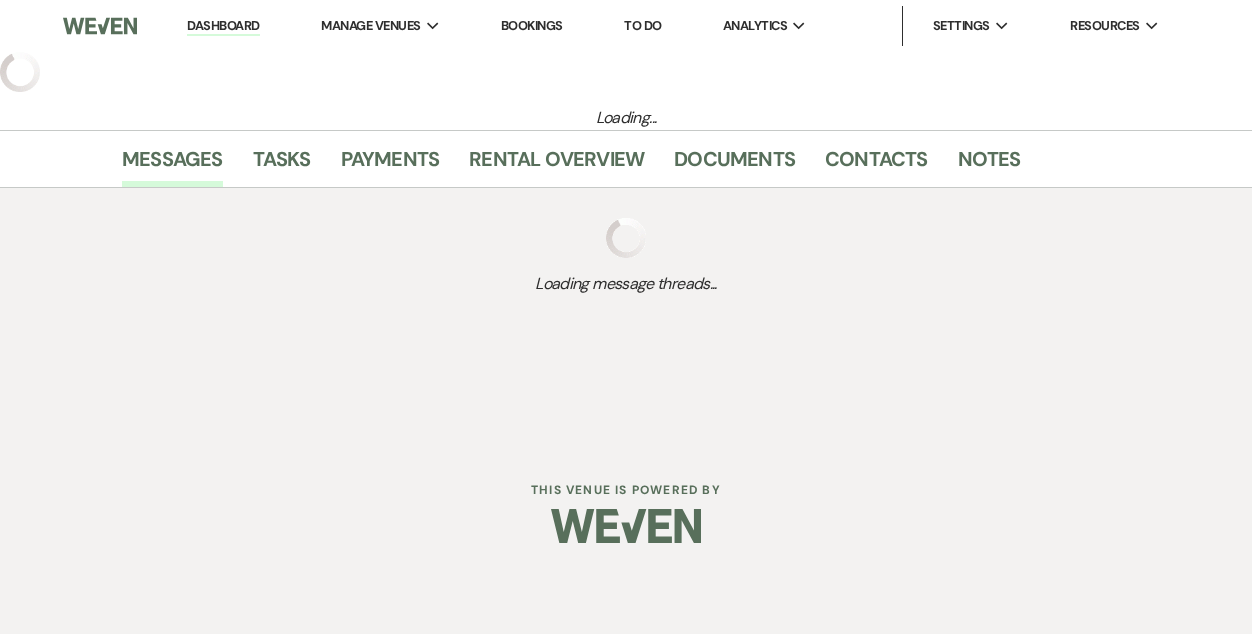 select on "5" 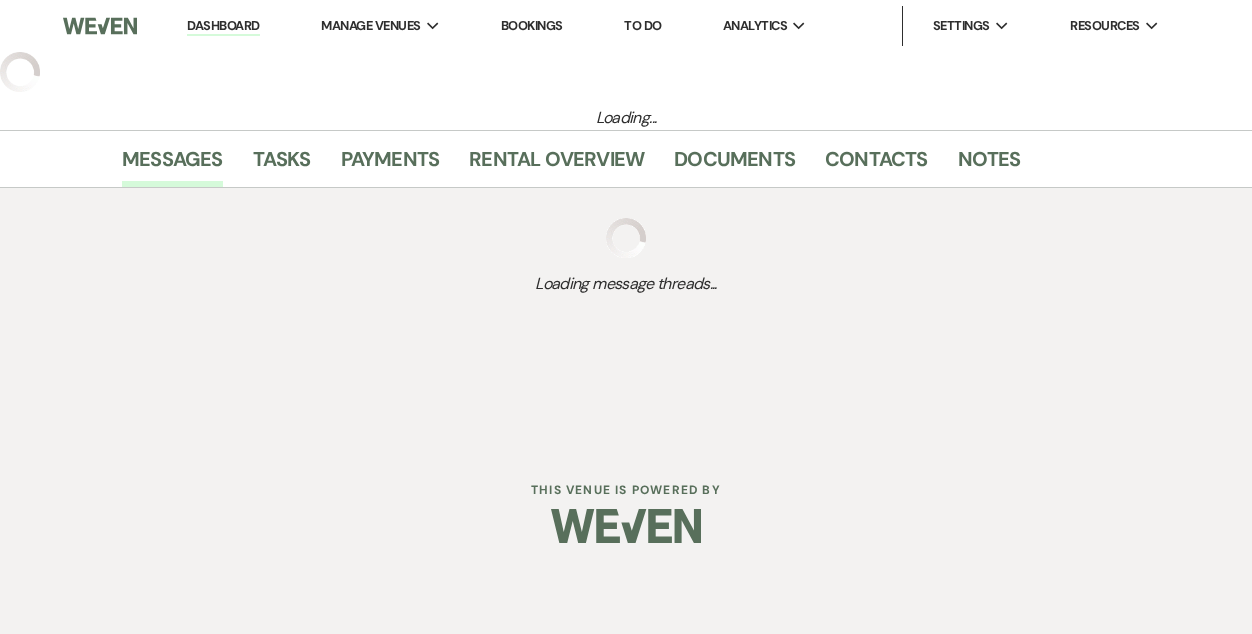 select on "5" 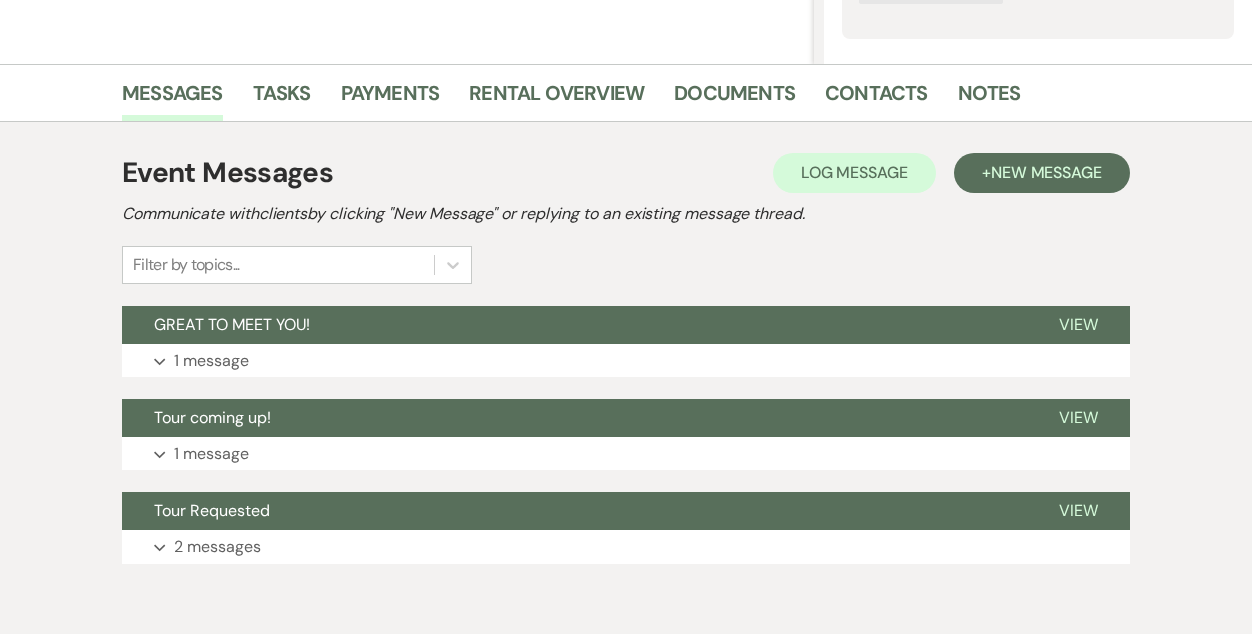 scroll, scrollTop: 440, scrollLeft: 0, axis: vertical 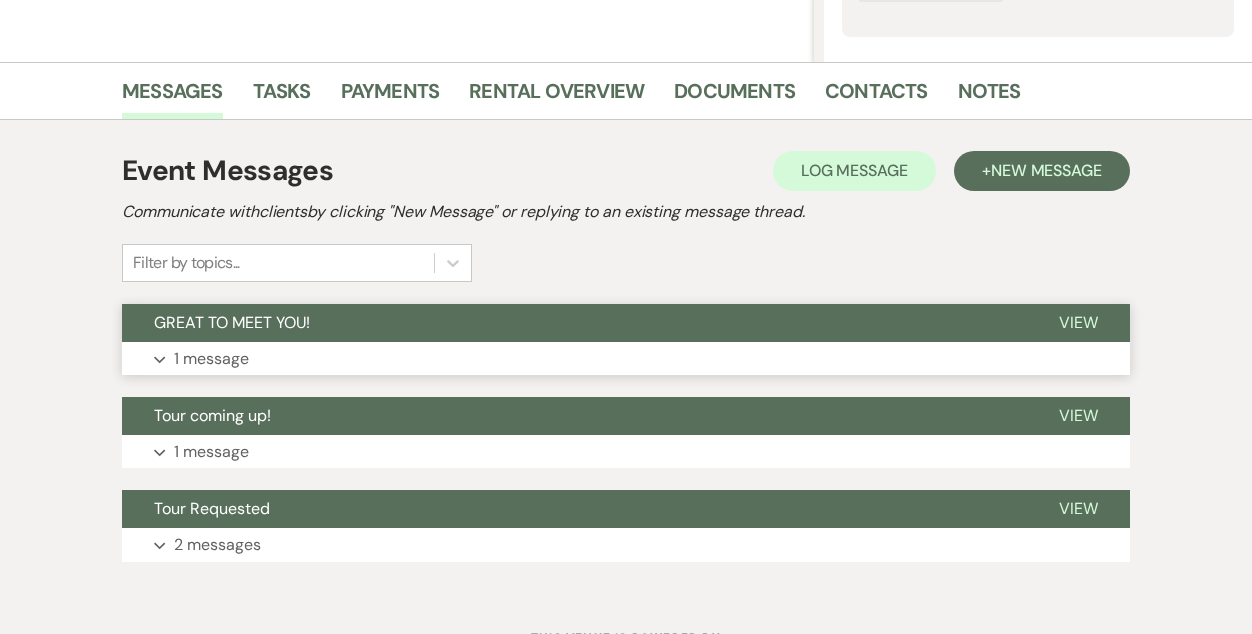 click on "GREAT TO MEET YOU!" at bounding box center (574, 323) 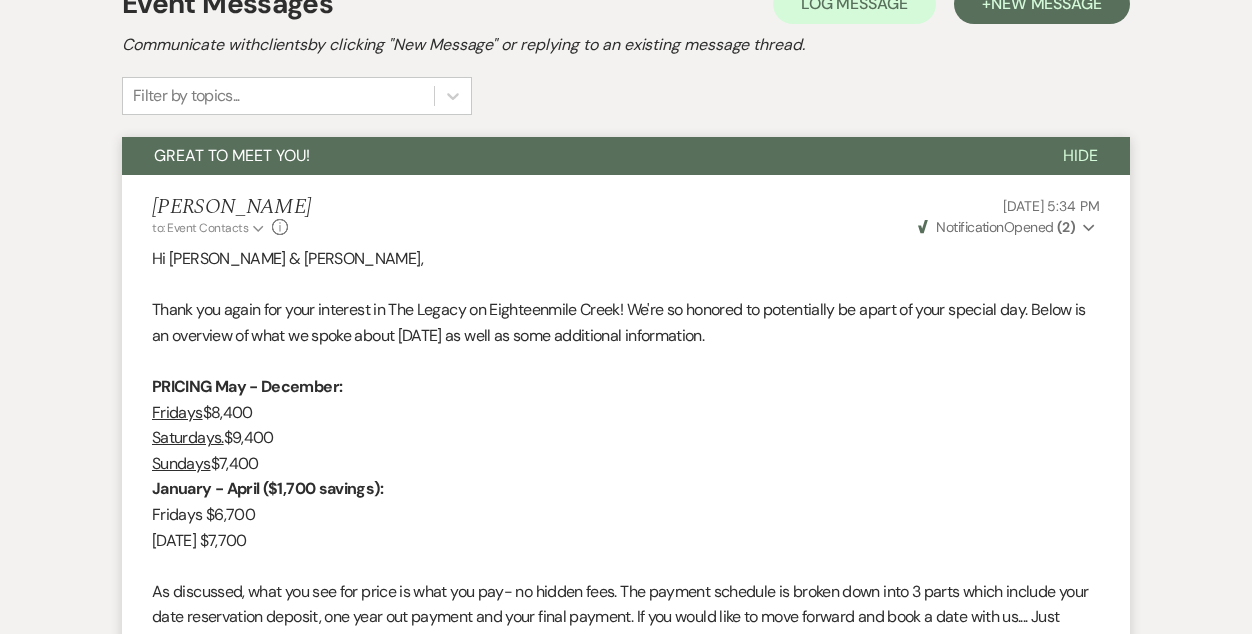scroll, scrollTop: 0, scrollLeft: 0, axis: both 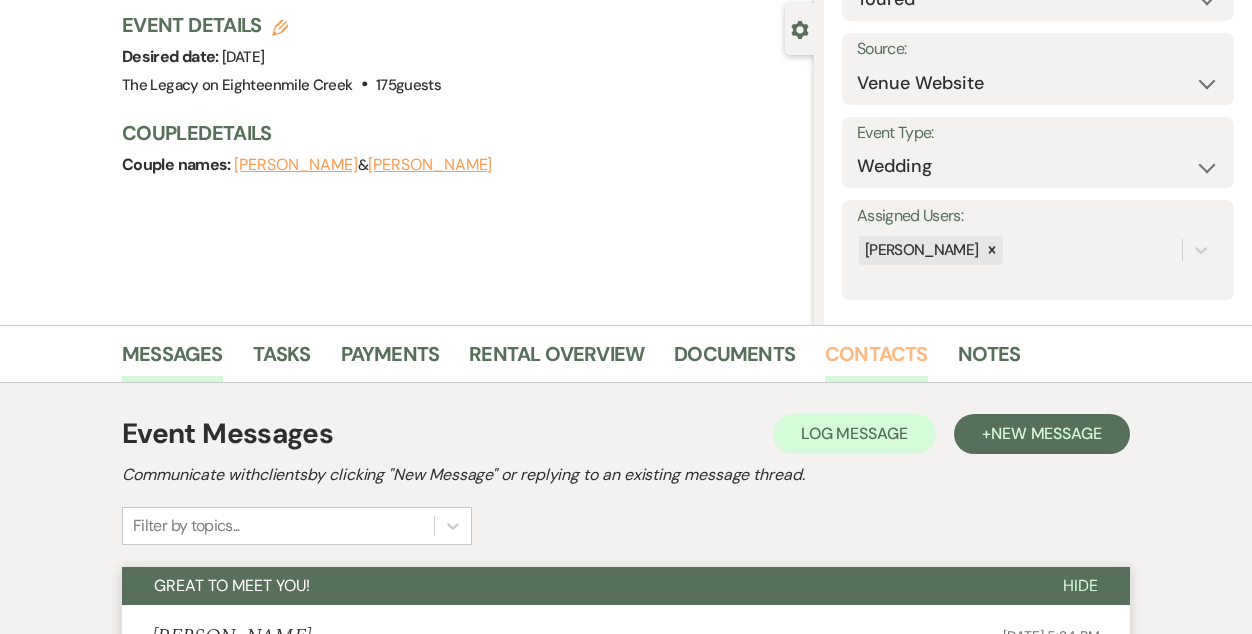 click on "Contacts" at bounding box center [876, 360] 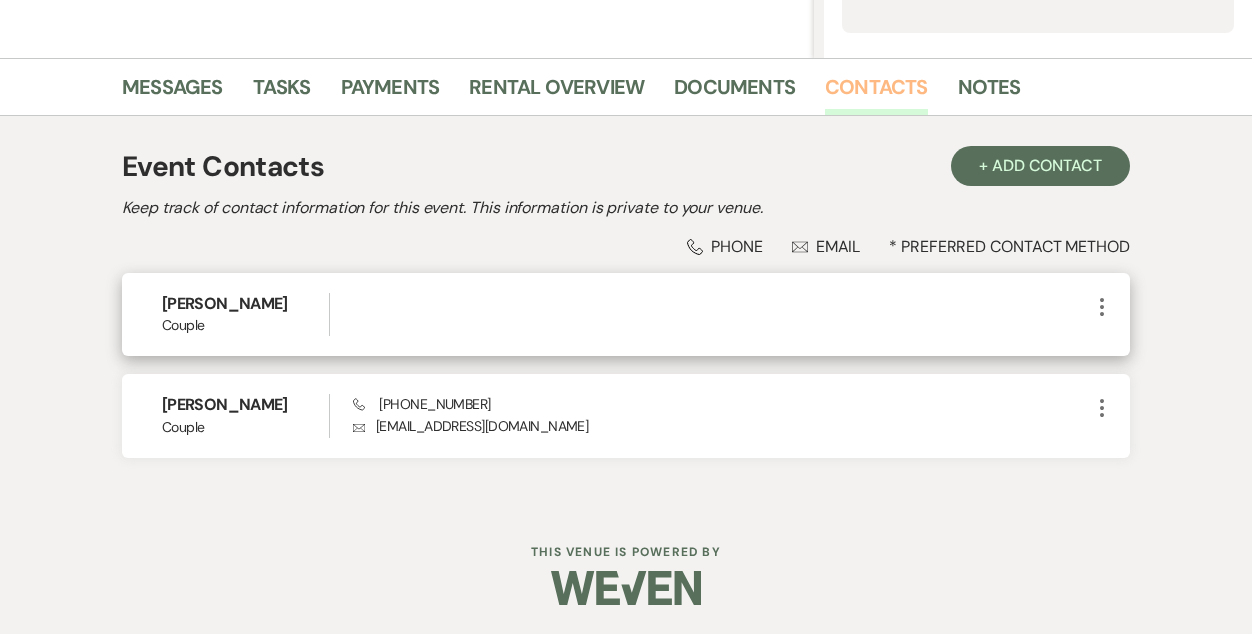 scroll, scrollTop: 0, scrollLeft: 0, axis: both 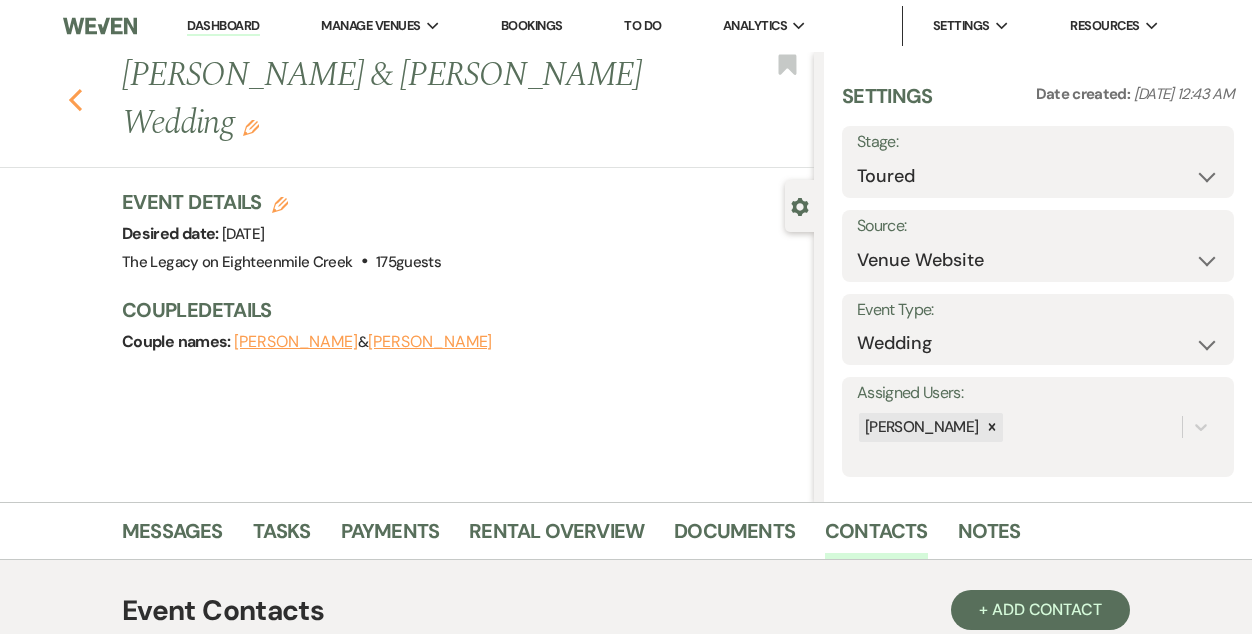 click 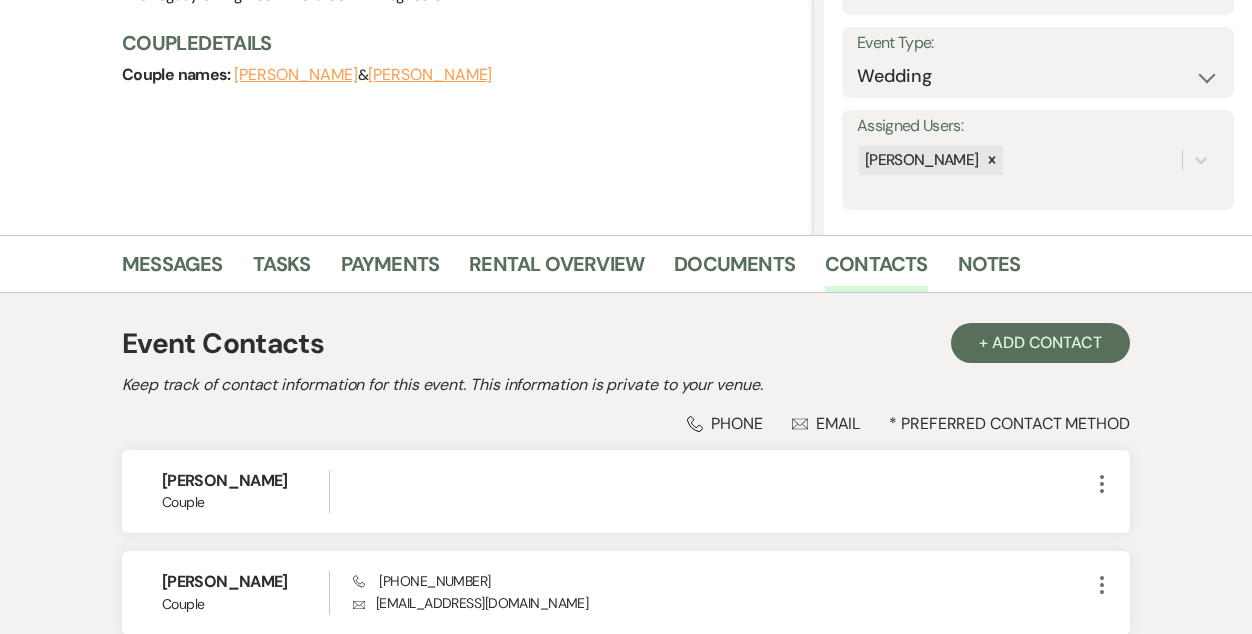 select on "5" 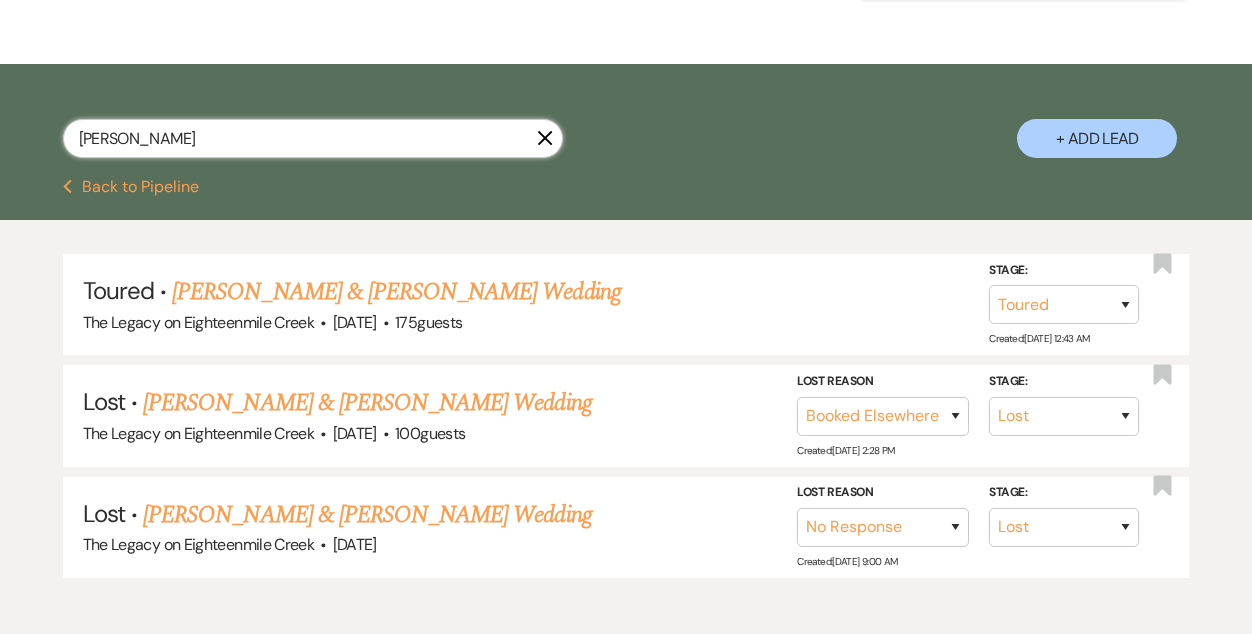 click on "[PERSON_NAME]" at bounding box center (313, 138) 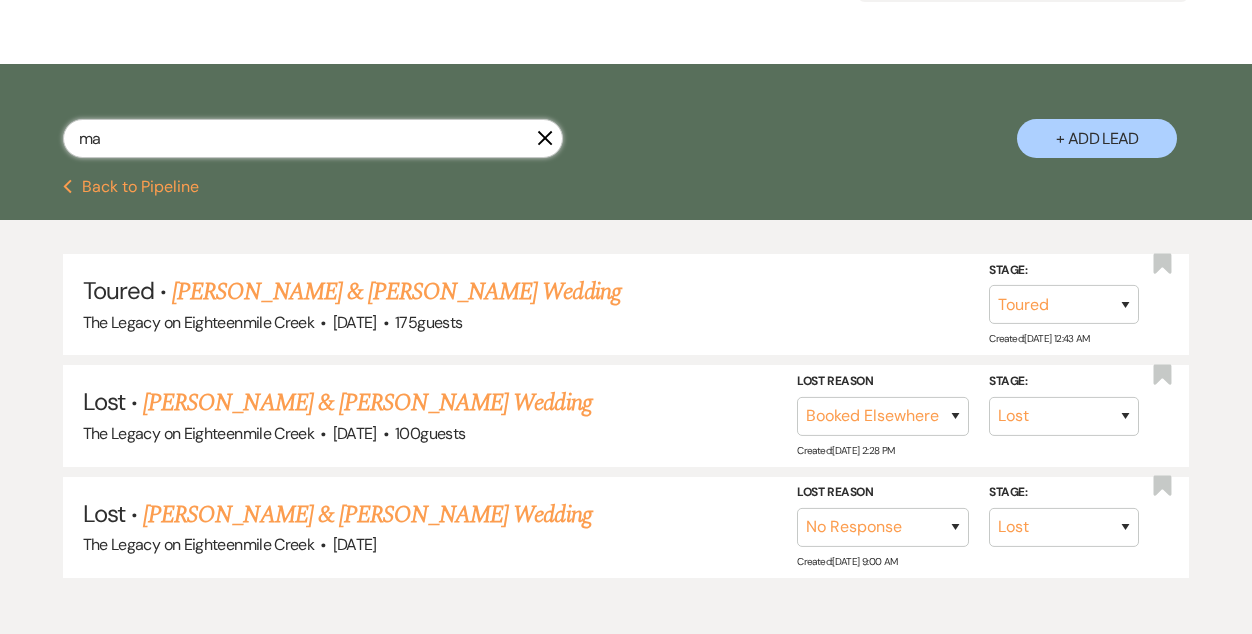 type on "m" 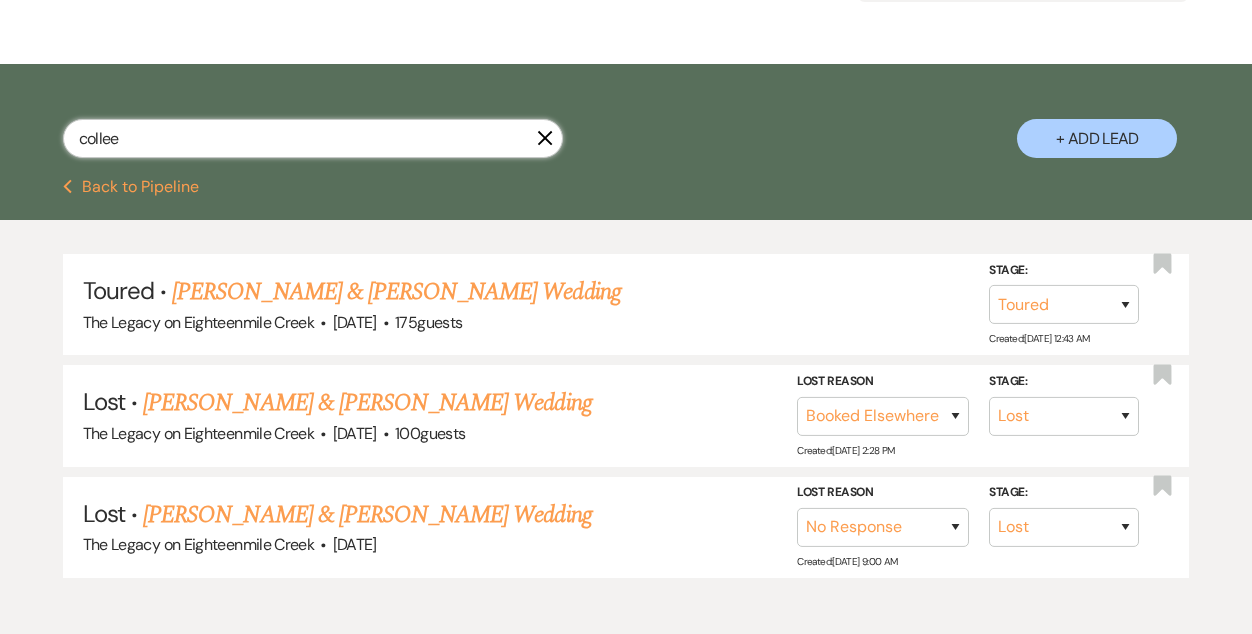 type on "[PERSON_NAME]" 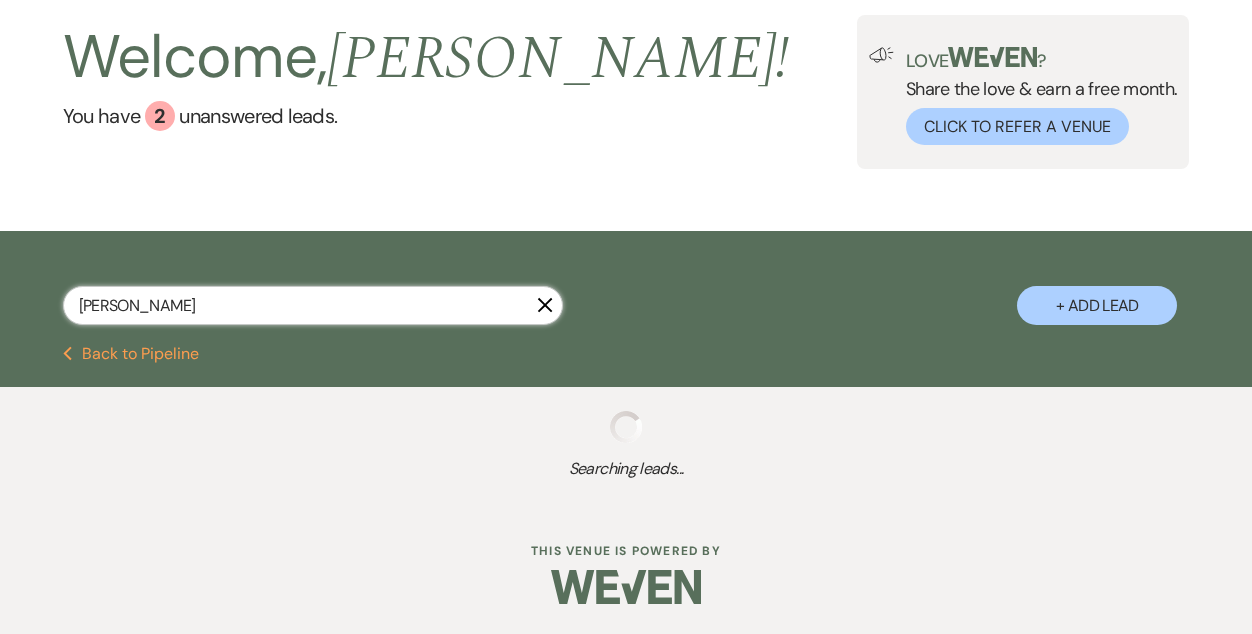 scroll, scrollTop: 267, scrollLeft: 0, axis: vertical 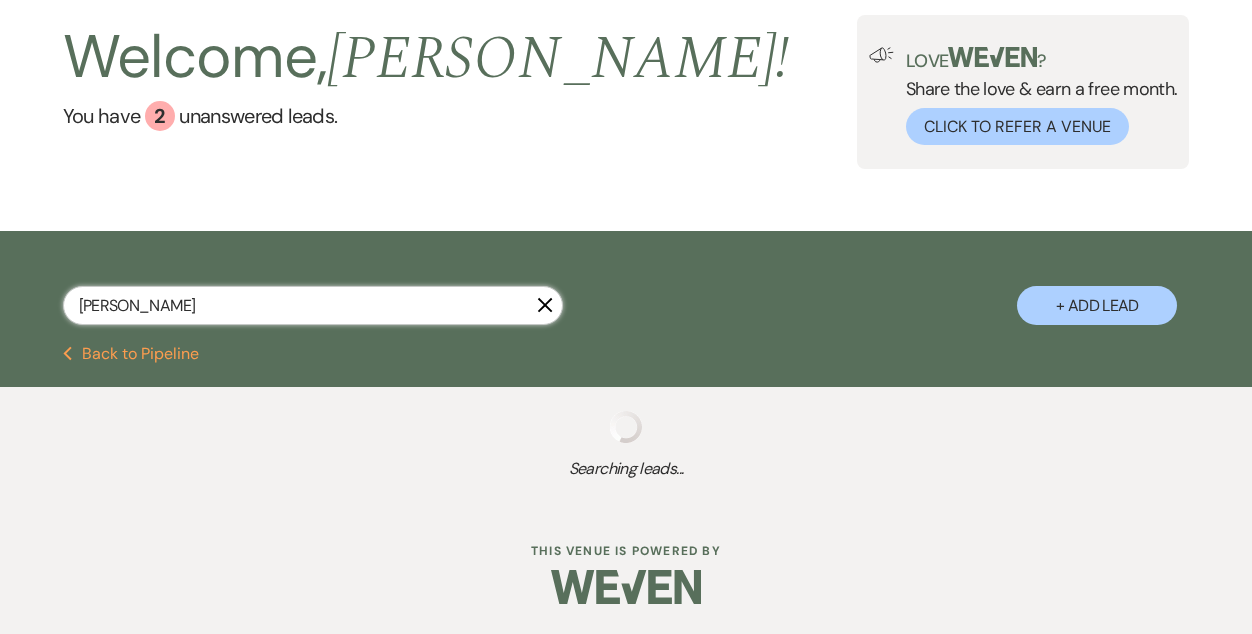 select on "4" 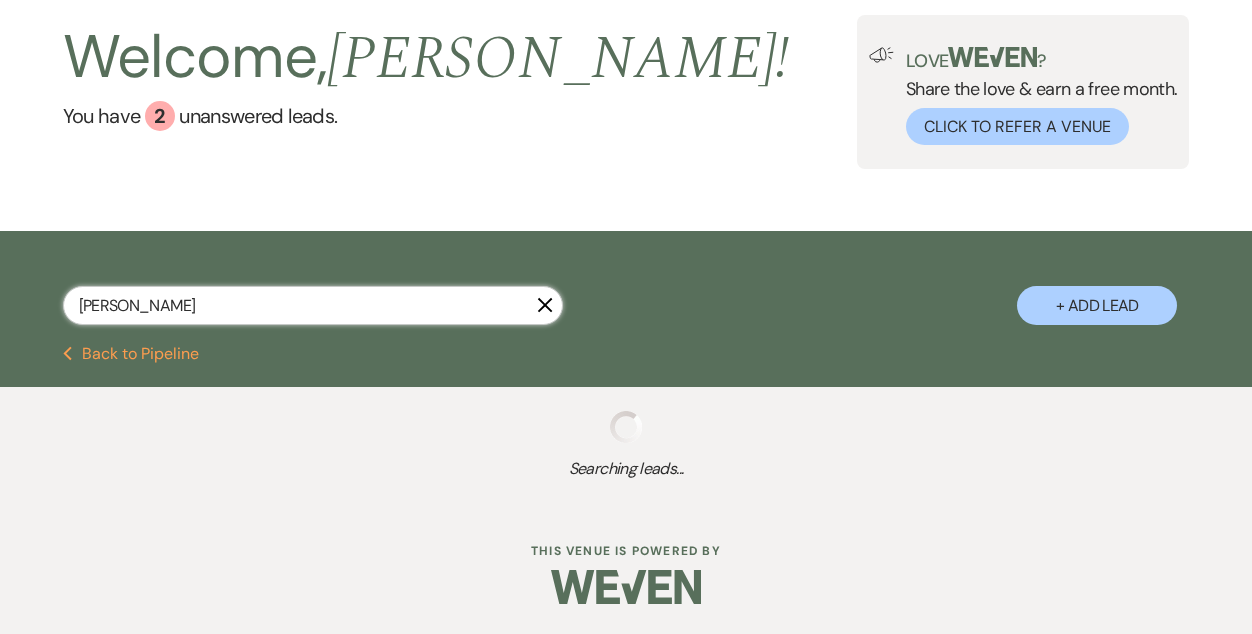 select on "8" 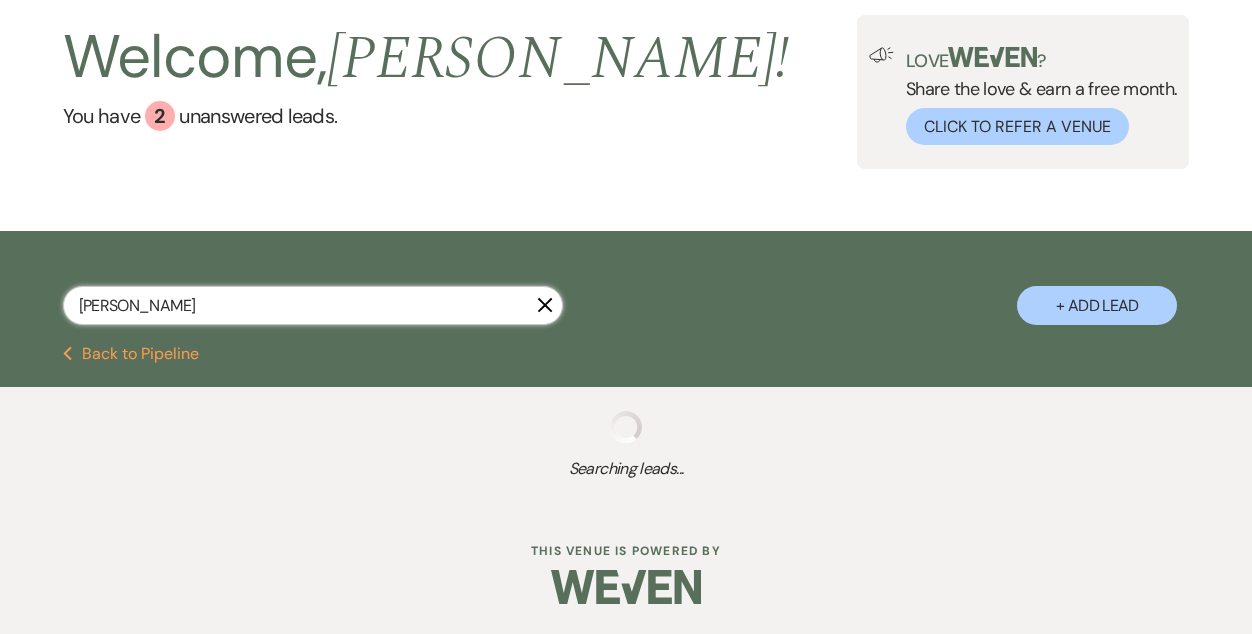 select on "7" 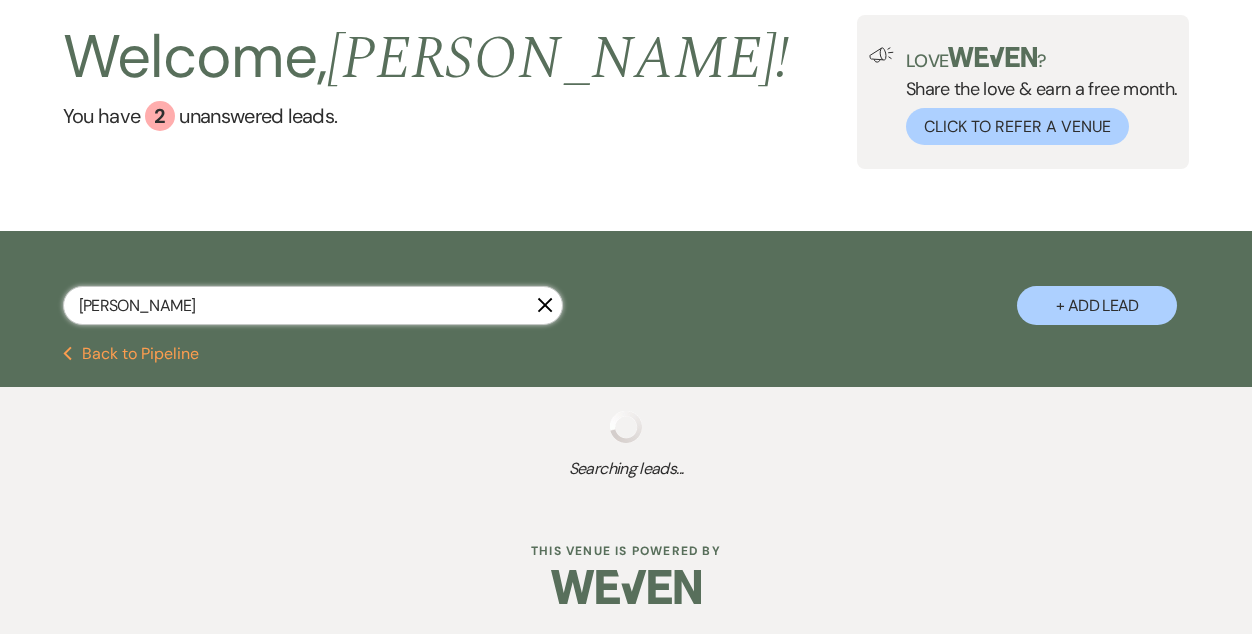 select on "8" 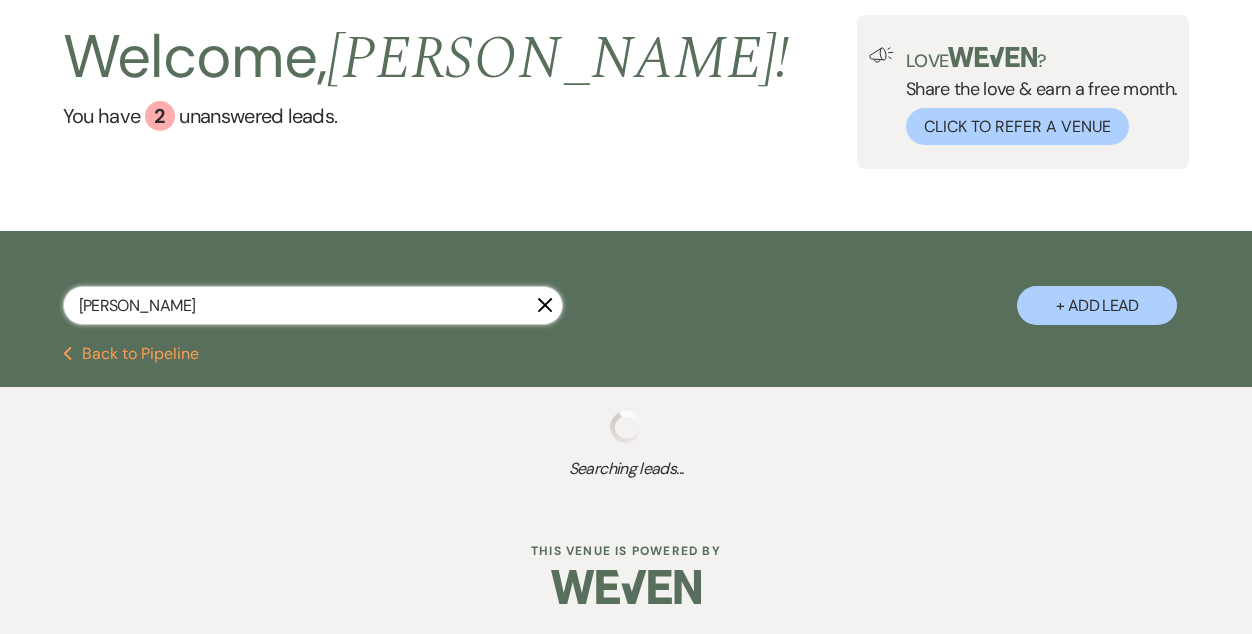 select on "4" 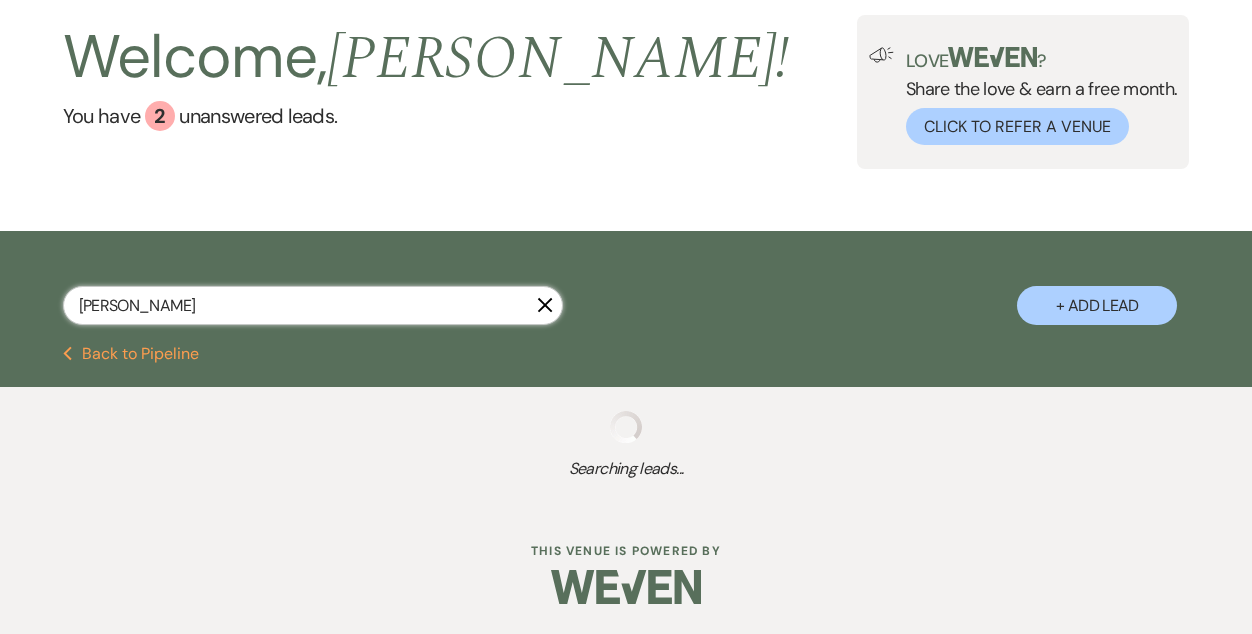 select on "8" 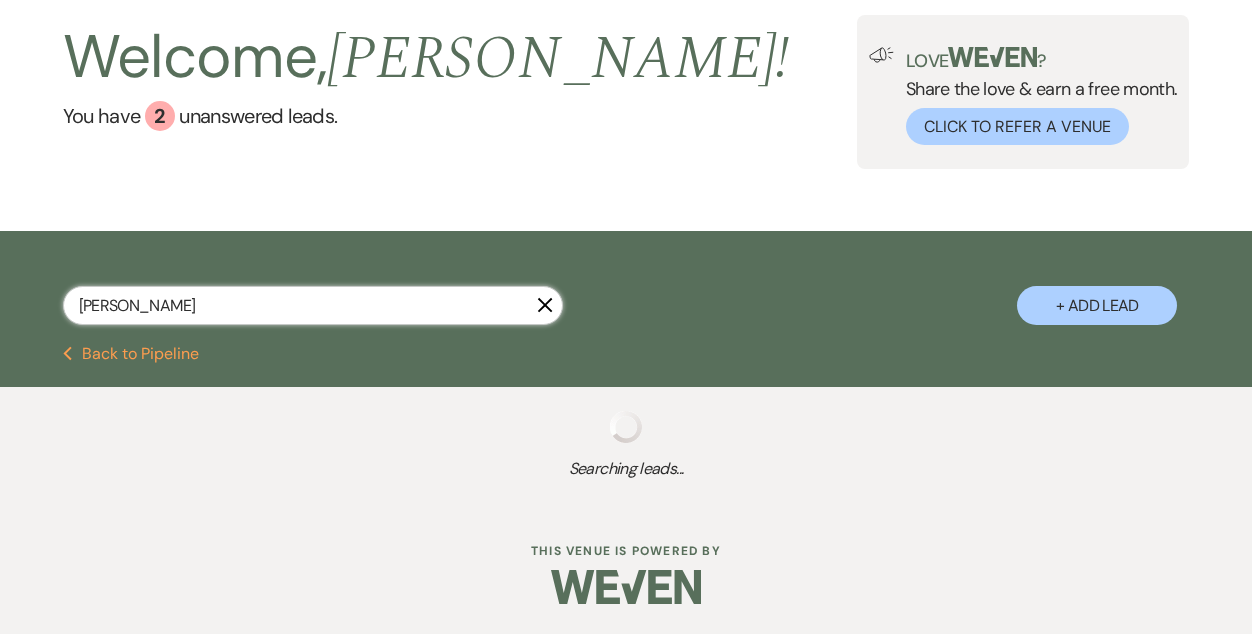 select on "10" 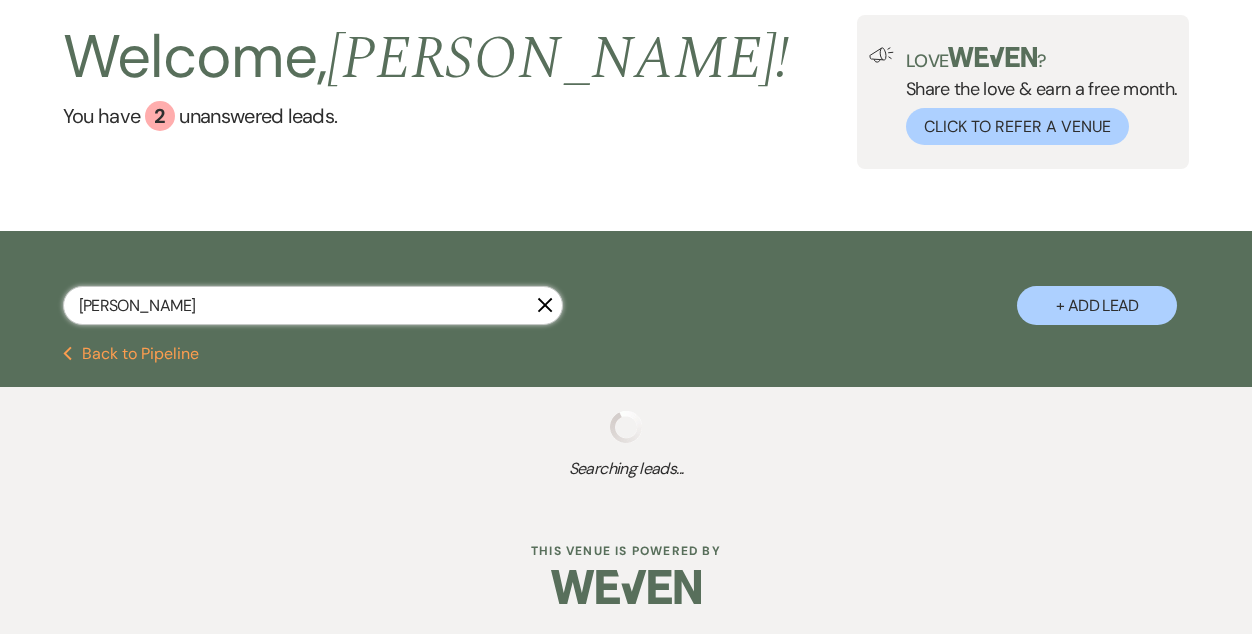 select on "8" 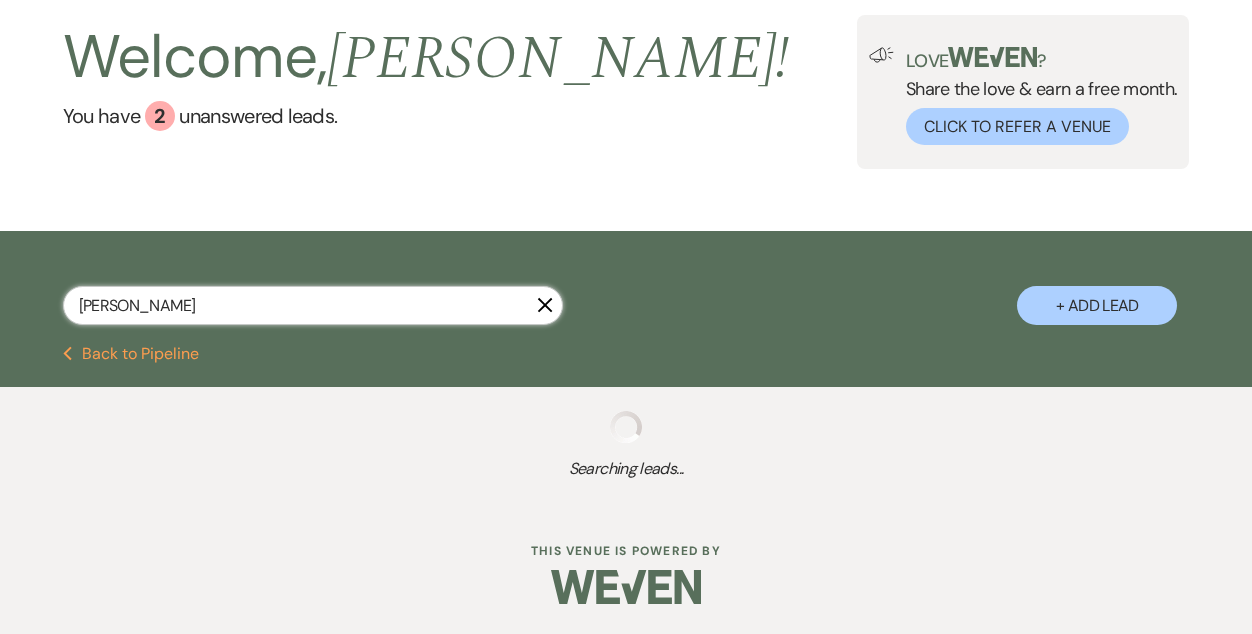 select on "1" 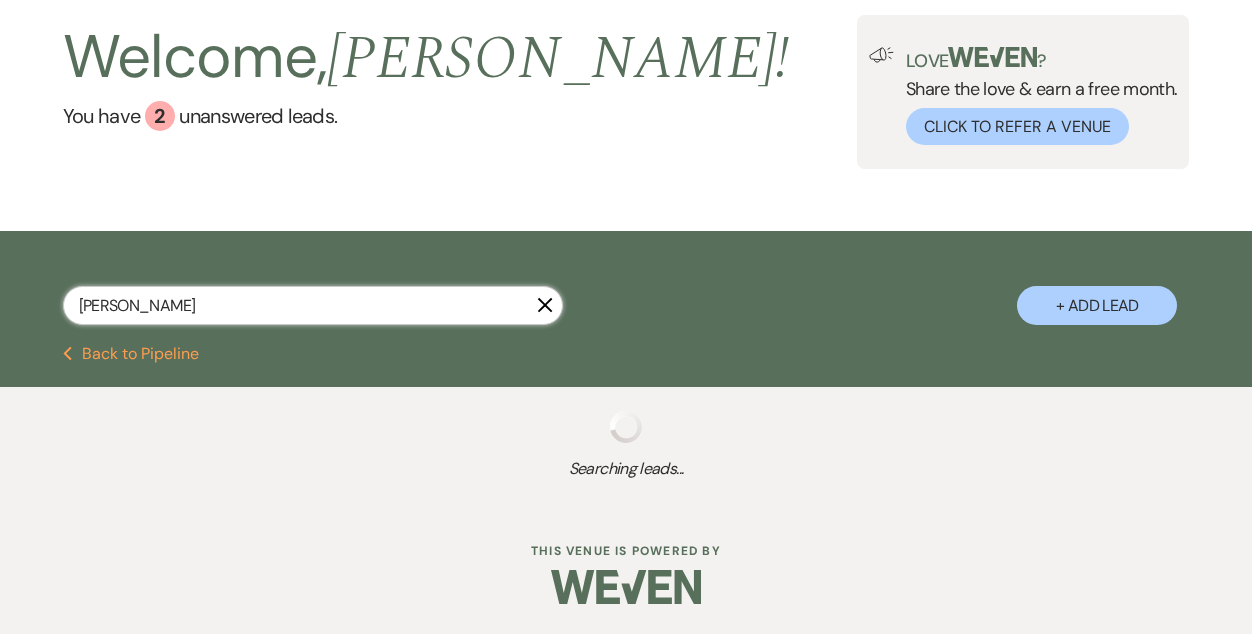 select on "8" 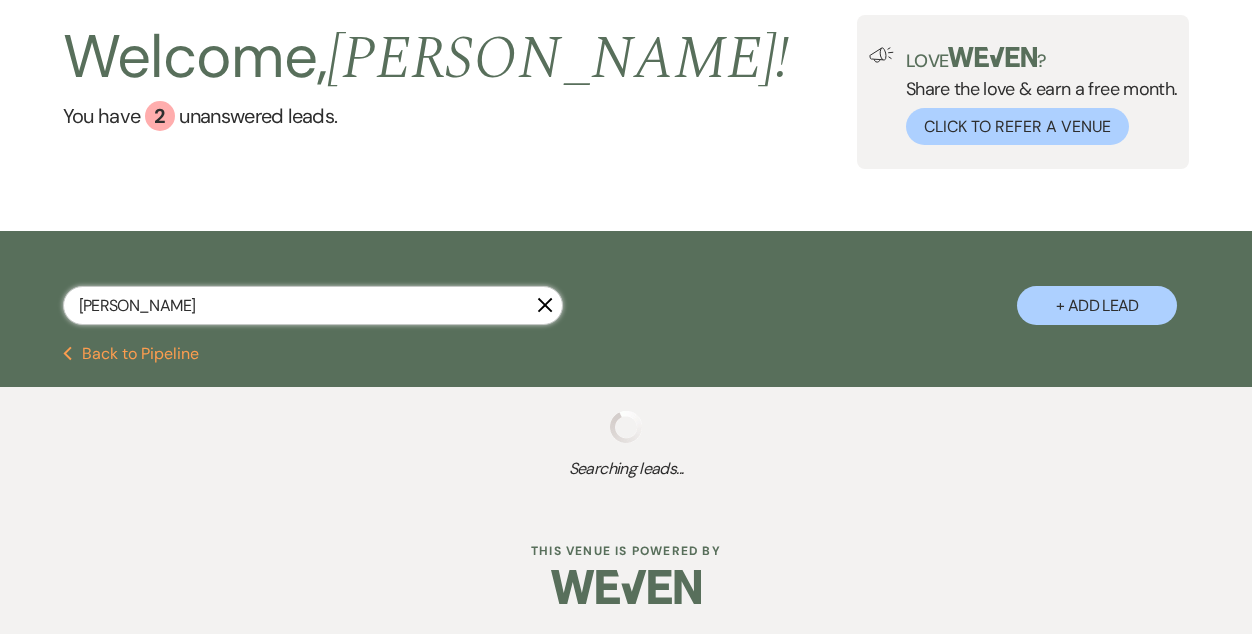 select on "10" 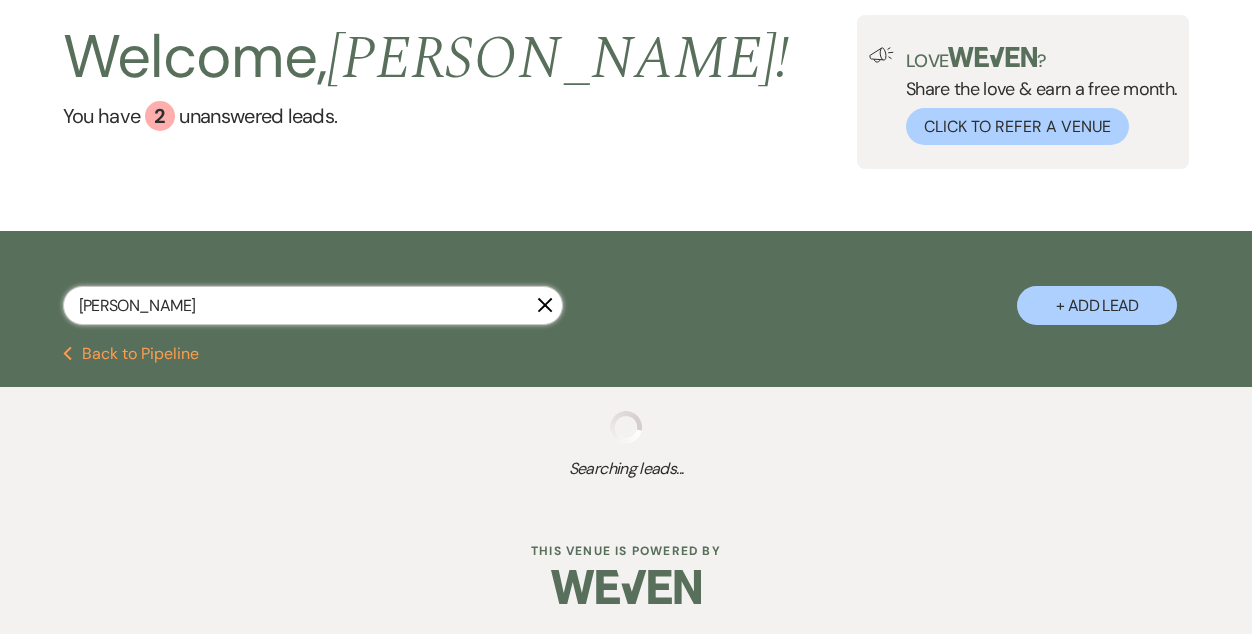select on "8" 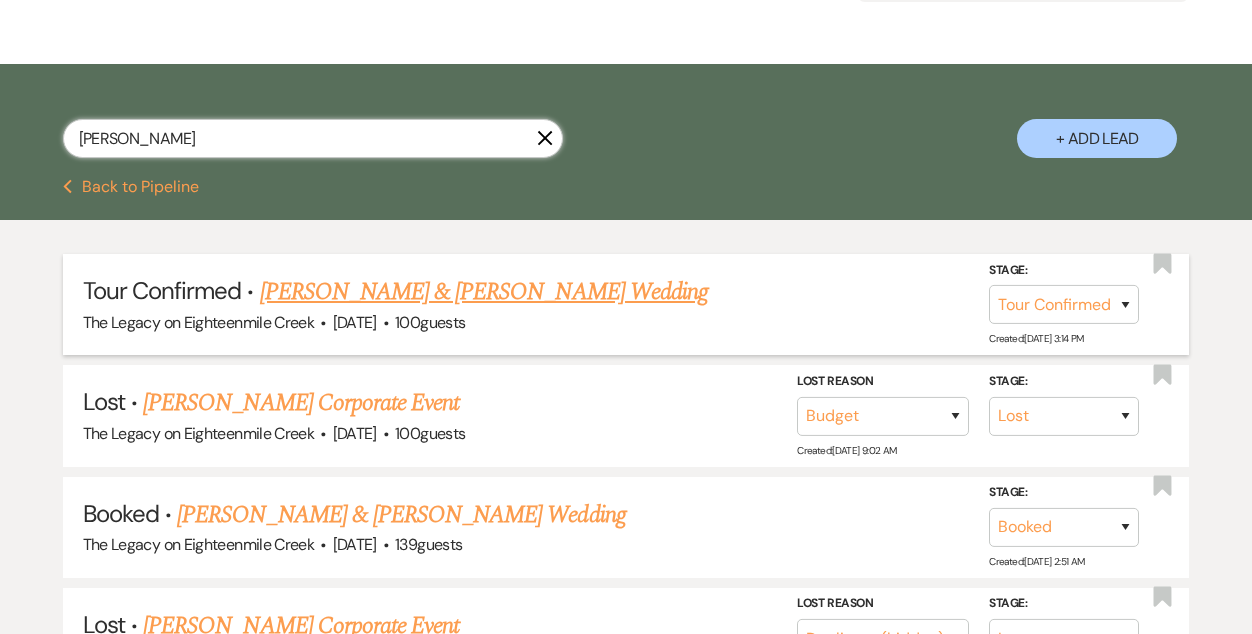 type on "[PERSON_NAME]" 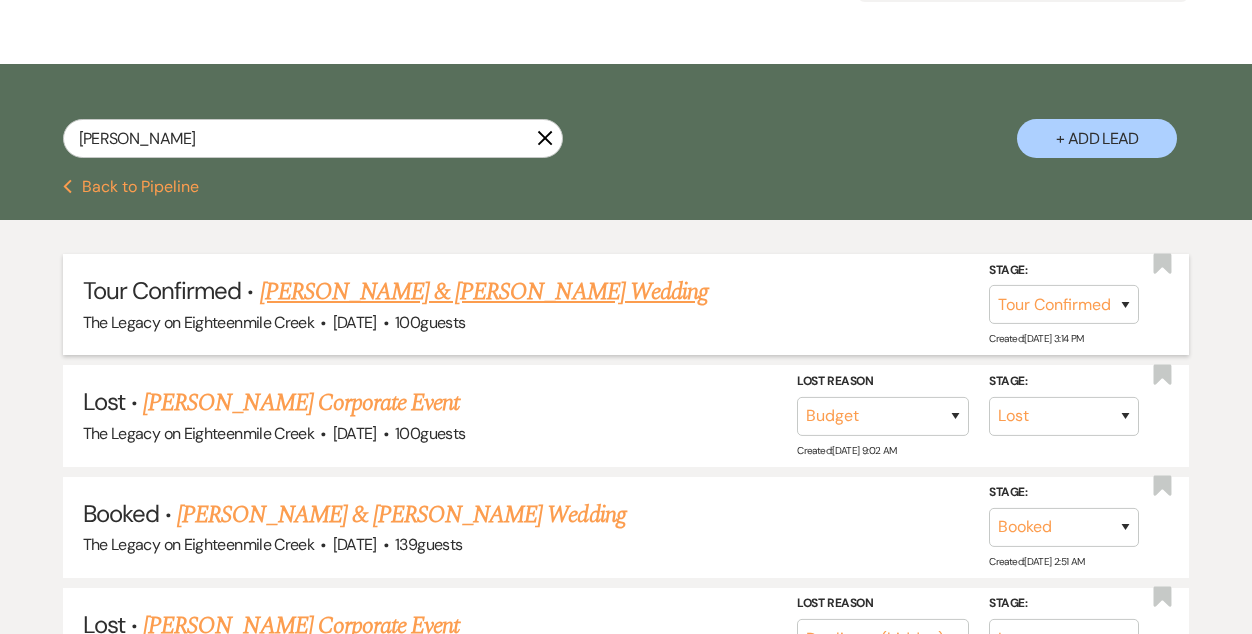 click on "[PERSON_NAME] & [PERSON_NAME] Wedding" at bounding box center [484, 292] 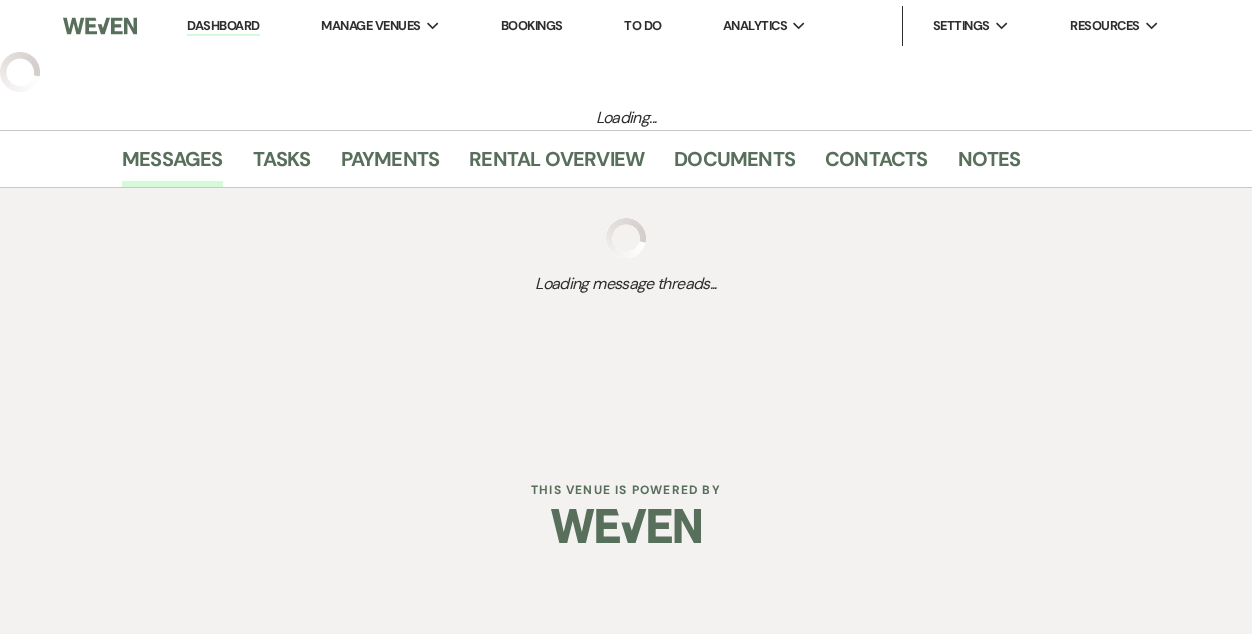 select on "4" 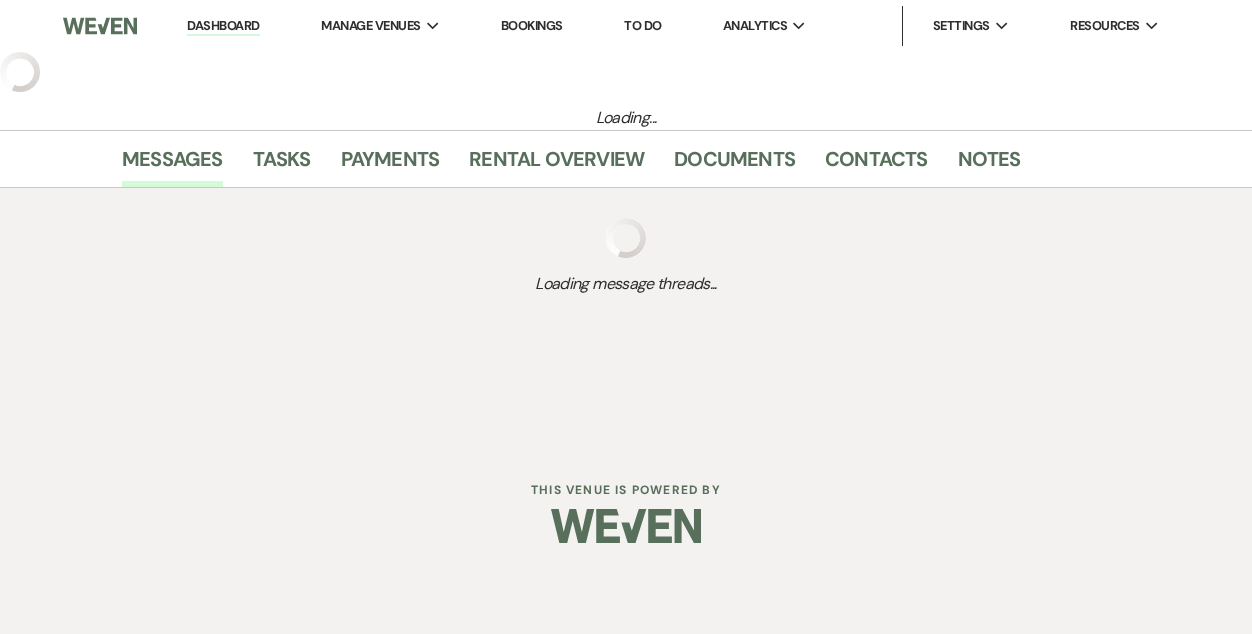 select on "5" 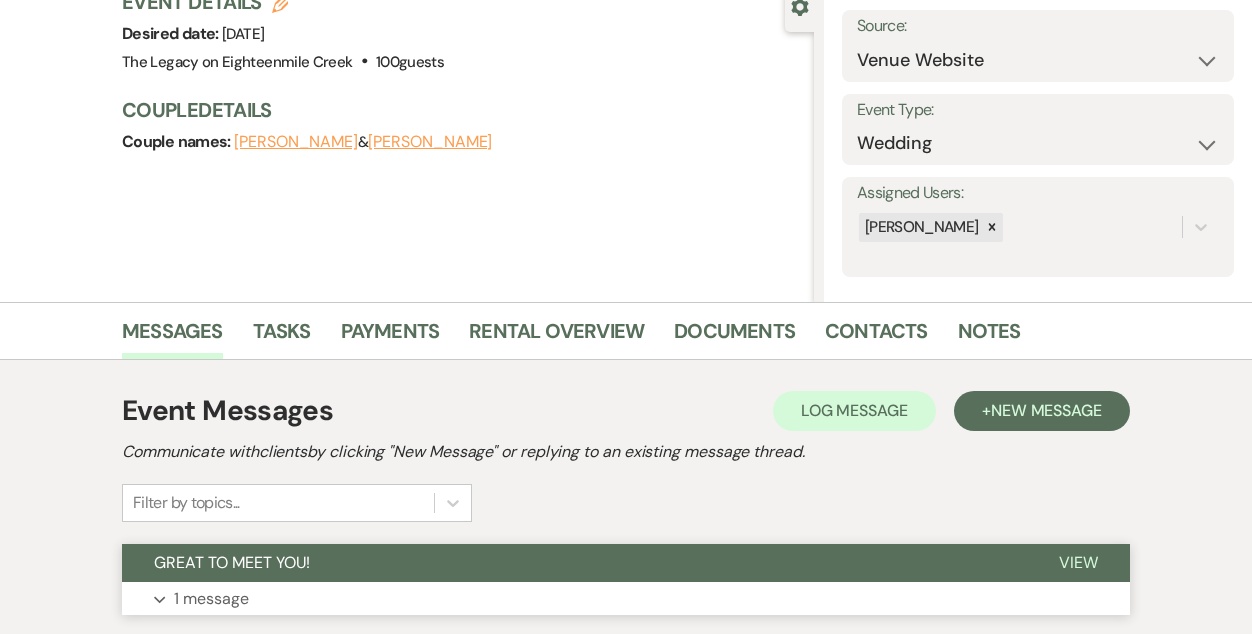 scroll, scrollTop: 0, scrollLeft: 0, axis: both 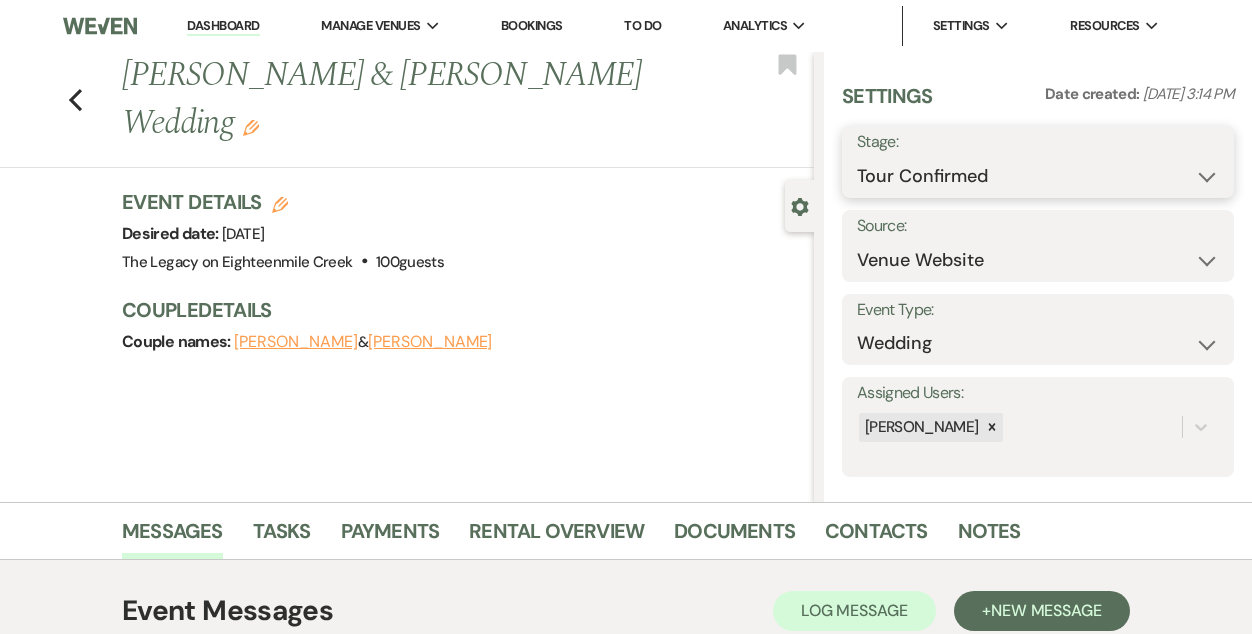 click on "Inquiry Follow Up Tour Requested Tour Confirmed Toured Proposal Sent Booked Lost" at bounding box center (1038, 176) 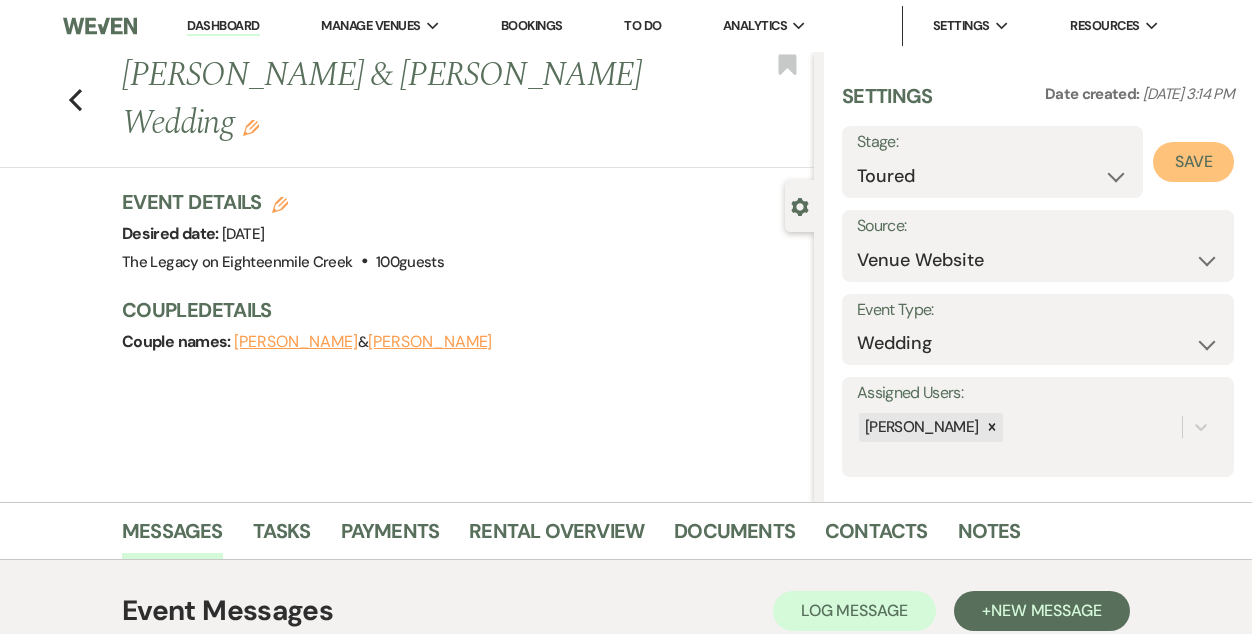 click on "Save" at bounding box center (1193, 162) 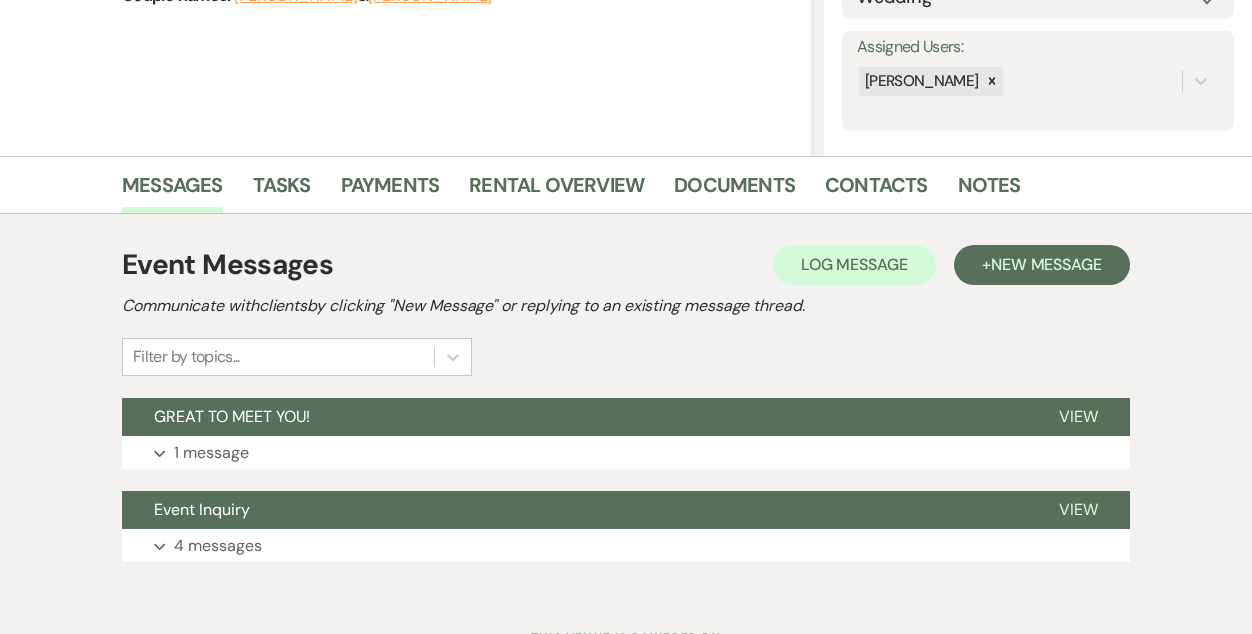 scroll, scrollTop: 400, scrollLeft: 0, axis: vertical 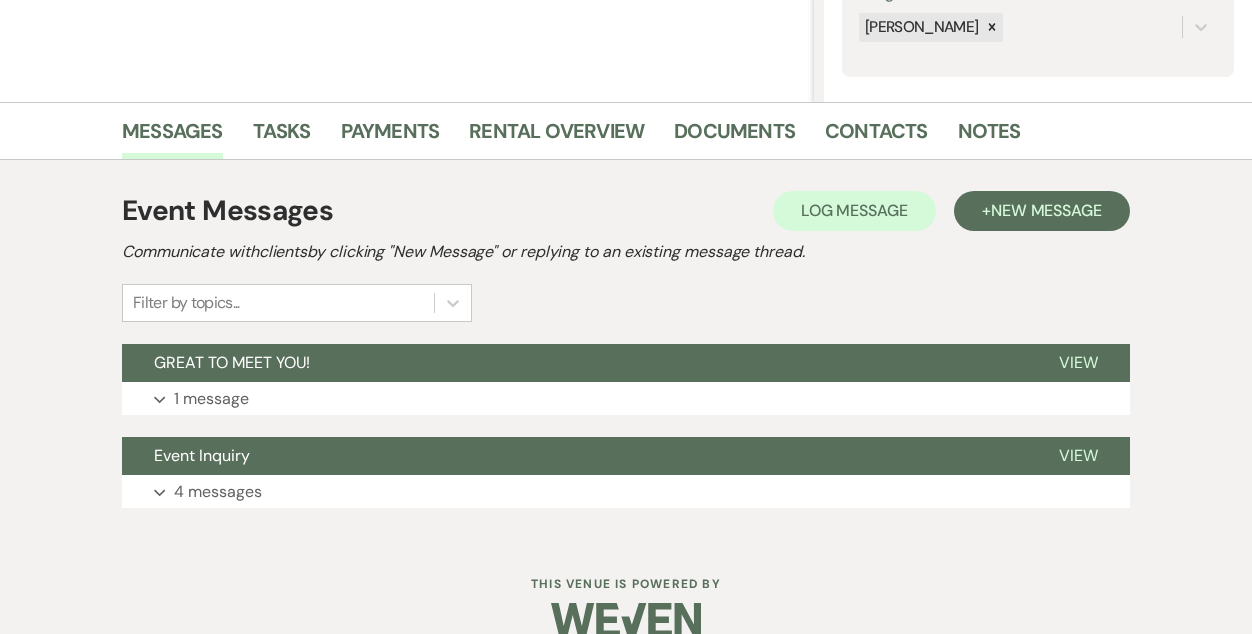 click on "GREAT TO MEET YOU!" at bounding box center (574, 363) 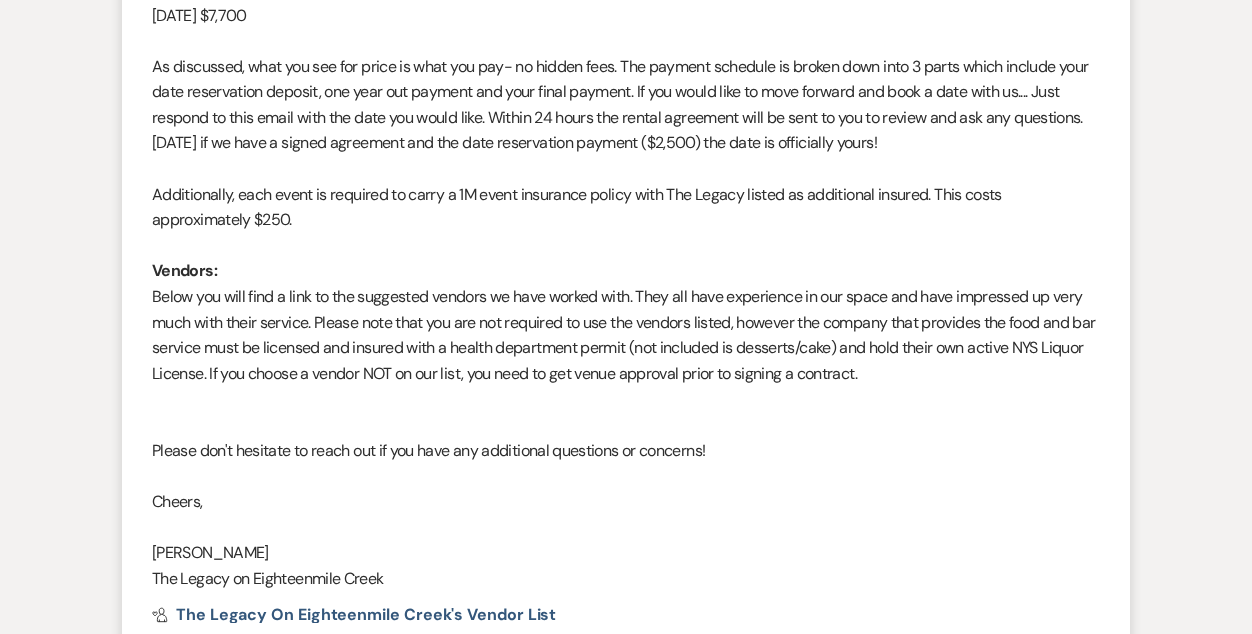 scroll, scrollTop: 1466, scrollLeft: 0, axis: vertical 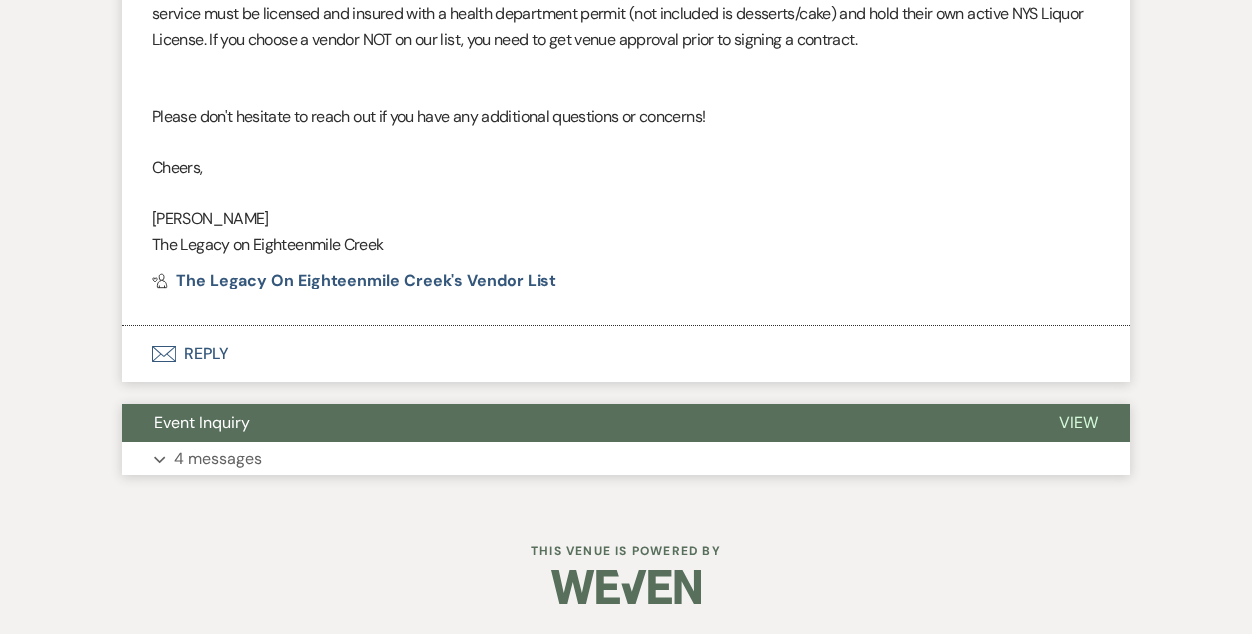 click on "Event Inquiry" at bounding box center [574, 423] 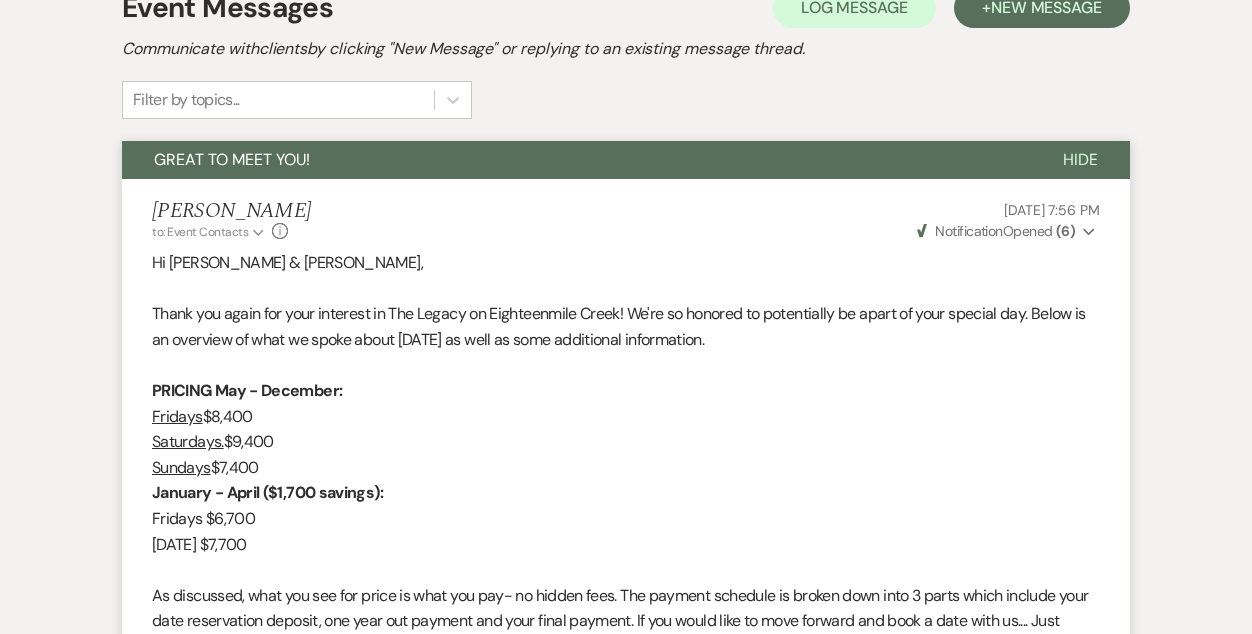 scroll, scrollTop: 0, scrollLeft: 0, axis: both 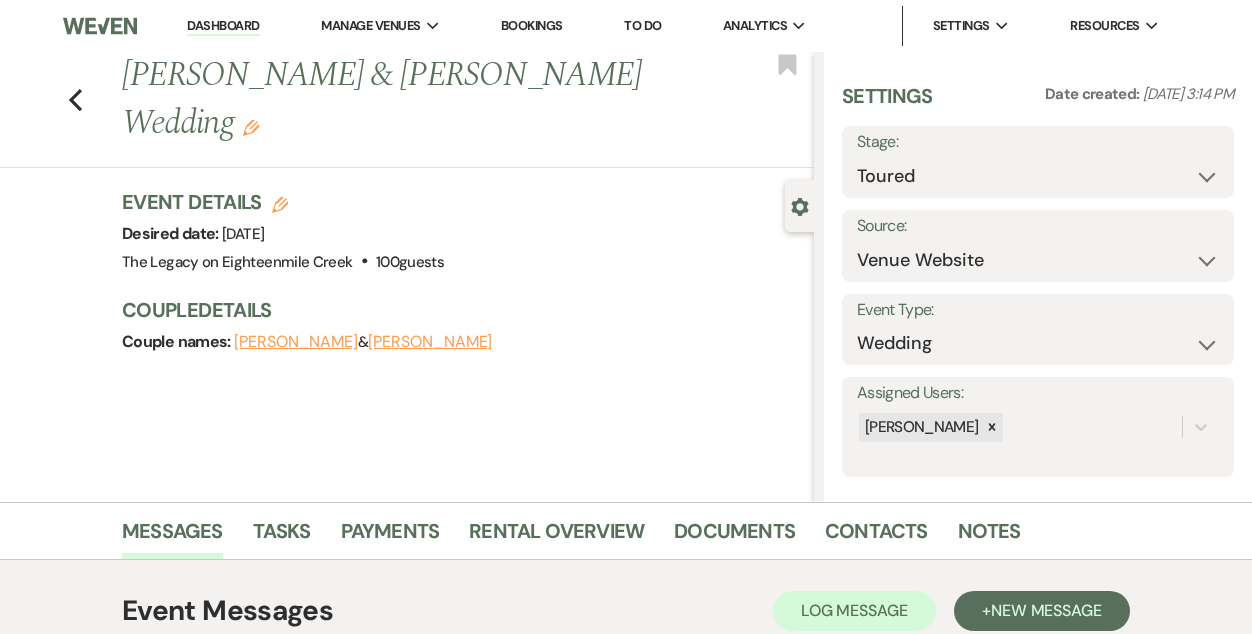 click on "Edit" 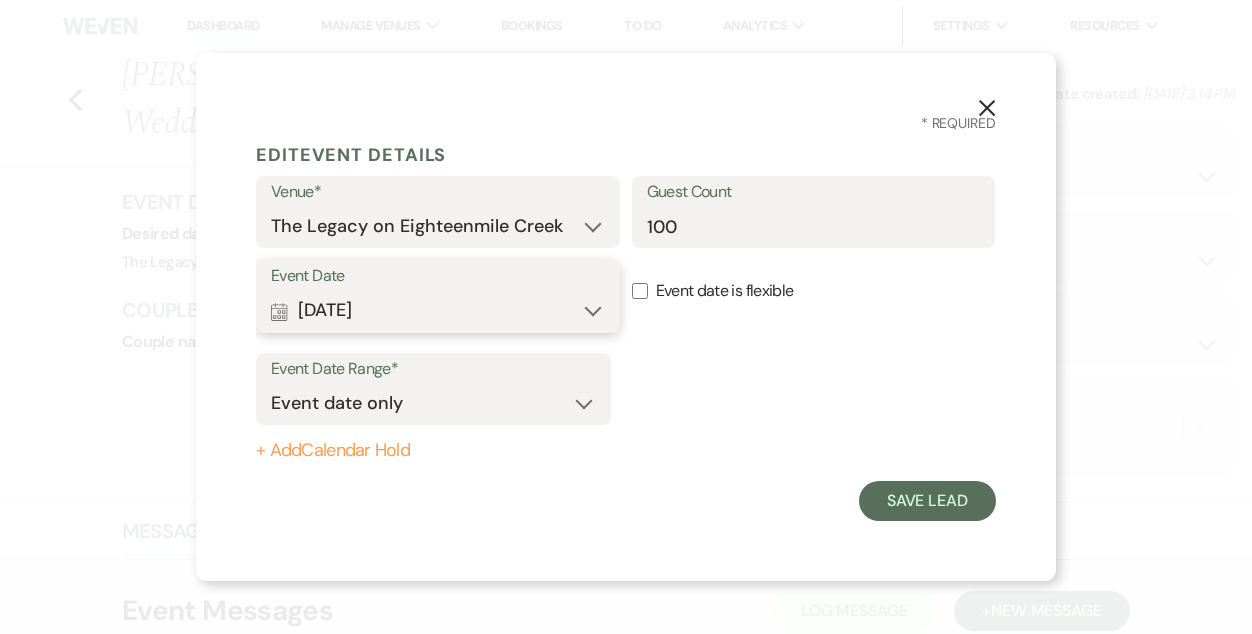 click on "Calendar [DATE] Expand" at bounding box center [438, 311] 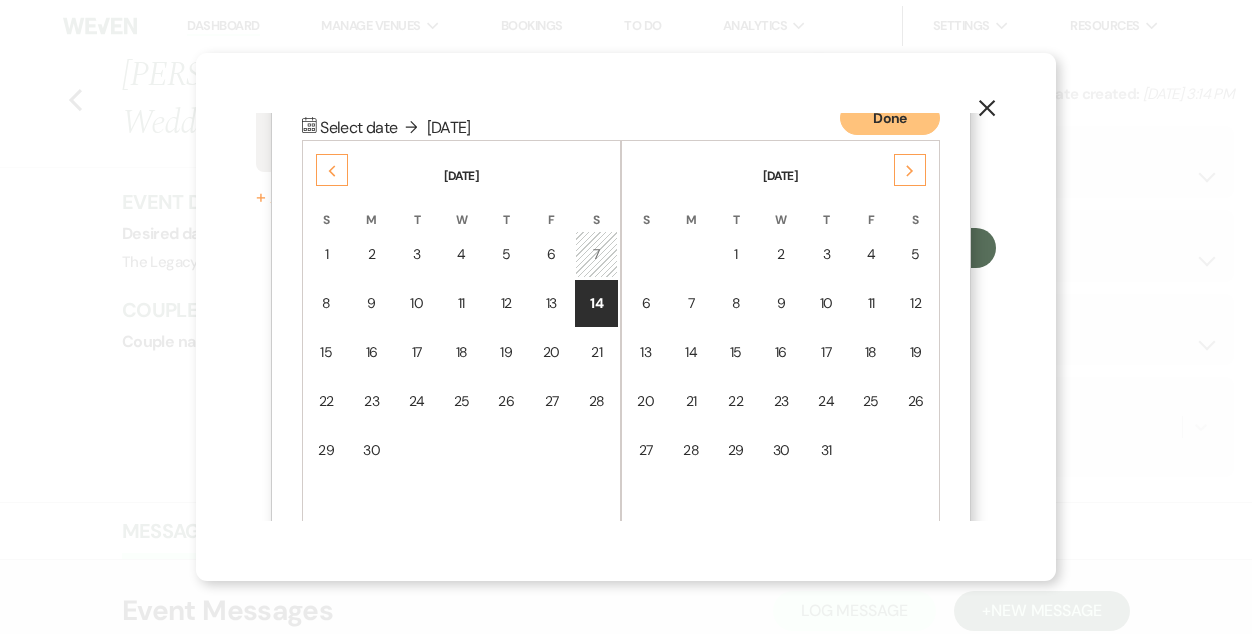 scroll, scrollTop: 256, scrollLeft: 0, axis: vertical 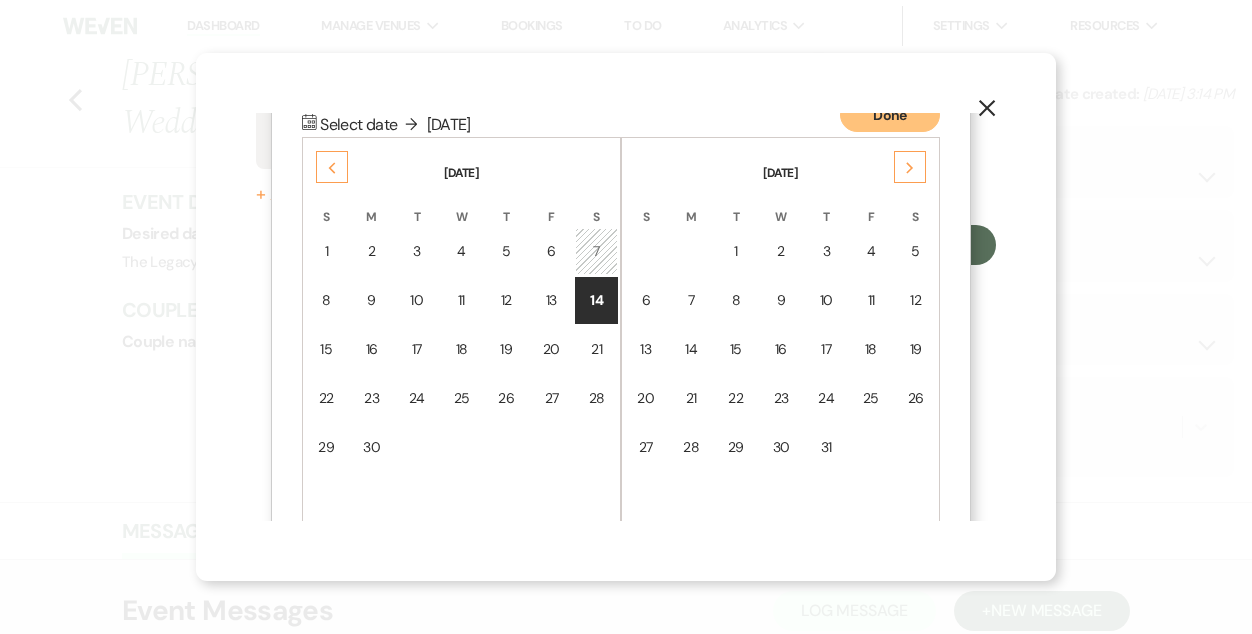 click on "Next" 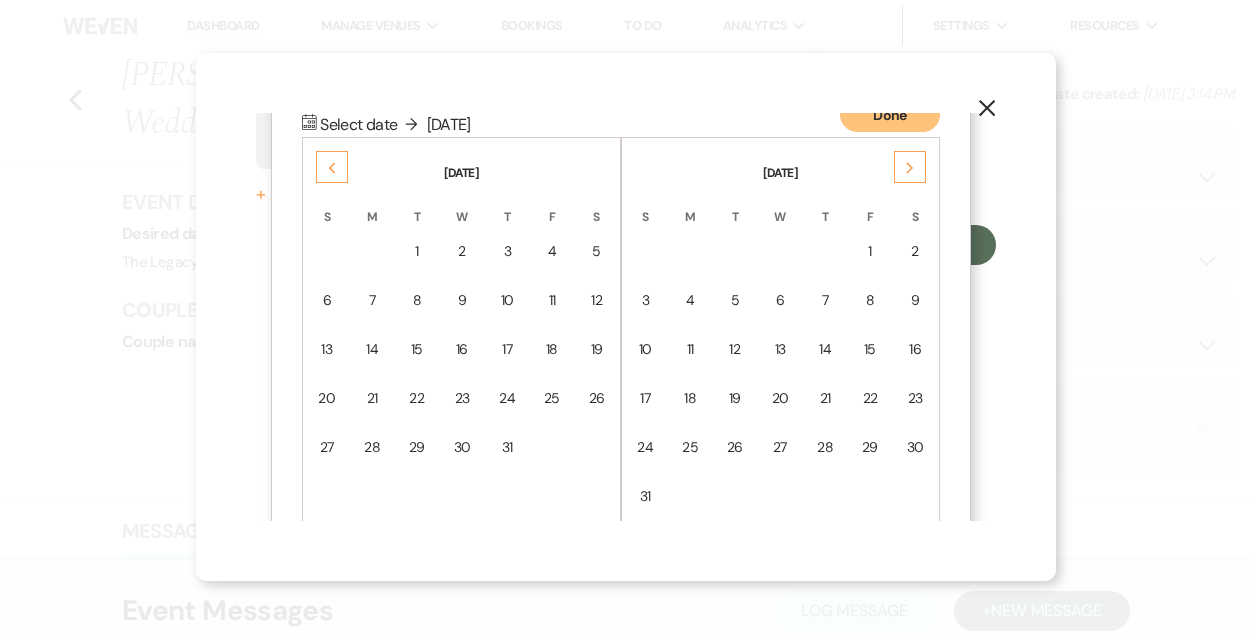click on "Next" 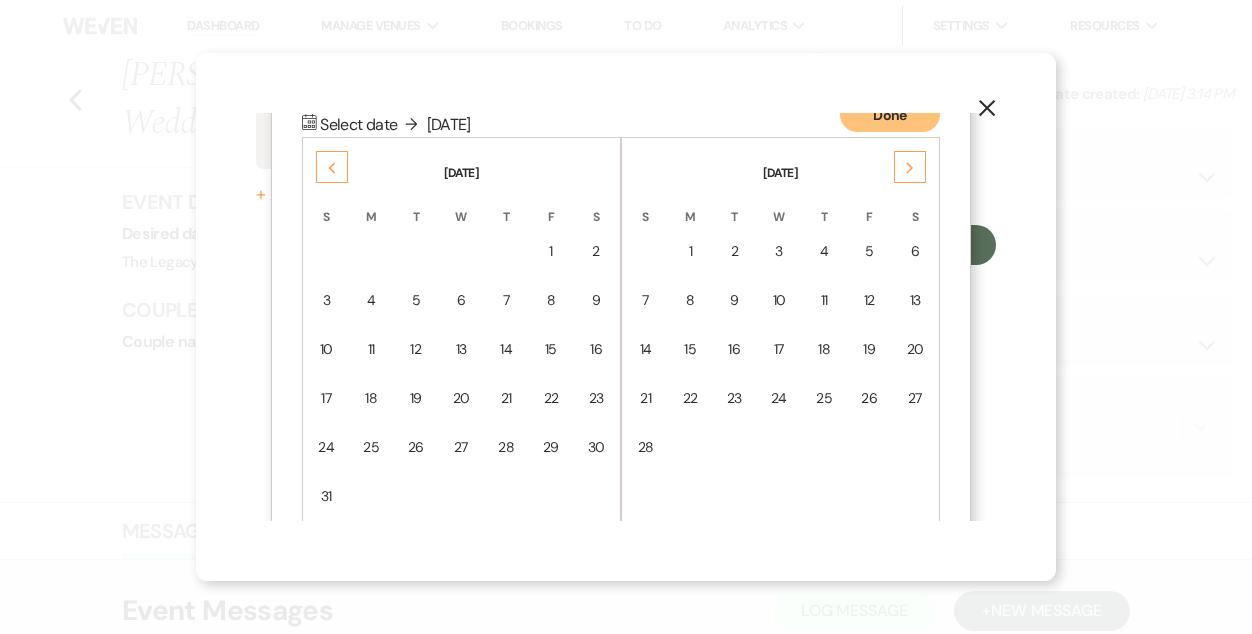 click on "Next" 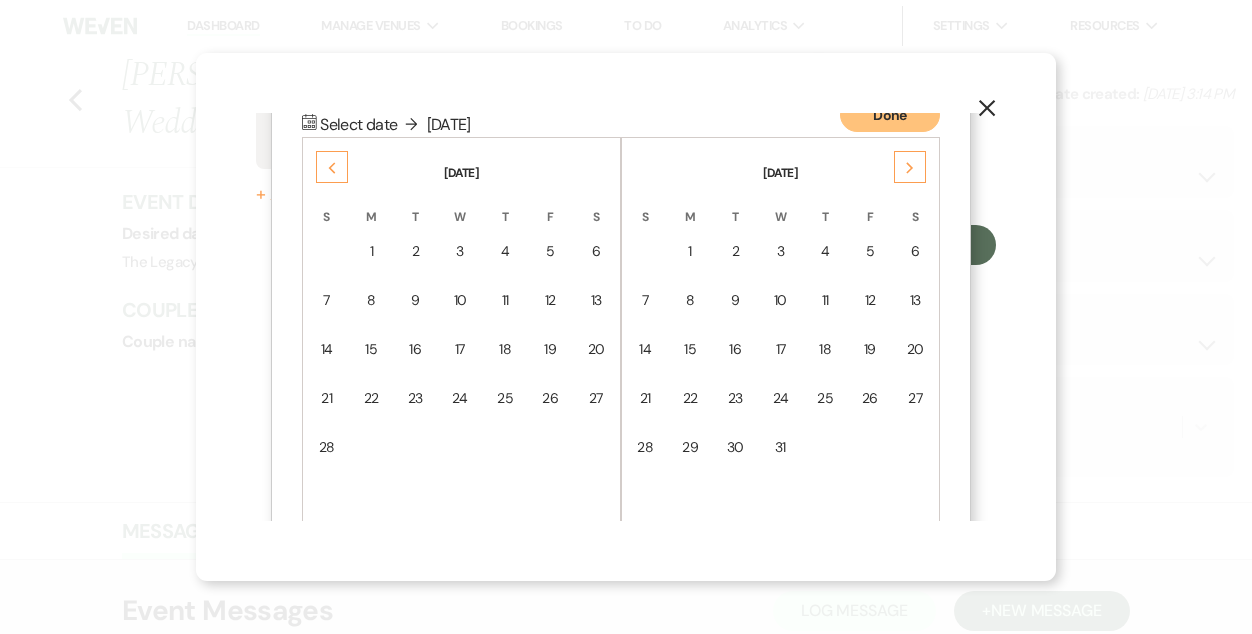 click on "Previous" 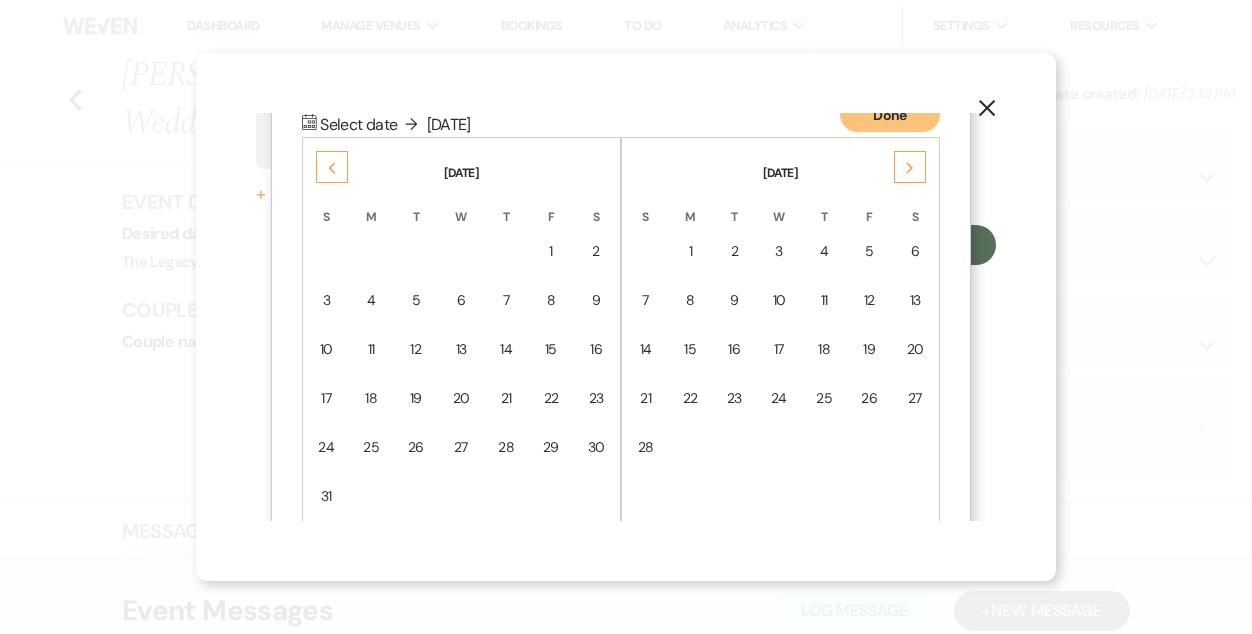 click on "Previous" 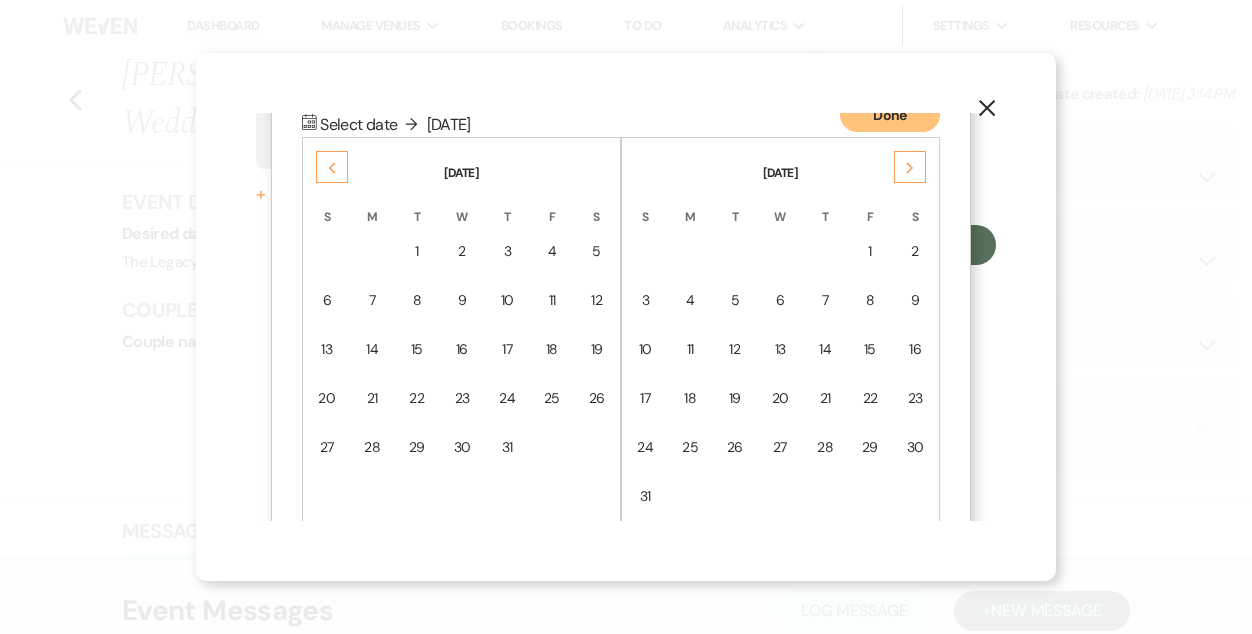 click on "Previous" 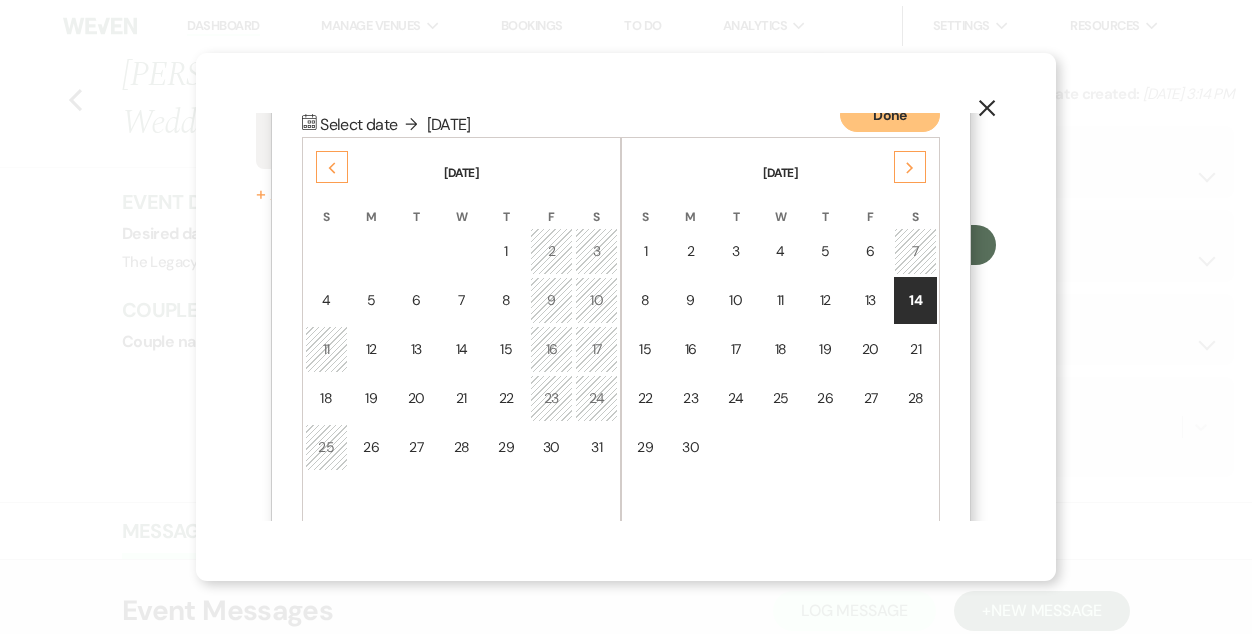 click on "Previous" 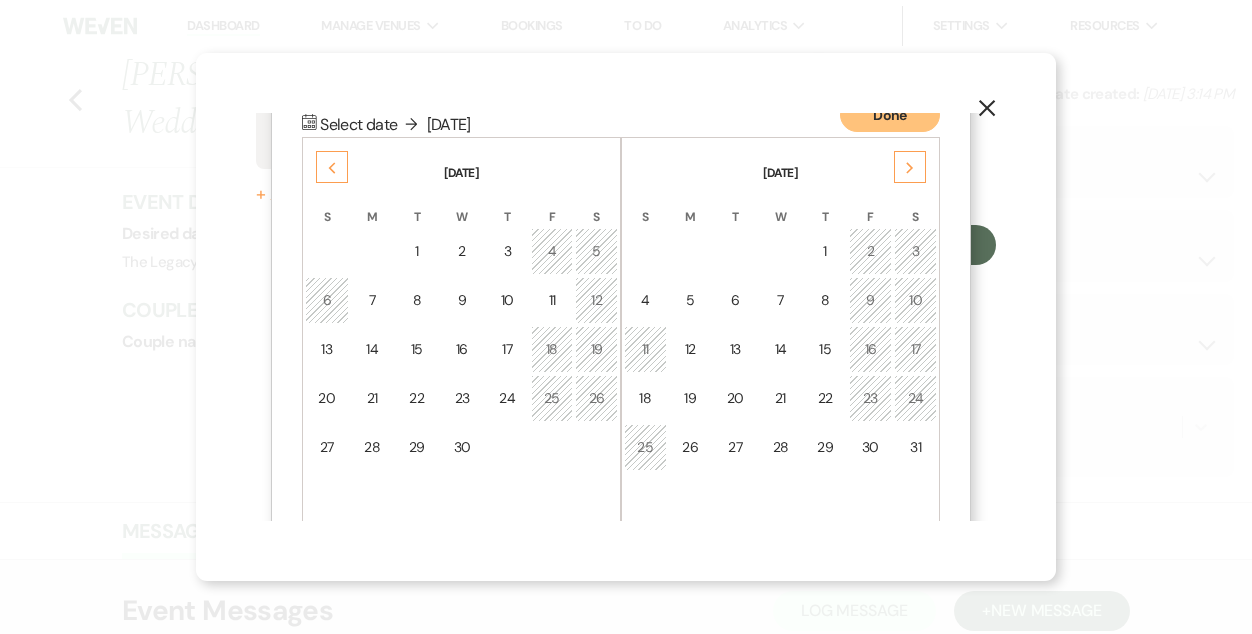click on "Previous" 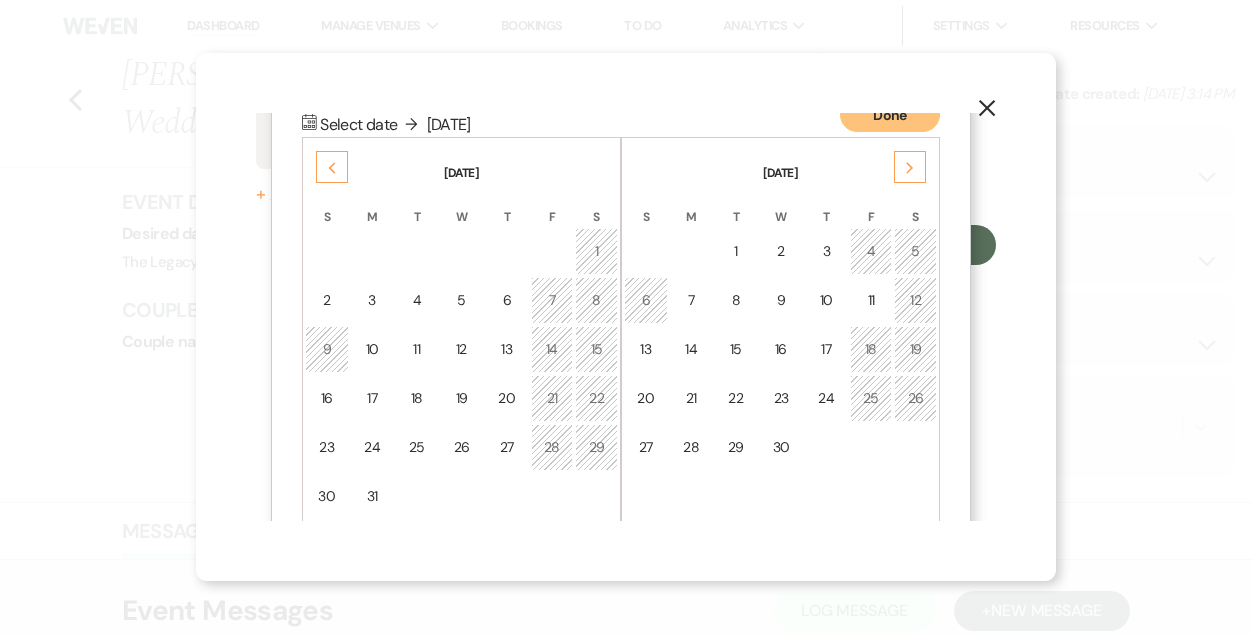 click on "Previous" 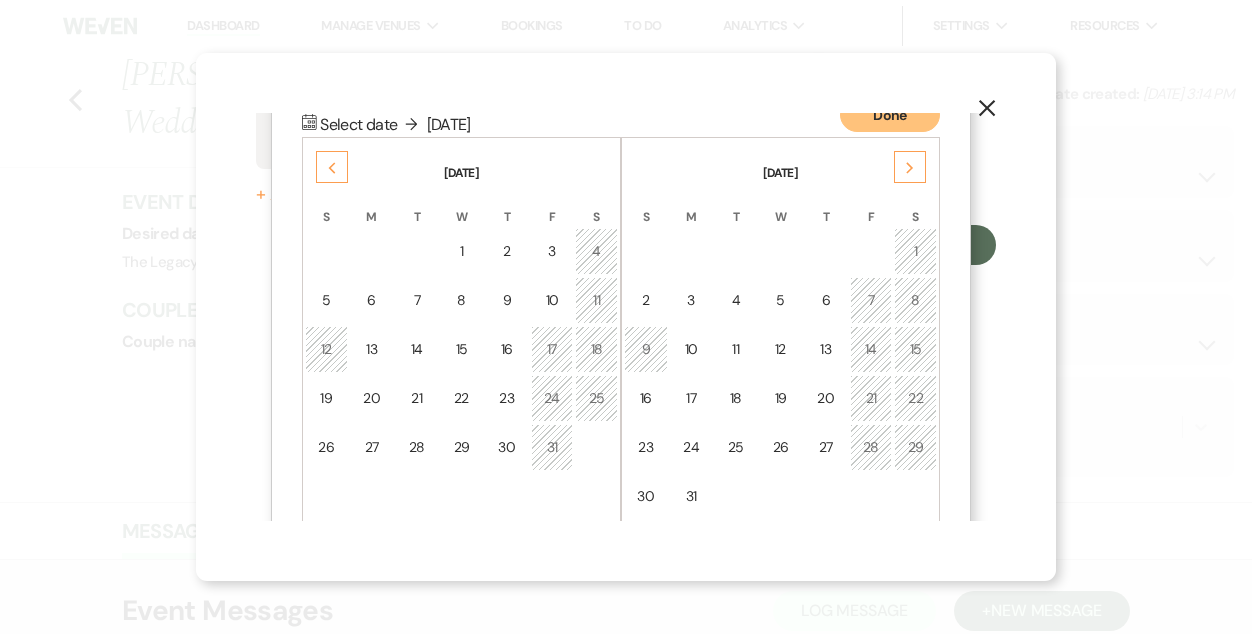click on "Previous" 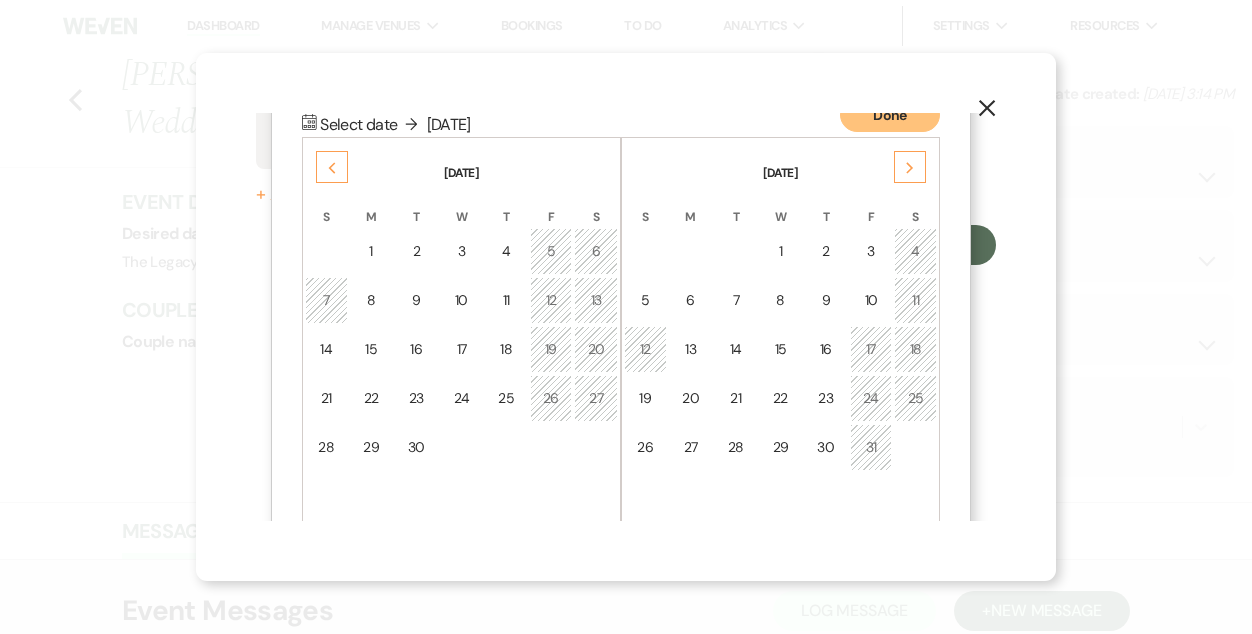 click on "Previous" 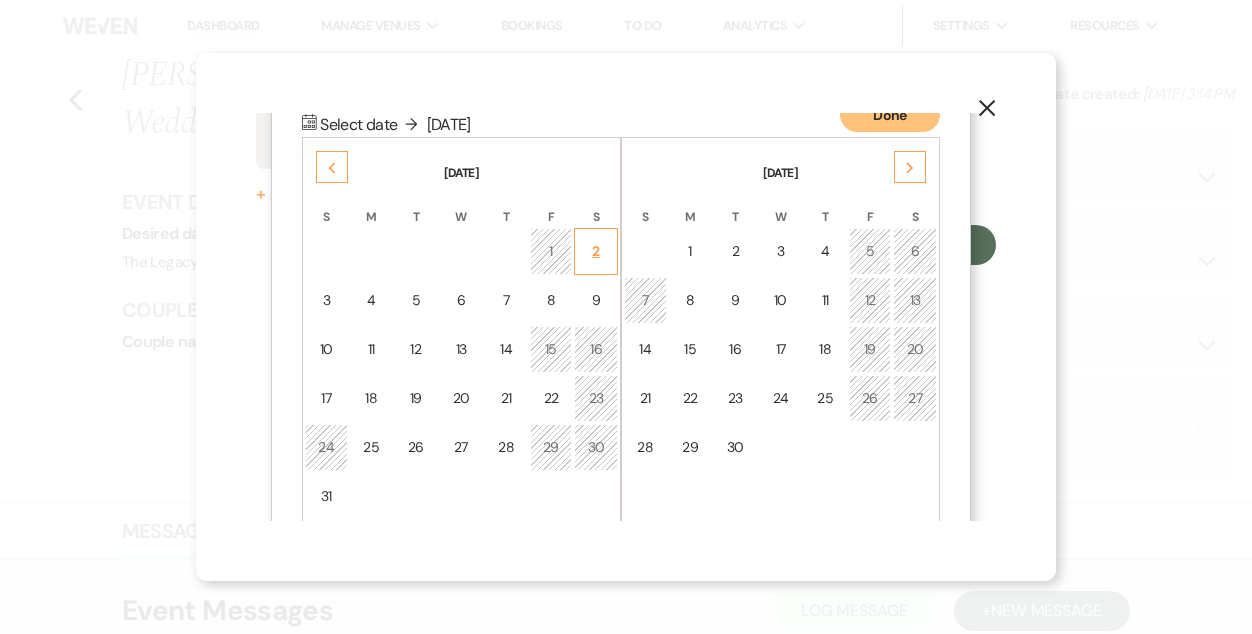 click on "2" at bounding box center (596, 251) 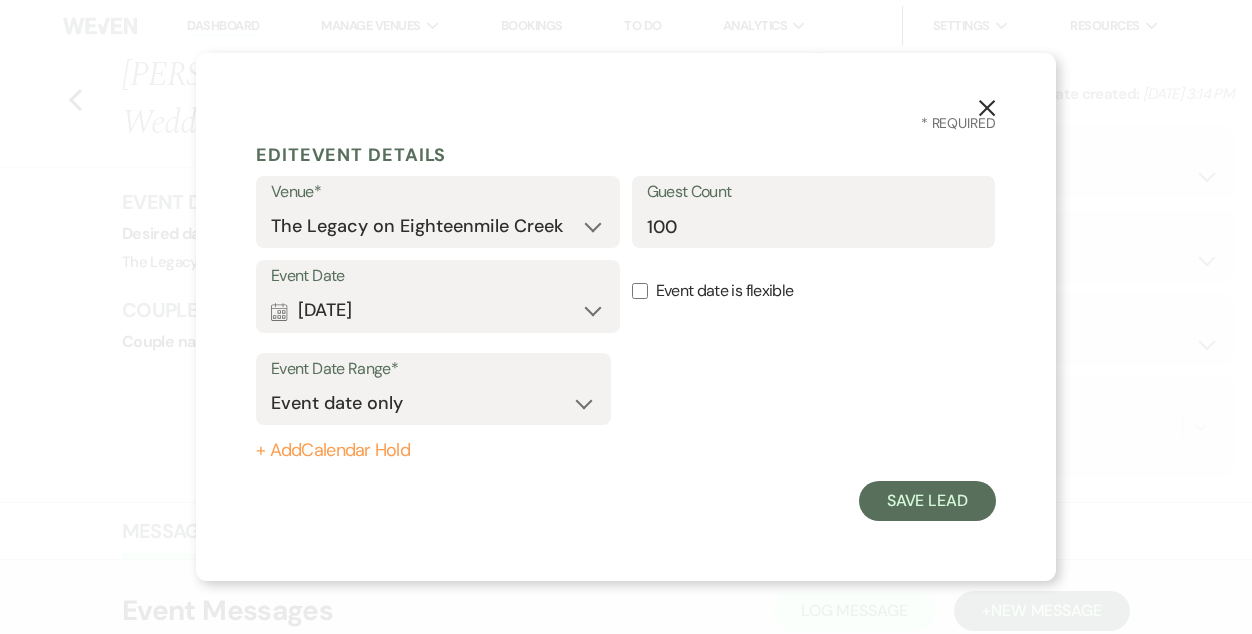 scroll, scrollTop: 0, scrollLeft: 0, axis: both 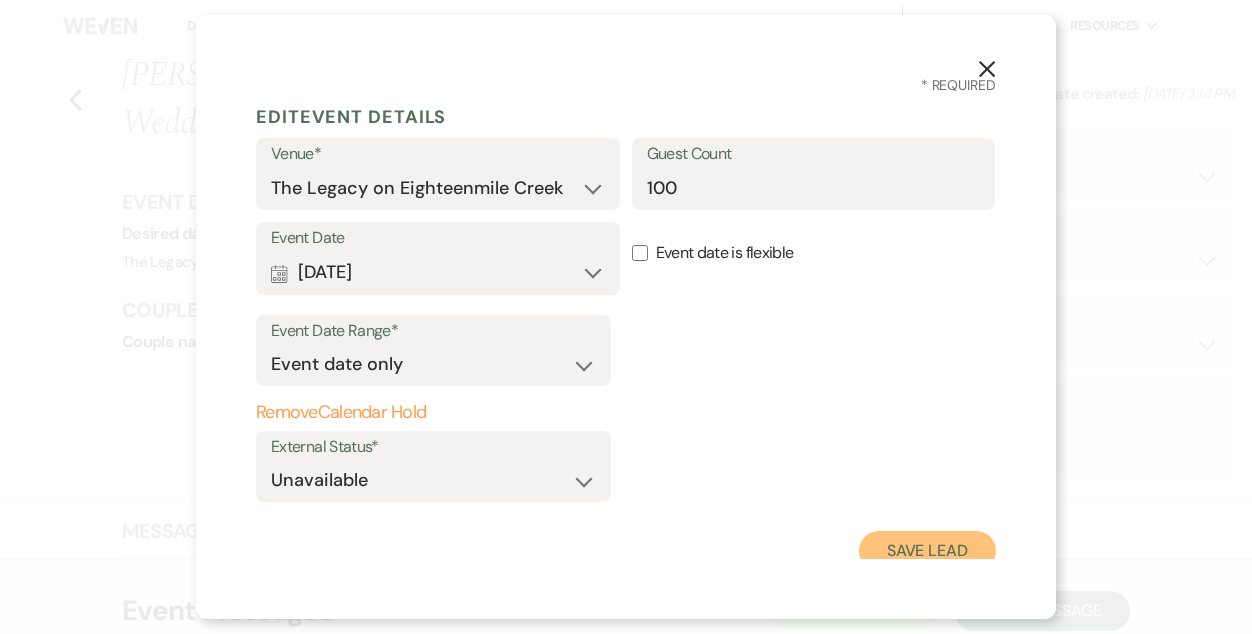 click on "Save Lead" at bounding box center (927, 551) 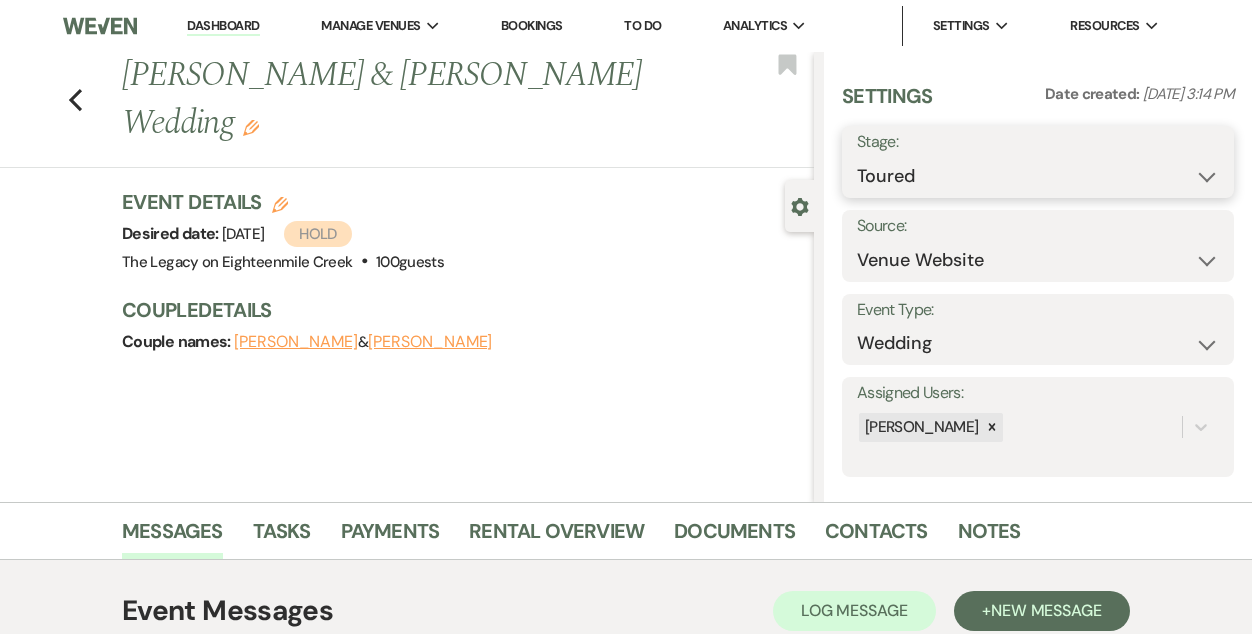 click on "Inquiry Follow Up Tour Requested Tour Confirmed Toured Proposal Sent Booked Lost" at bounding box center (1038, 176) 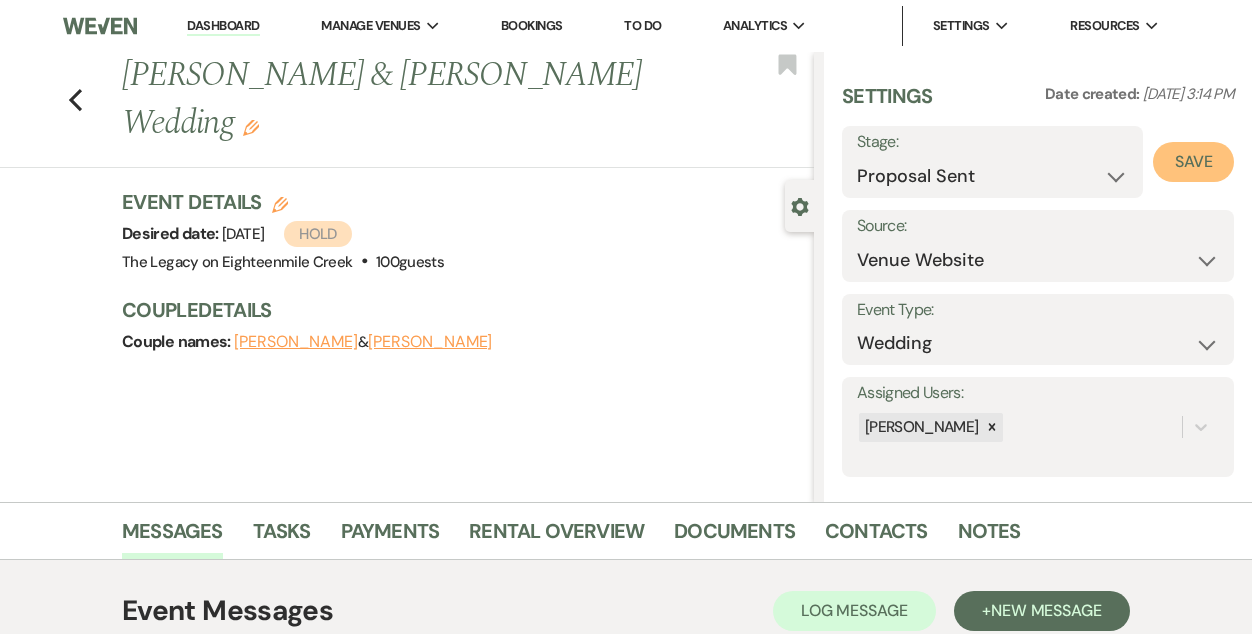 click on "Save" at bounding box center (1193, 162) 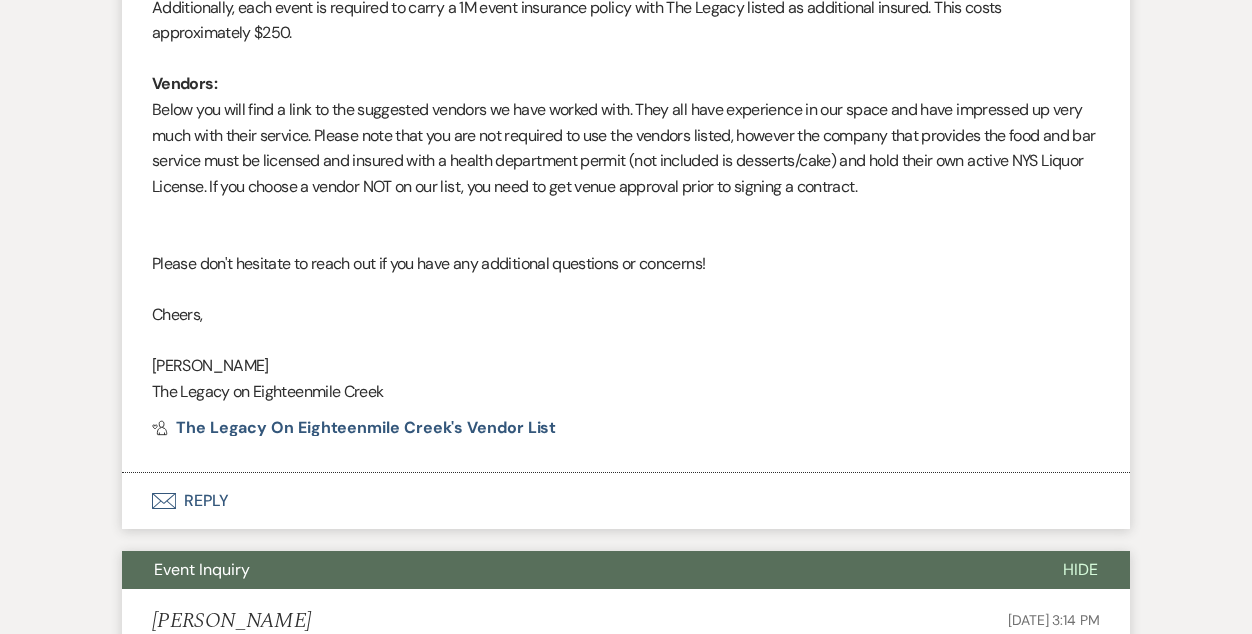 scroll, scrollTop: 1314, scrollLeft: 0, axis: vertical 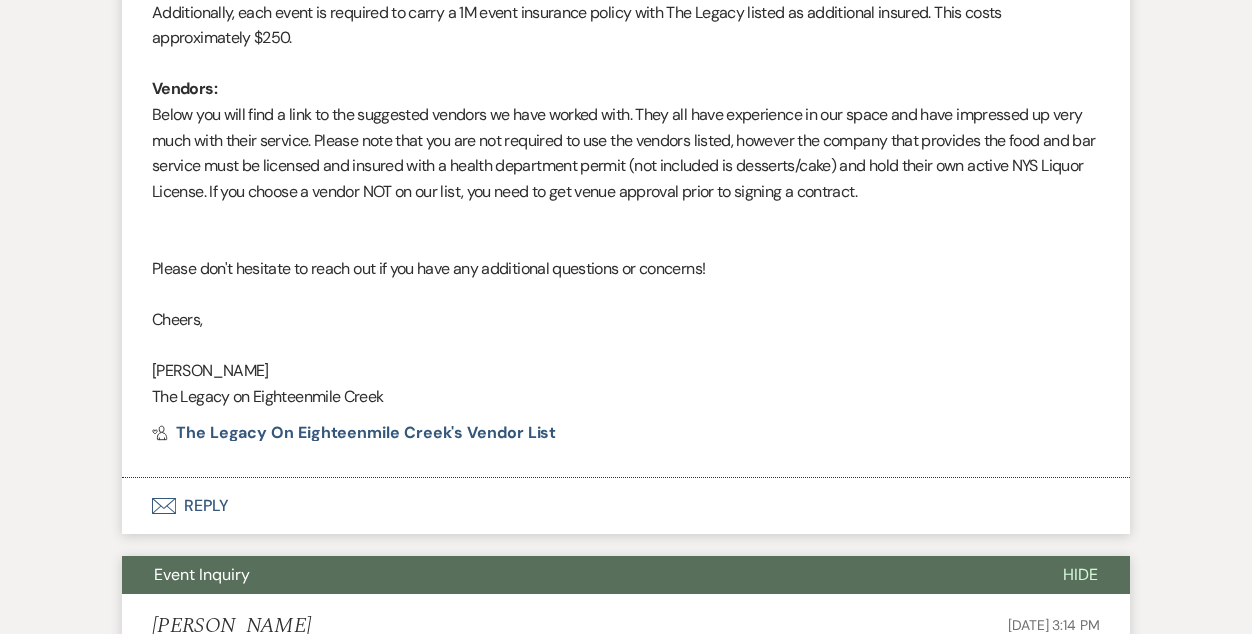 click on "Envelope Reply" at bounding box center [626, 506] 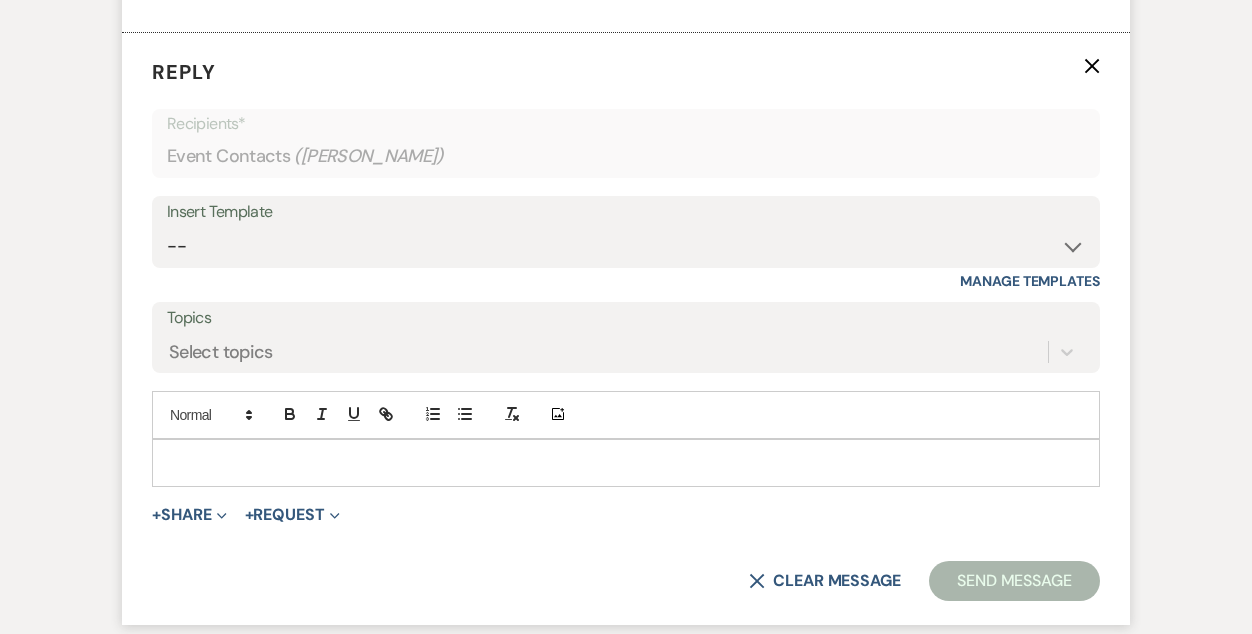 scroll, scrollTop: 1776, scrollLeft: 0, axis: vertical 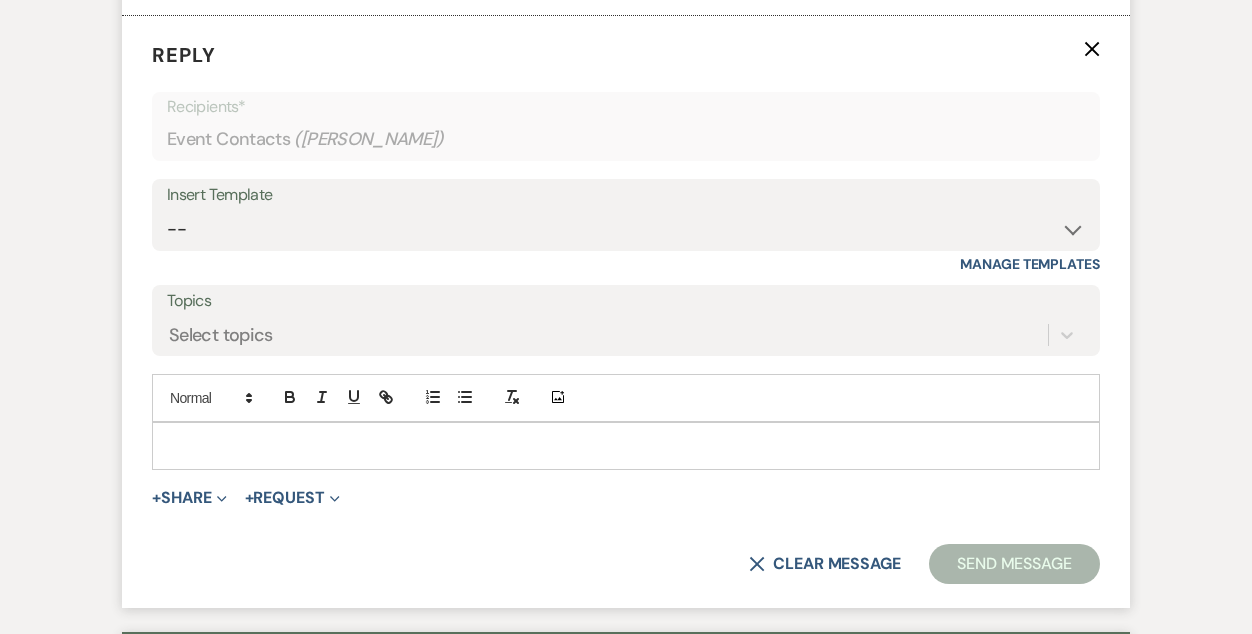click at bounding box center (626, 446) 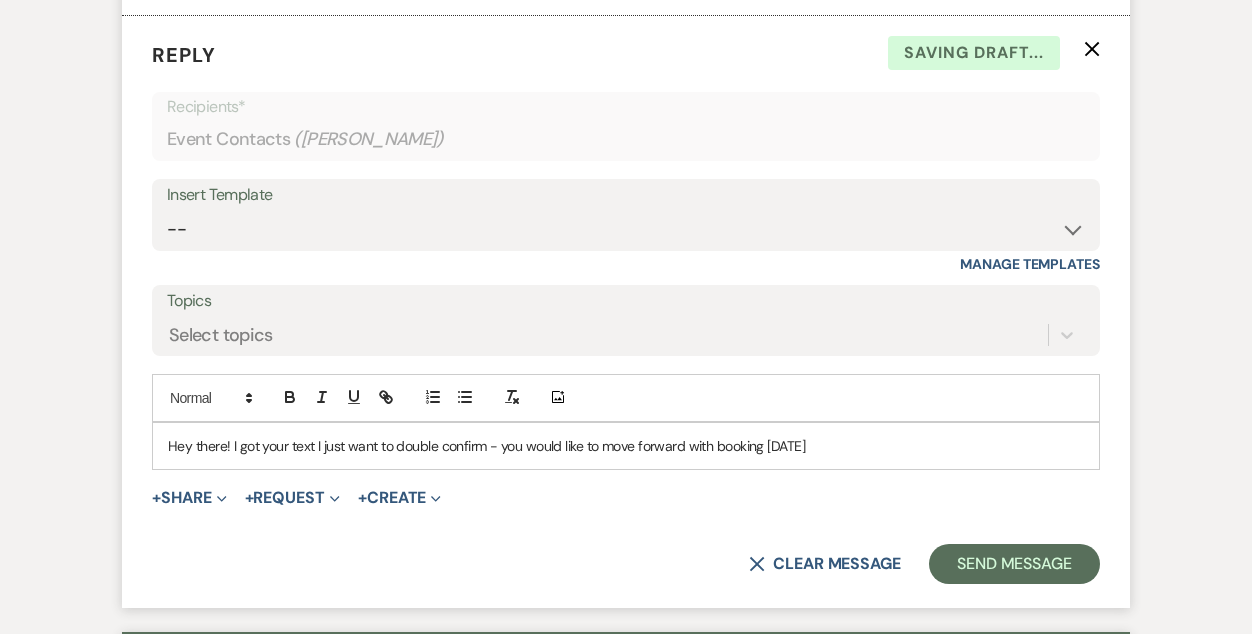 click on "Hey there! I got your text I just want to double confirm - you would like to move forward with booking [DATE]" at bounding box center [626, 446] 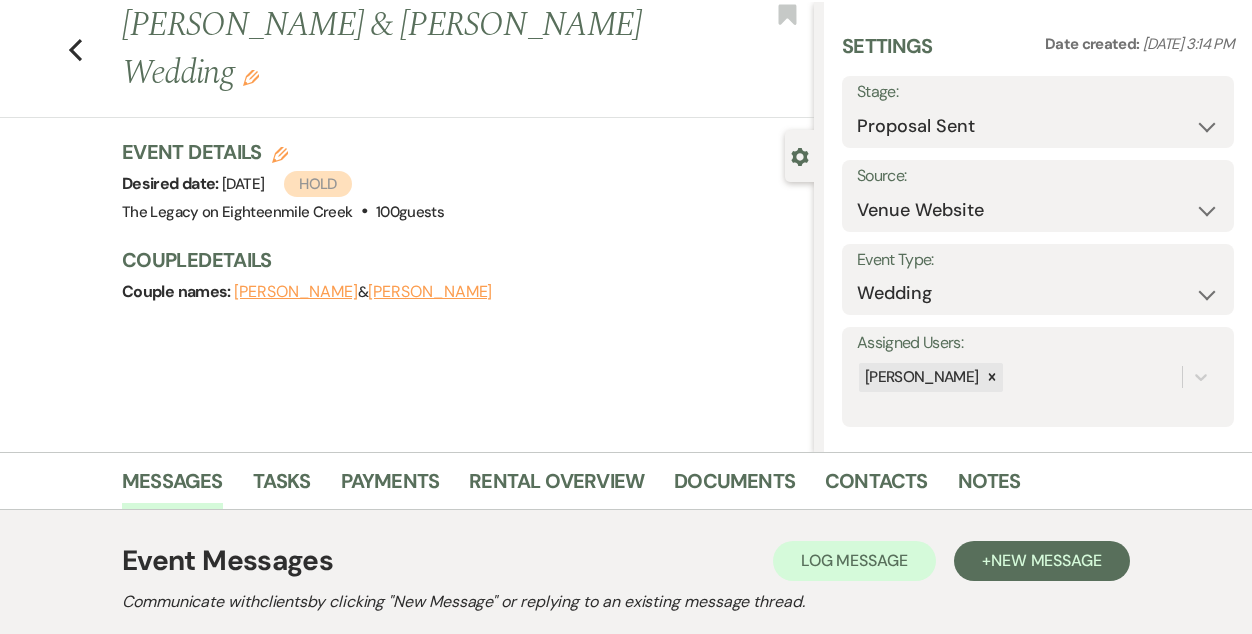 scroll, scrollTop: 0, scrollLeft: 0, axis: both 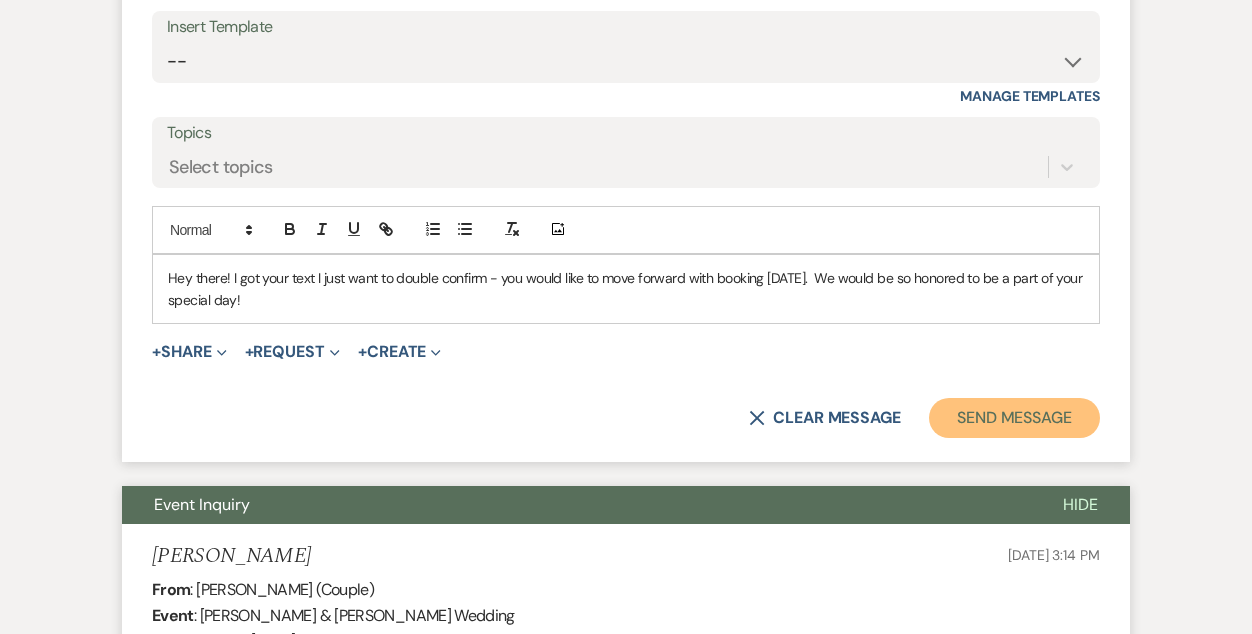 click on "Send Message" at bounding box center (1014, 418) 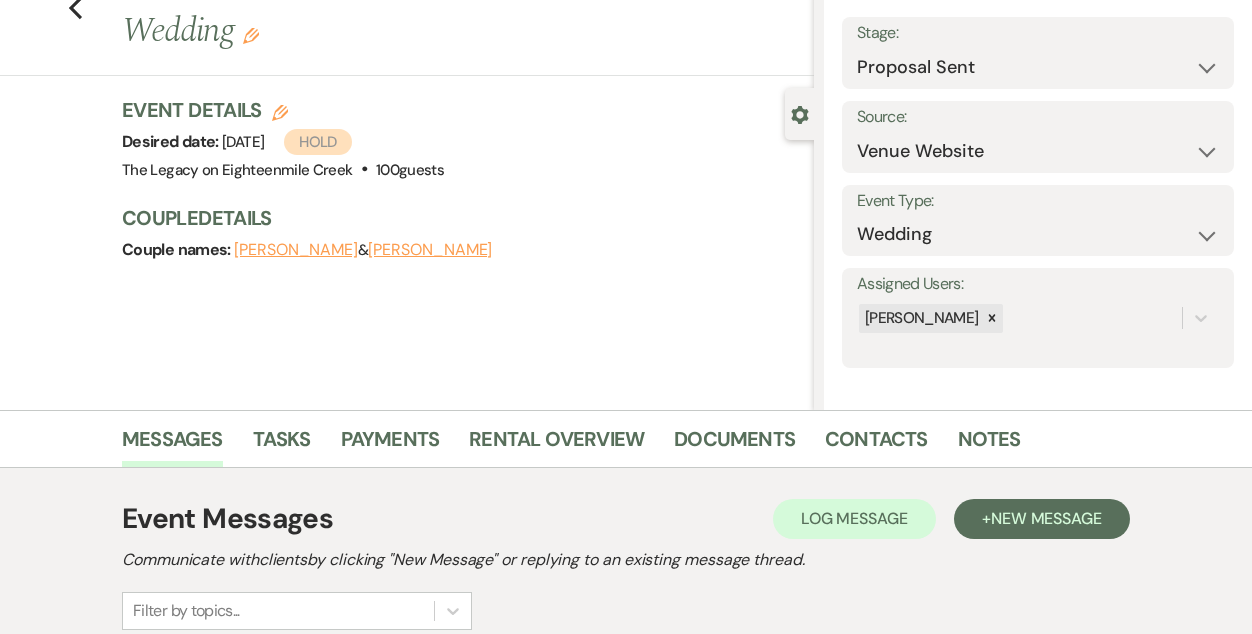 scroll, scrollTop: 0, scrollLeft: 0, axis: both 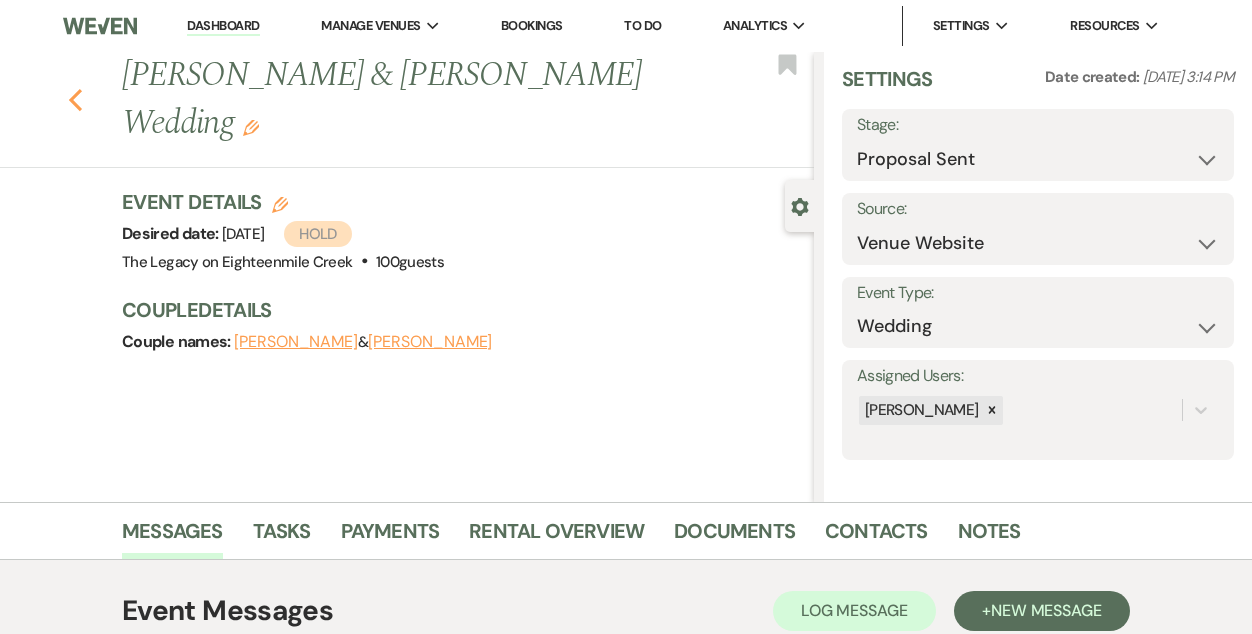 click 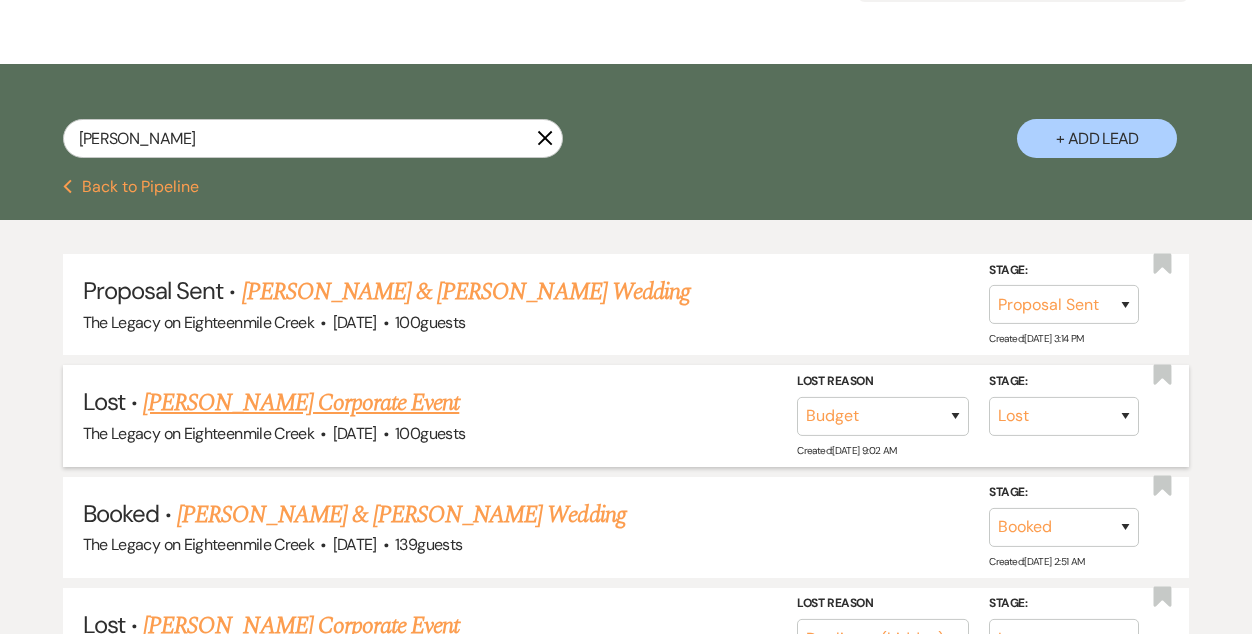 scroll, scrollTop: 0, scrollLeft: 0, axis: both 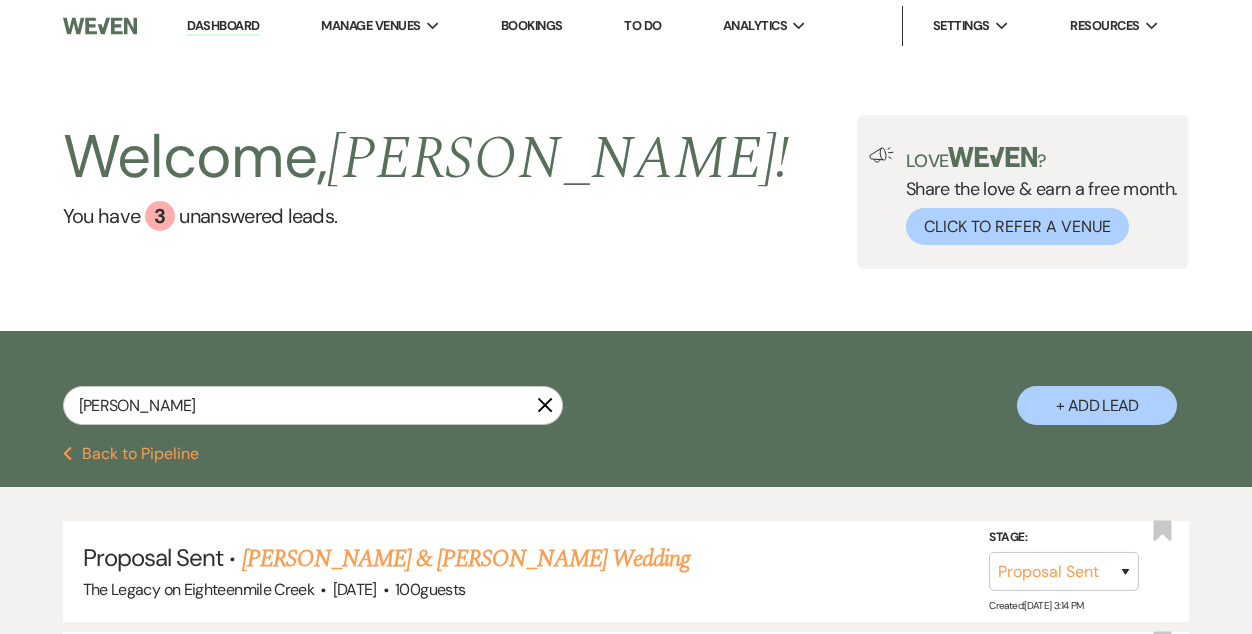 click on "Dashboard" at bounding box center (223, 26) 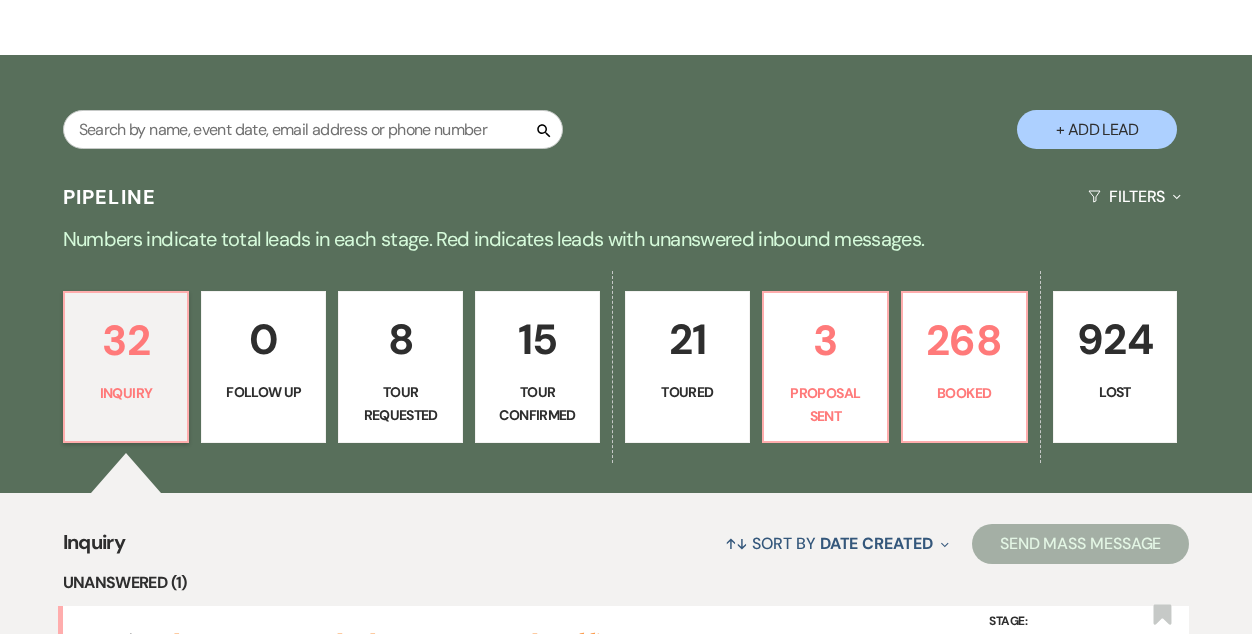 scroll, scrollTop: 275, scrollLeft: 0, axis: vertical 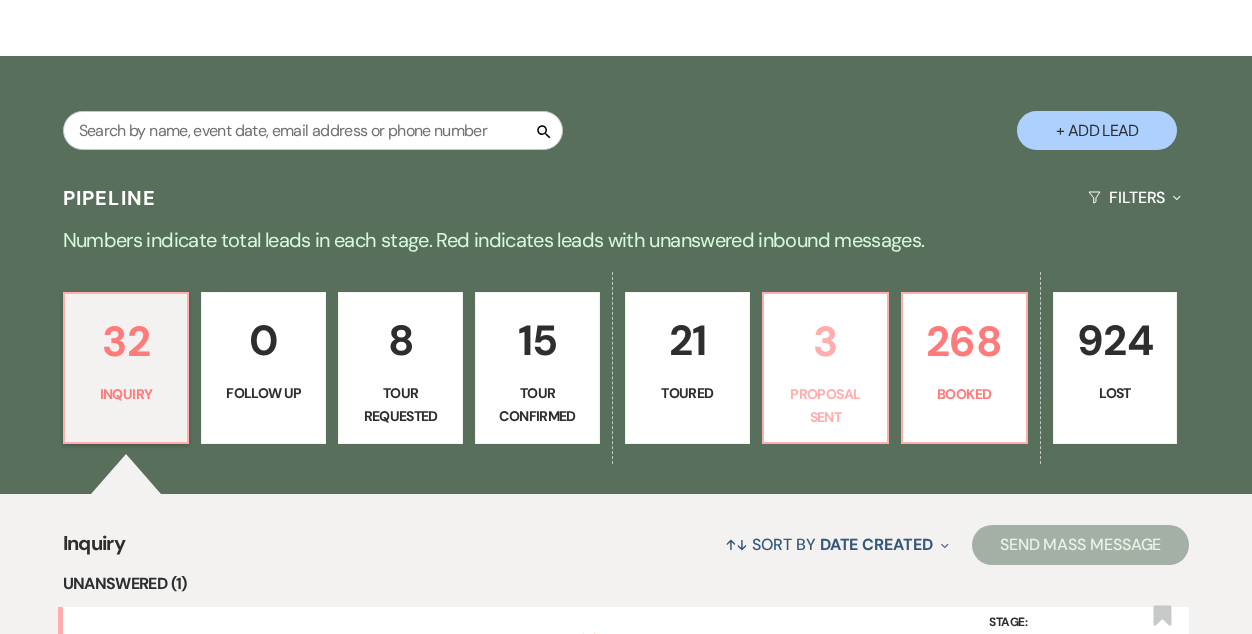 click on "Proposal Sent" at bounding box center (825, 405) 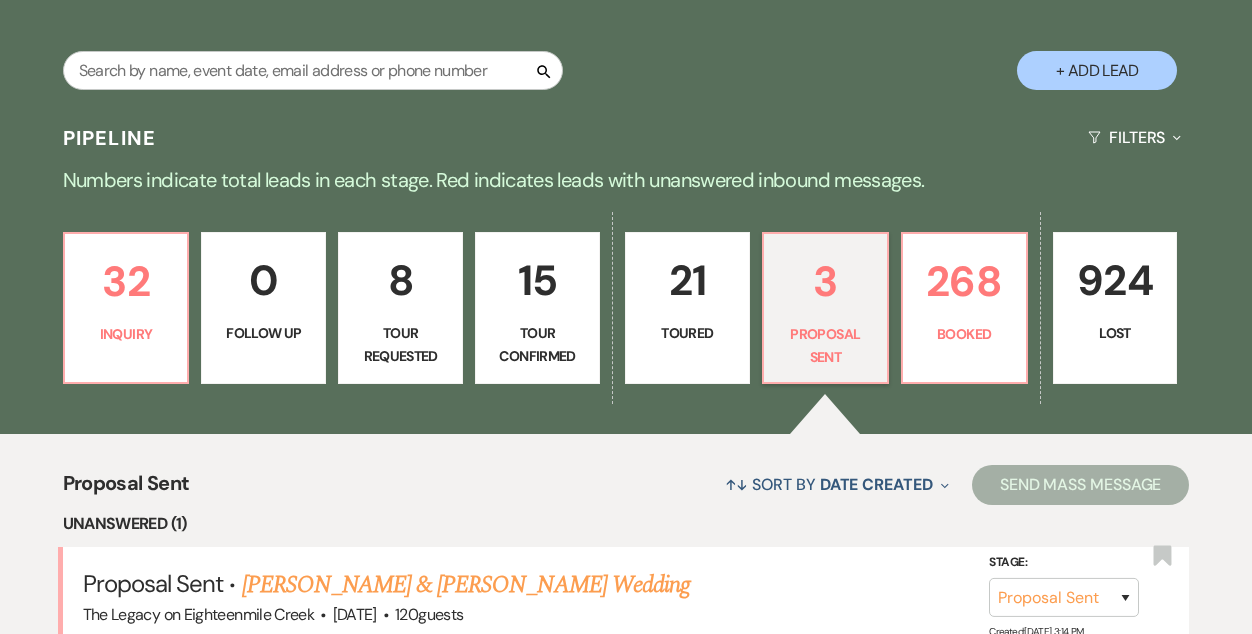 scroll, scrollTop: 336, scrollLeft: 0, axis: vertical 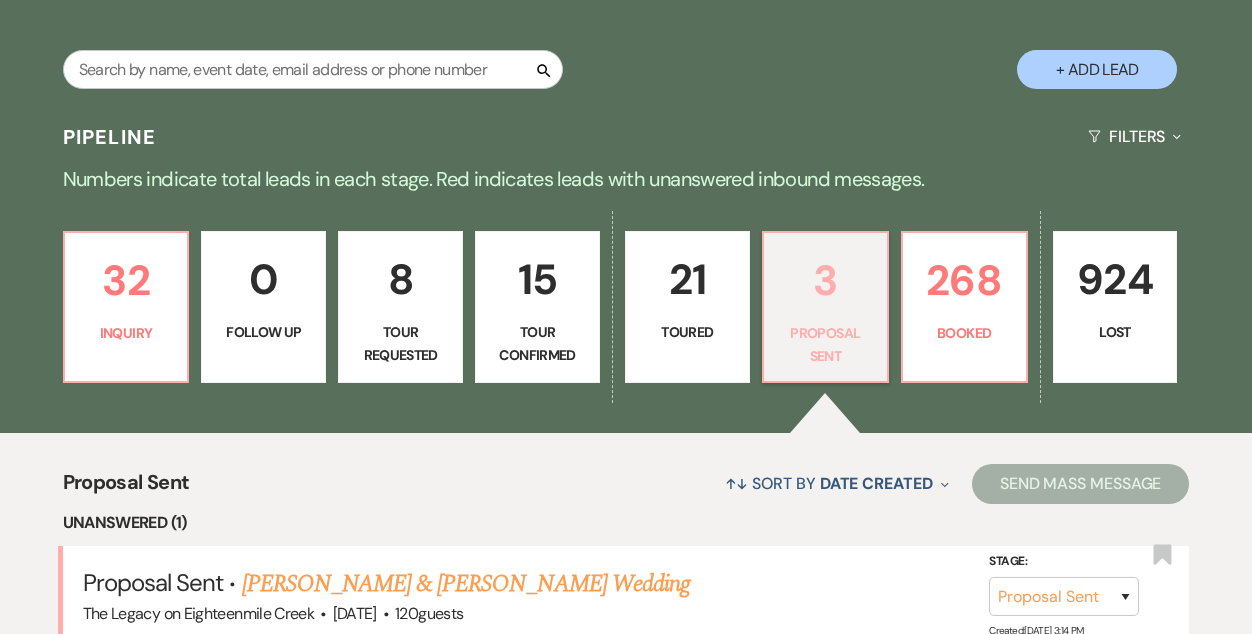 click on "3 Proposal Sent" at bounding box center [825, 307] 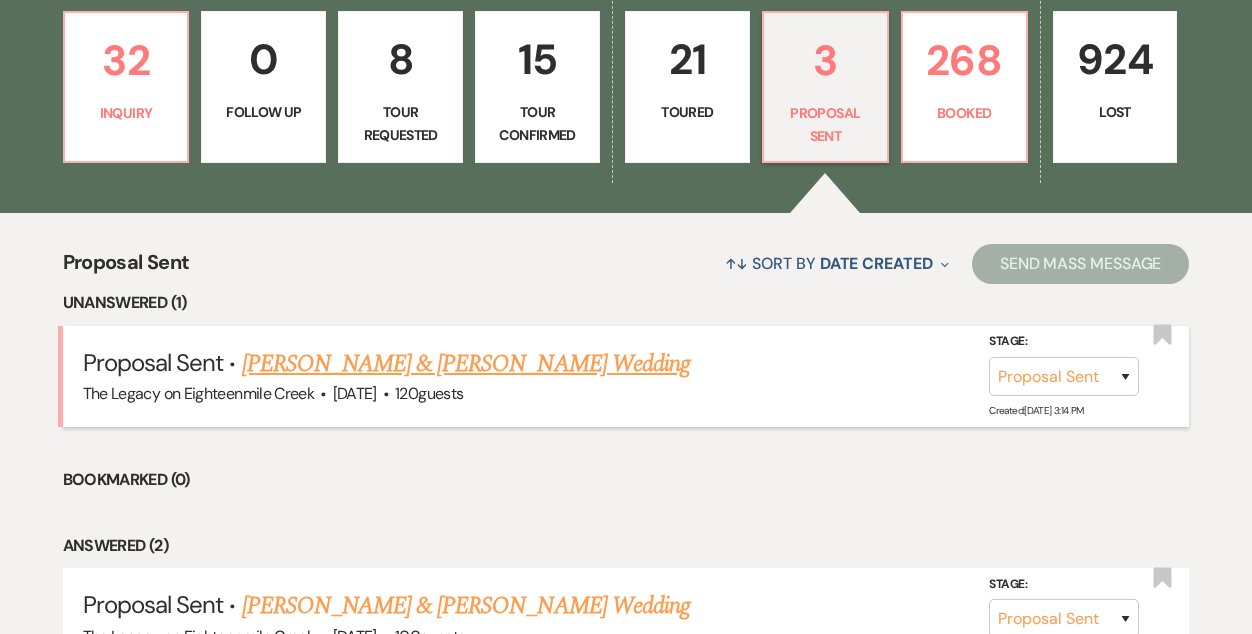 click on "[PERSON_NAME] & [PERSON_NAME] Wedding" at bounding box center [466, 364] 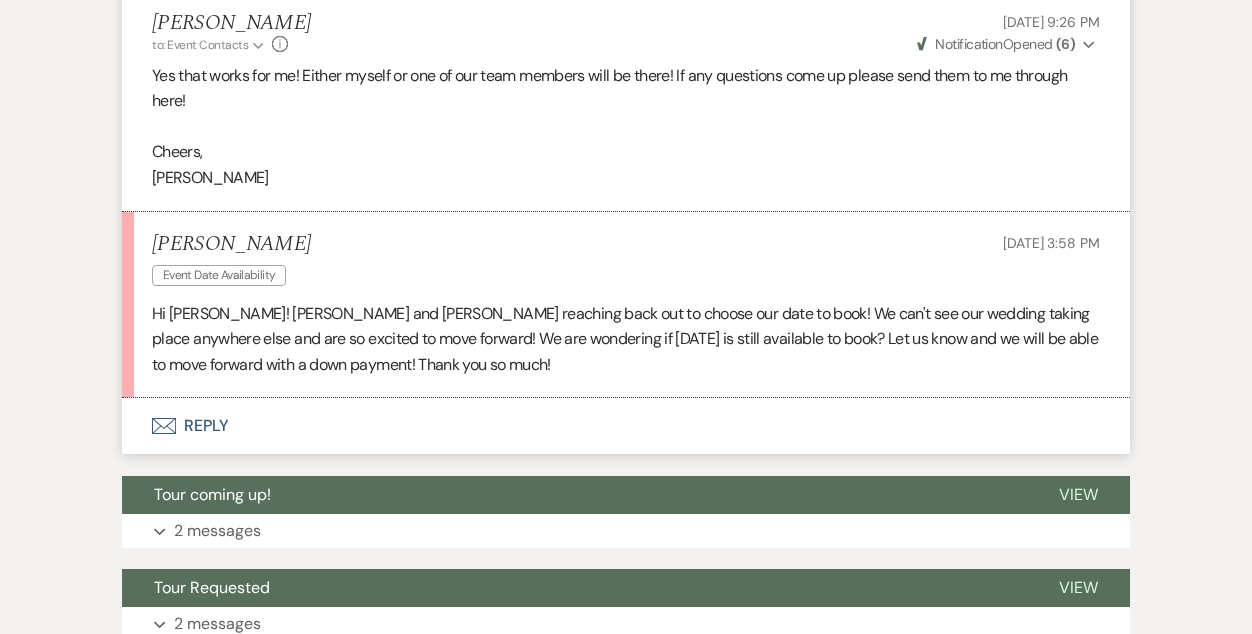scroll, scrollTop: 2408, scrollLeft: 0, axis: vertical 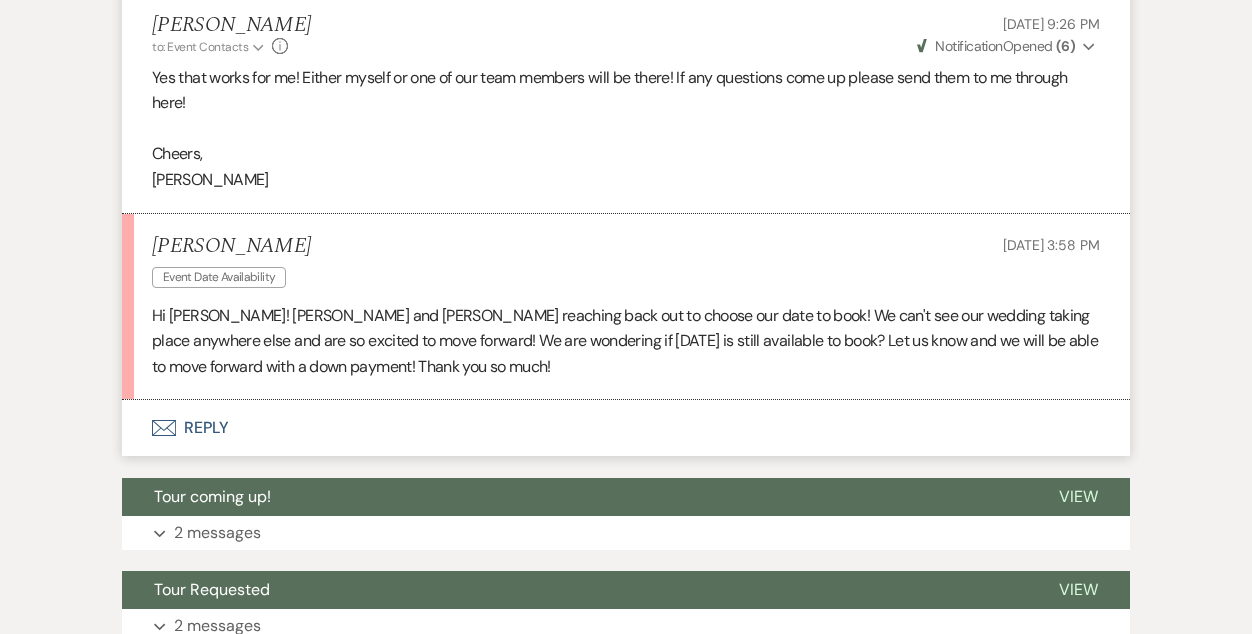 click on "Envelope Reply" at bounding box center (626, 428) 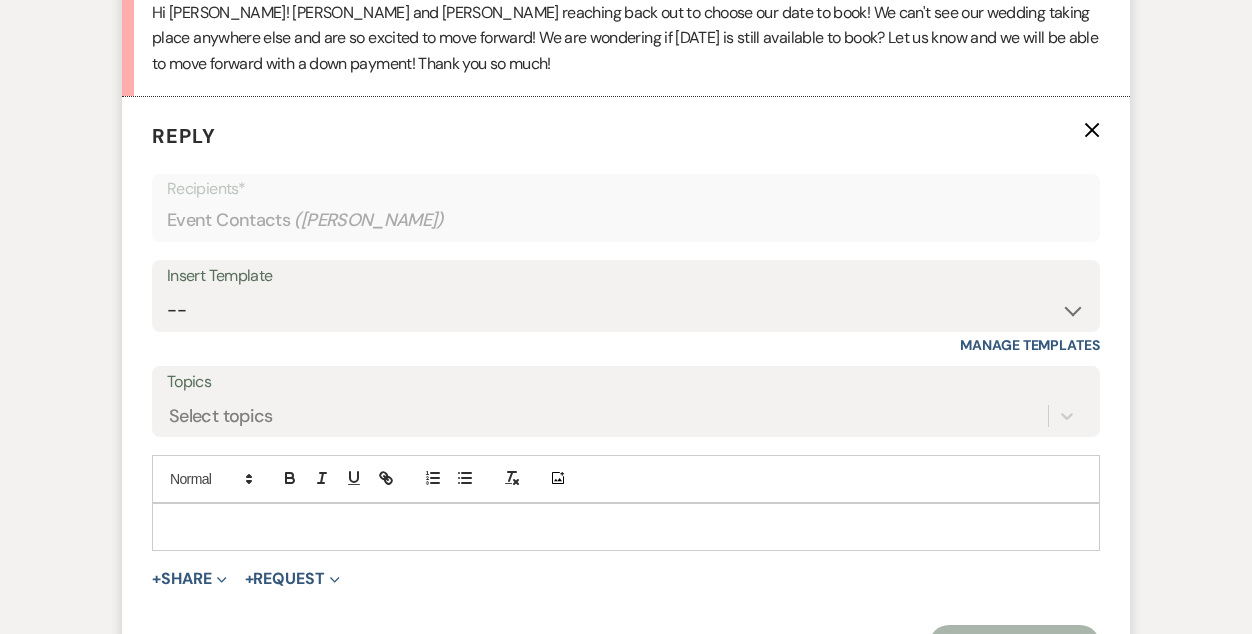 scroll, scrollTop: 2714, scrollLeft: 0, axis: vertical 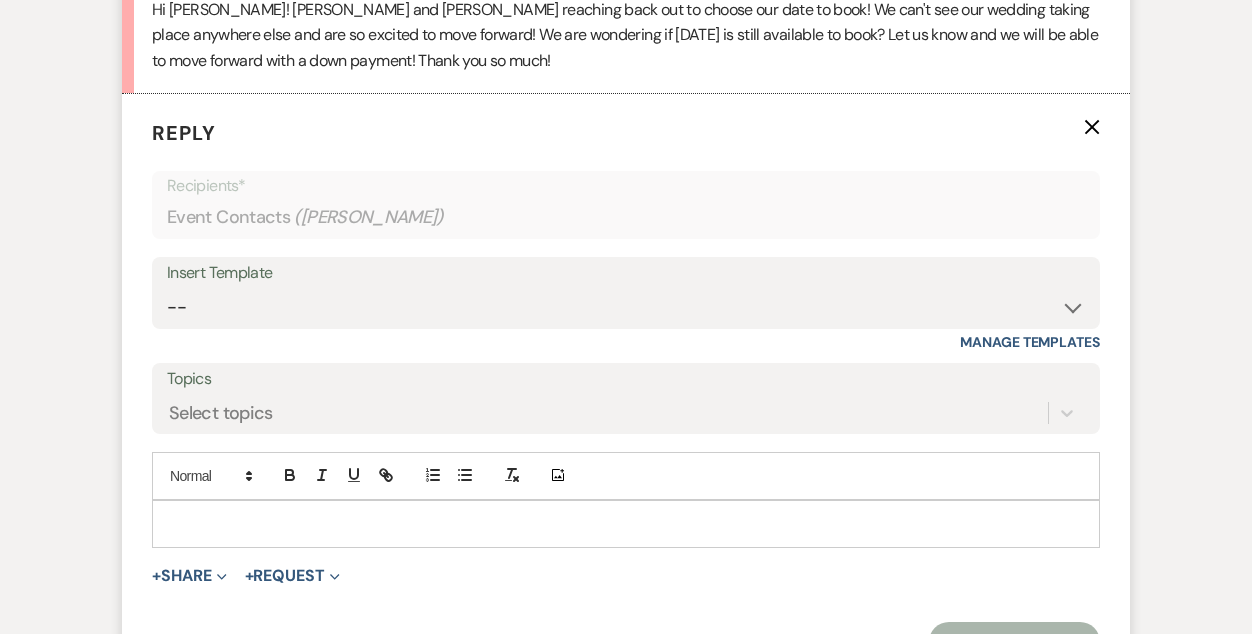 click at bounding box center [626, 524] 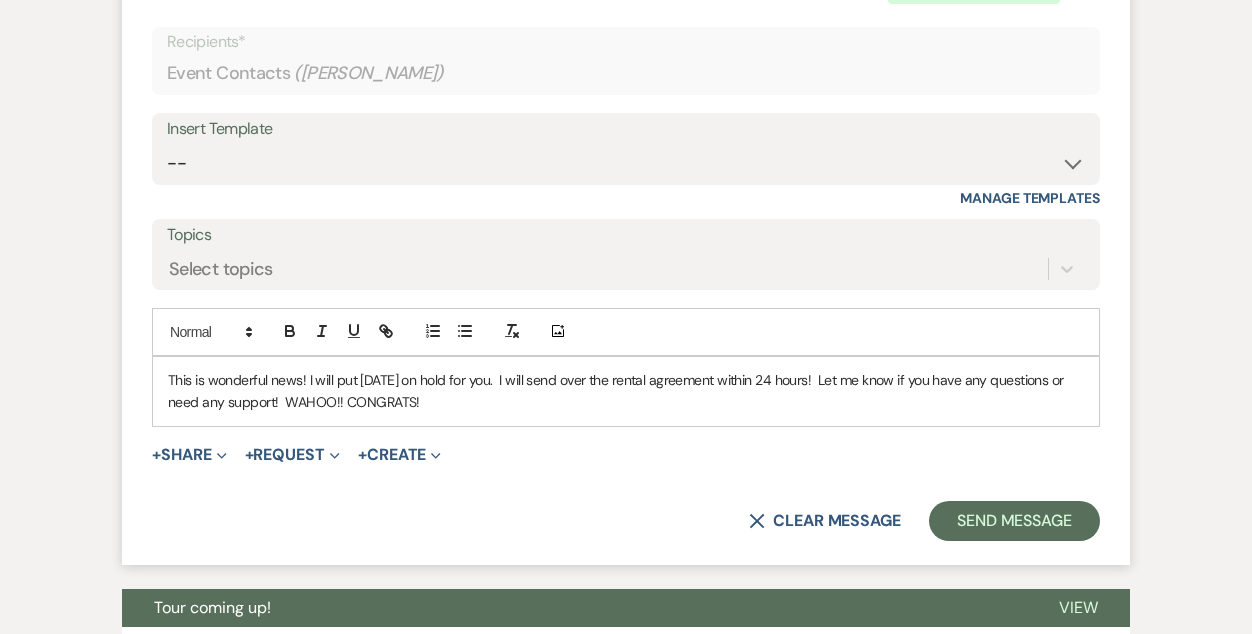 scroll, scrollTop: 2857, scrollLeft: 0, axis: vertical 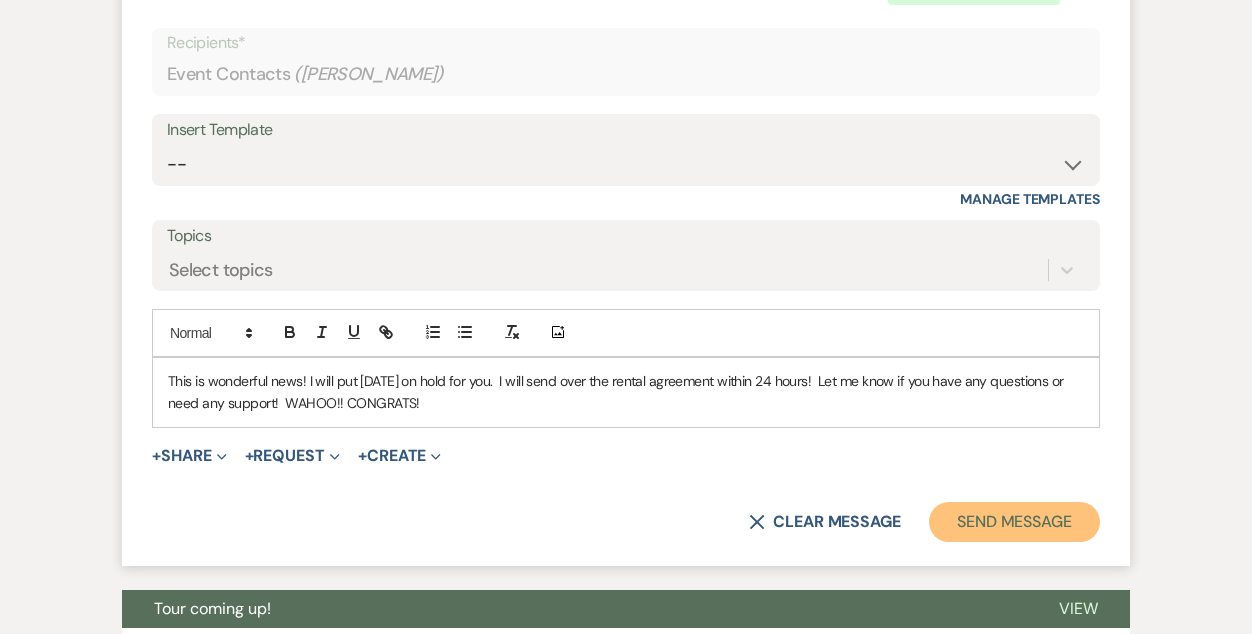 click on "Send Message" at bounding box center (1014, 522) 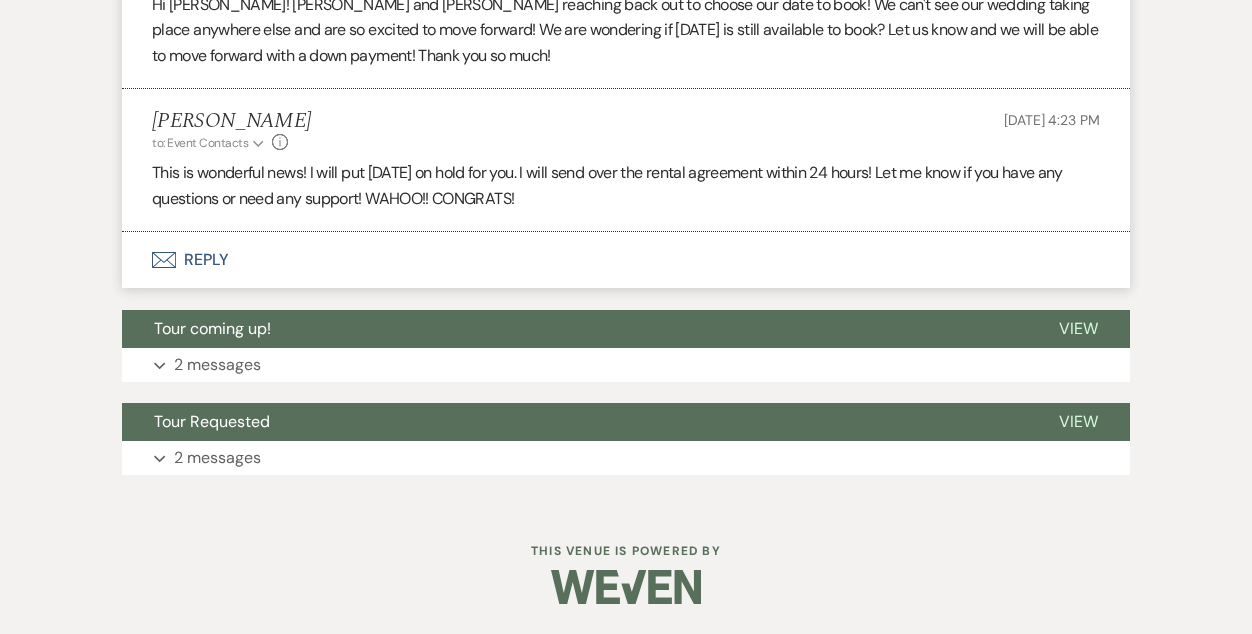 scroll, scrollTop: 2744, scrollLeft: 0, axis: vertical 